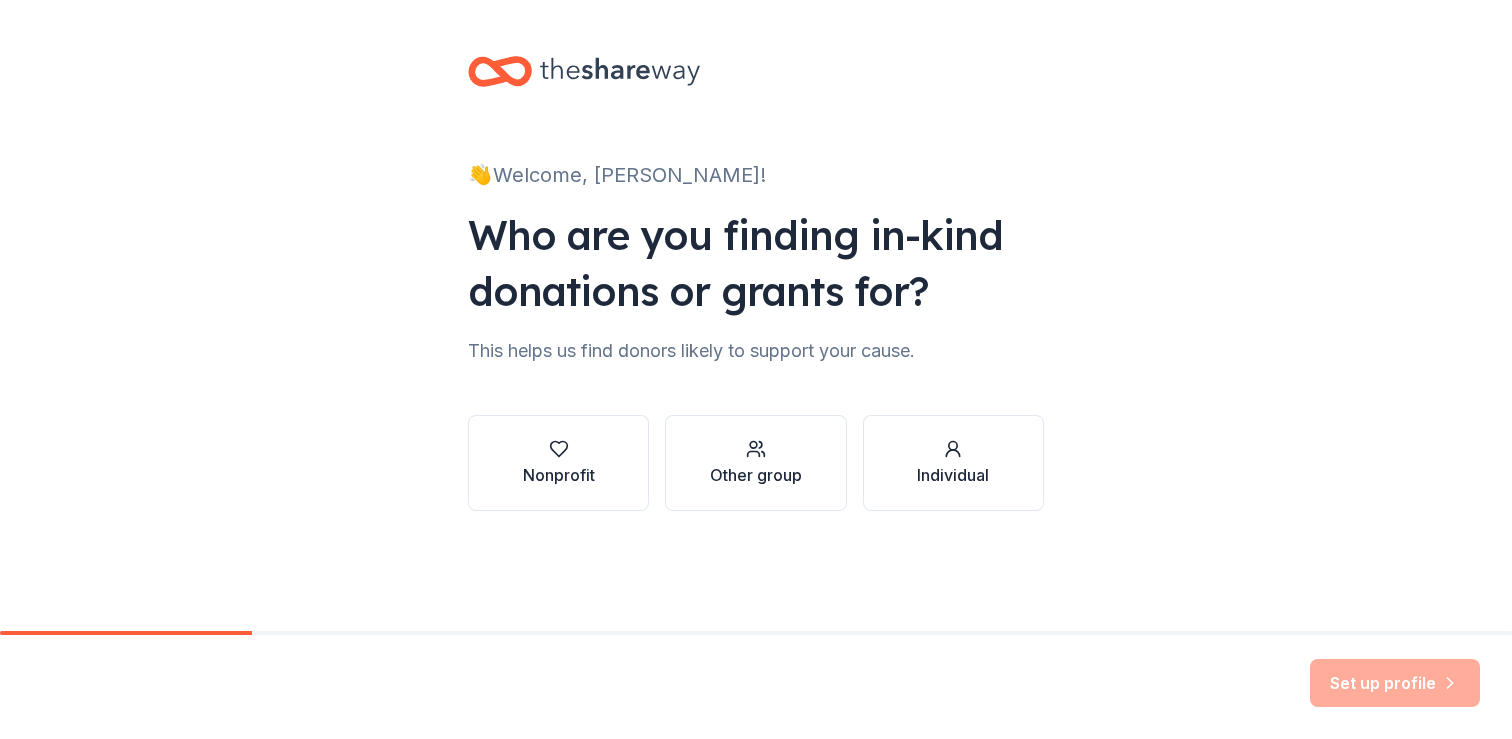 scroll, scrollTop: 0, scrollLeft: 0, axis: both 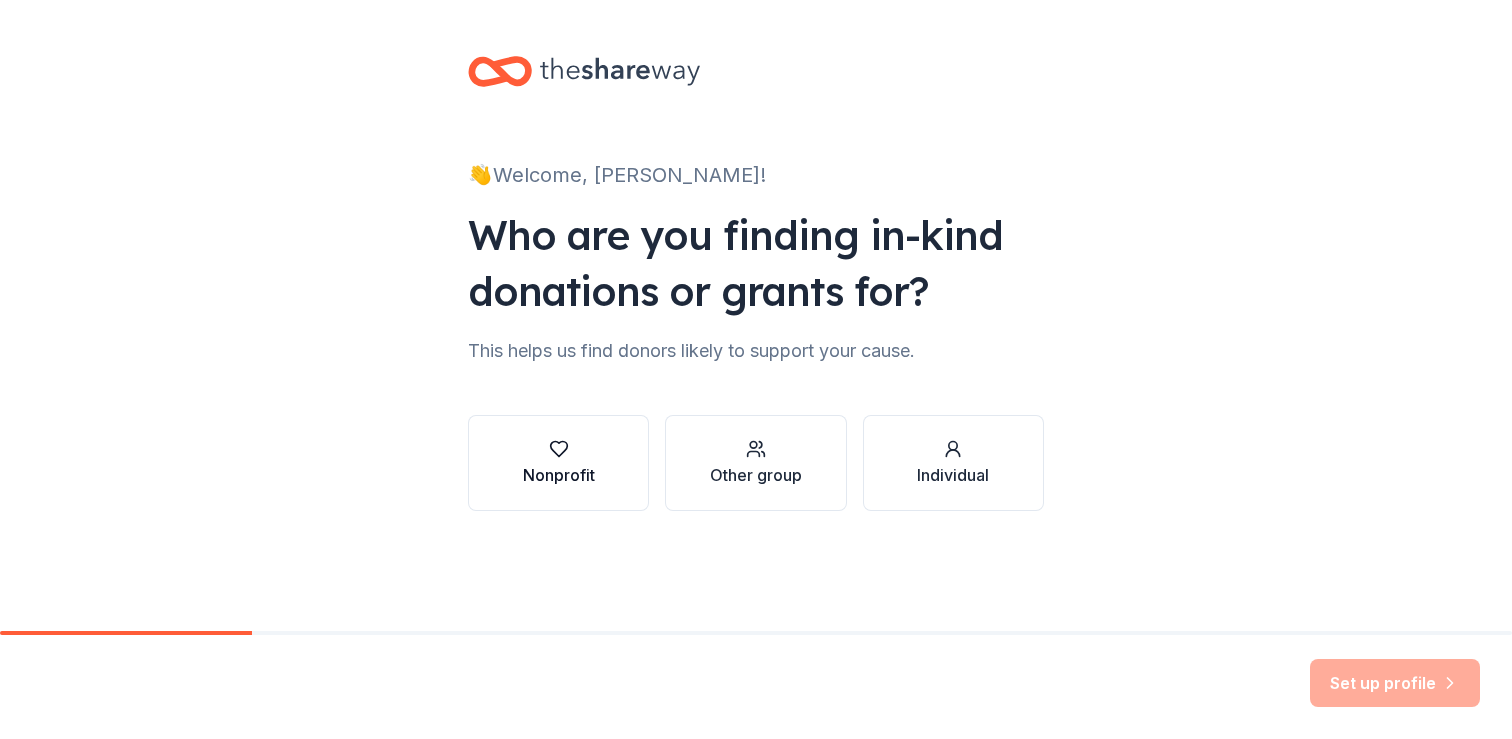 click on "Nonprofit" at bounding box center (559, 475) 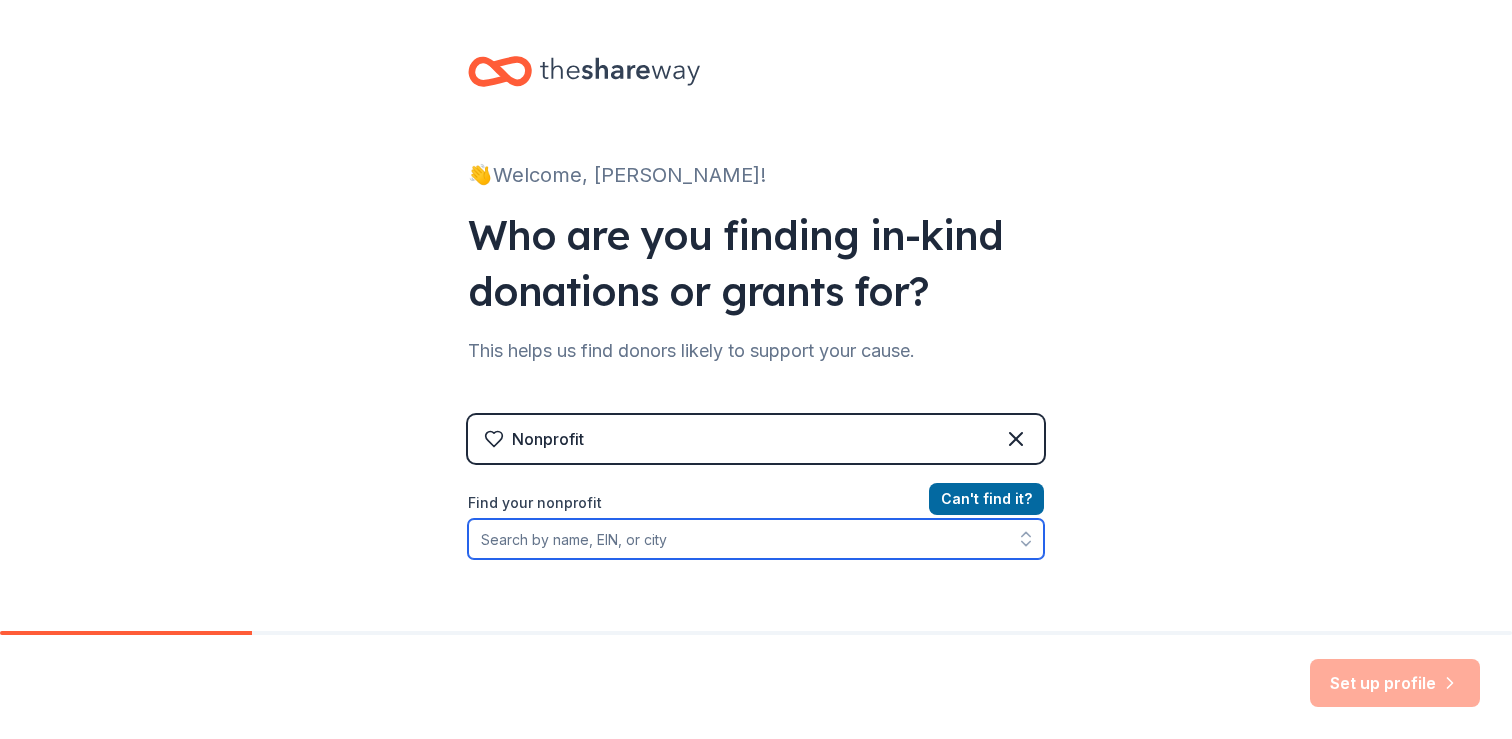 click on "Find your nonprofit" at bounding box center (756, 539) 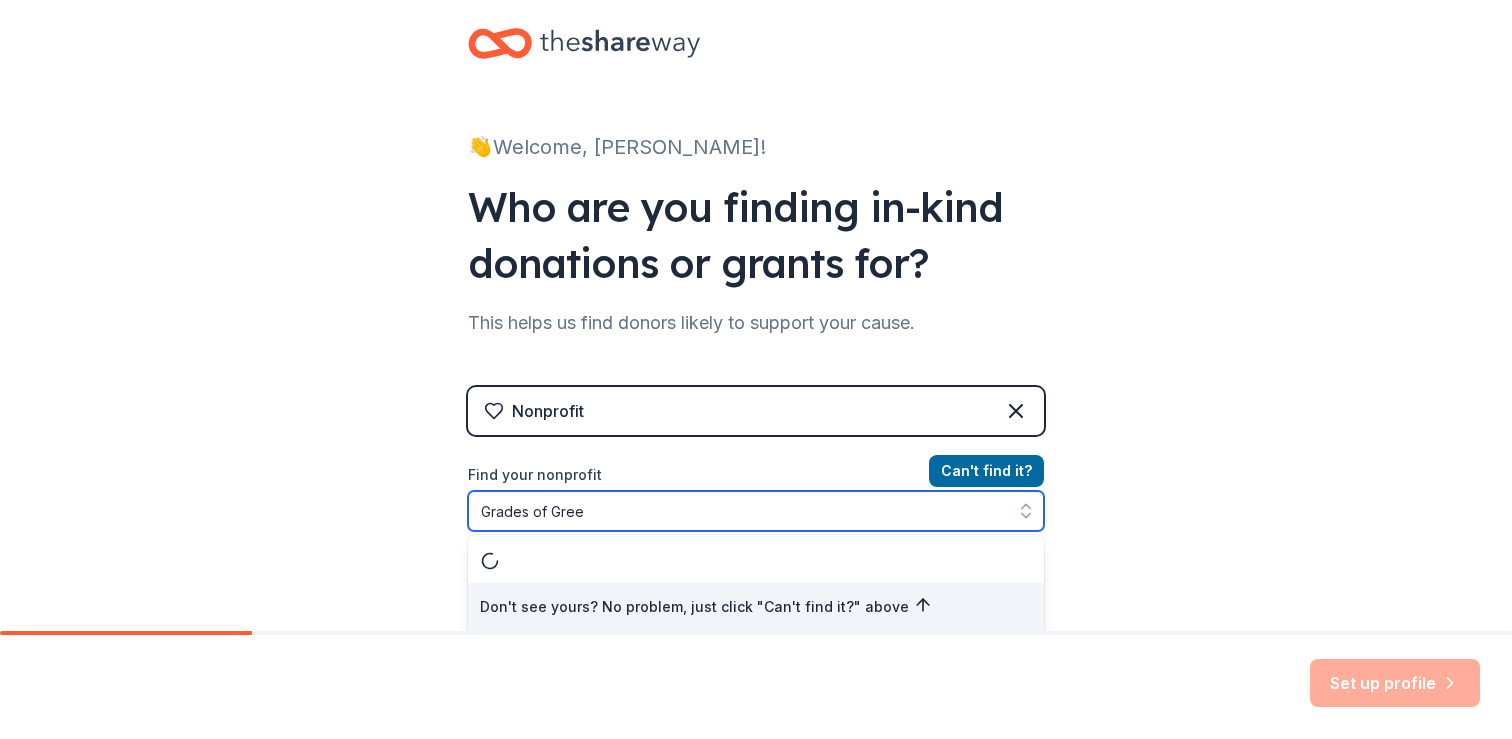type on "Grades of Green" 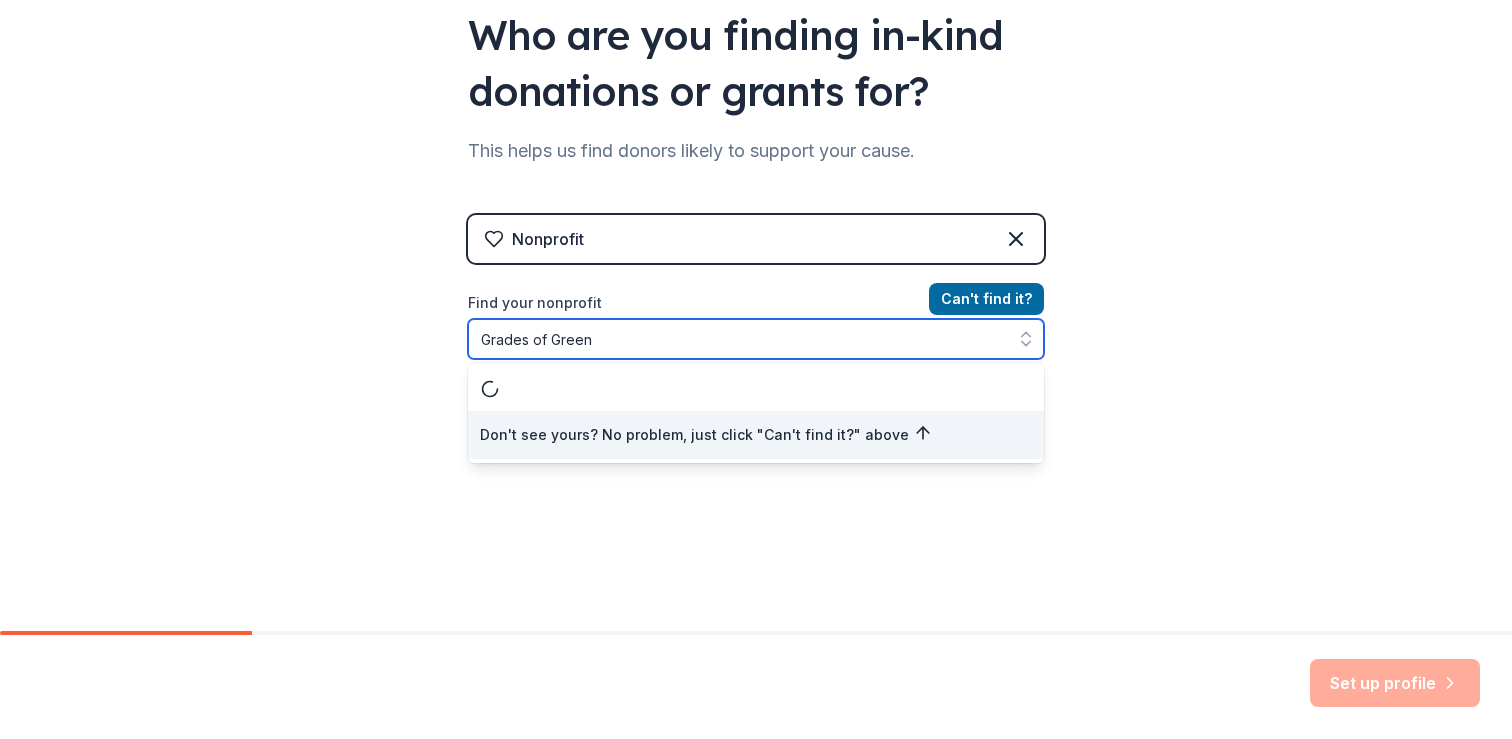 scroll, scrollTop: 224, scrollLeft: 0, axis: vertical 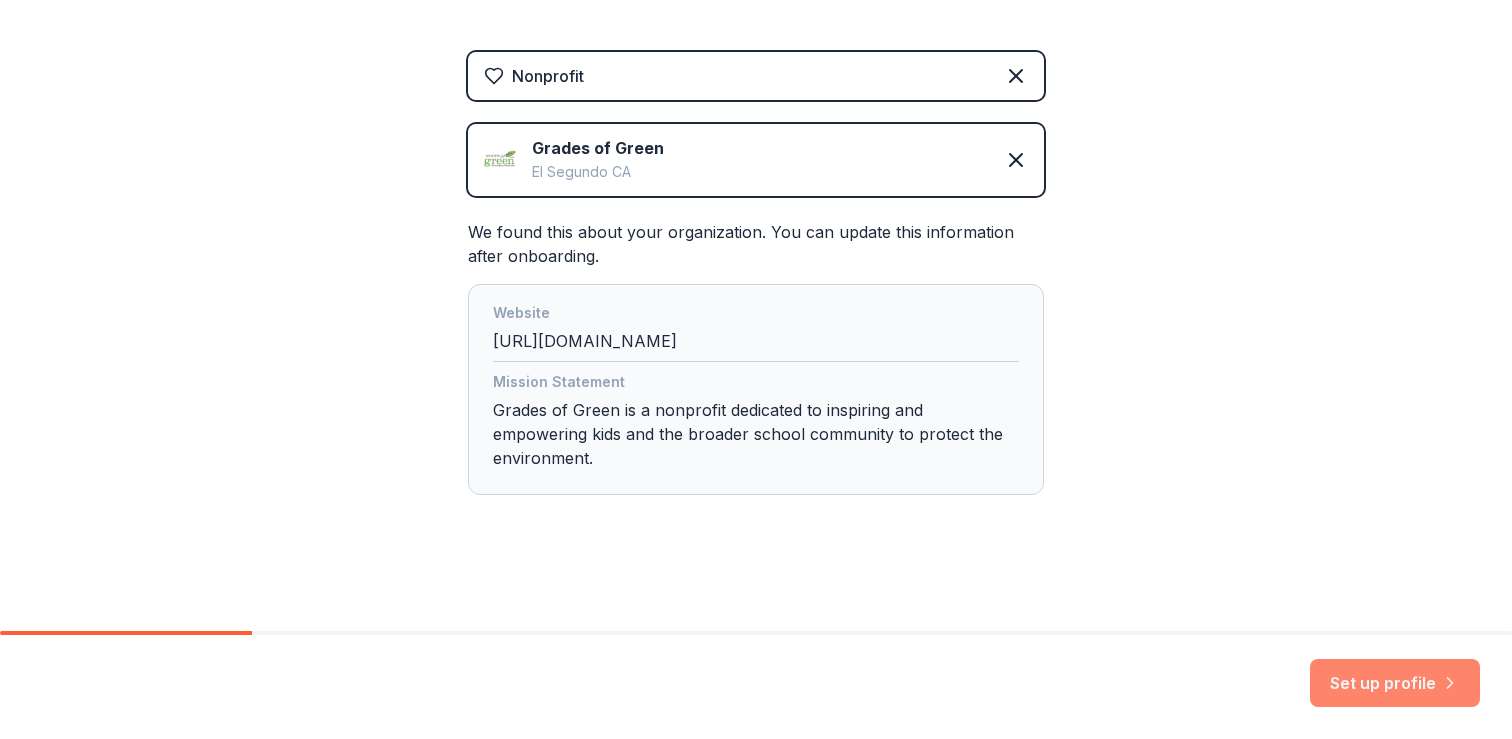 click on "Set up profile" at bounding box center (1395, 683) 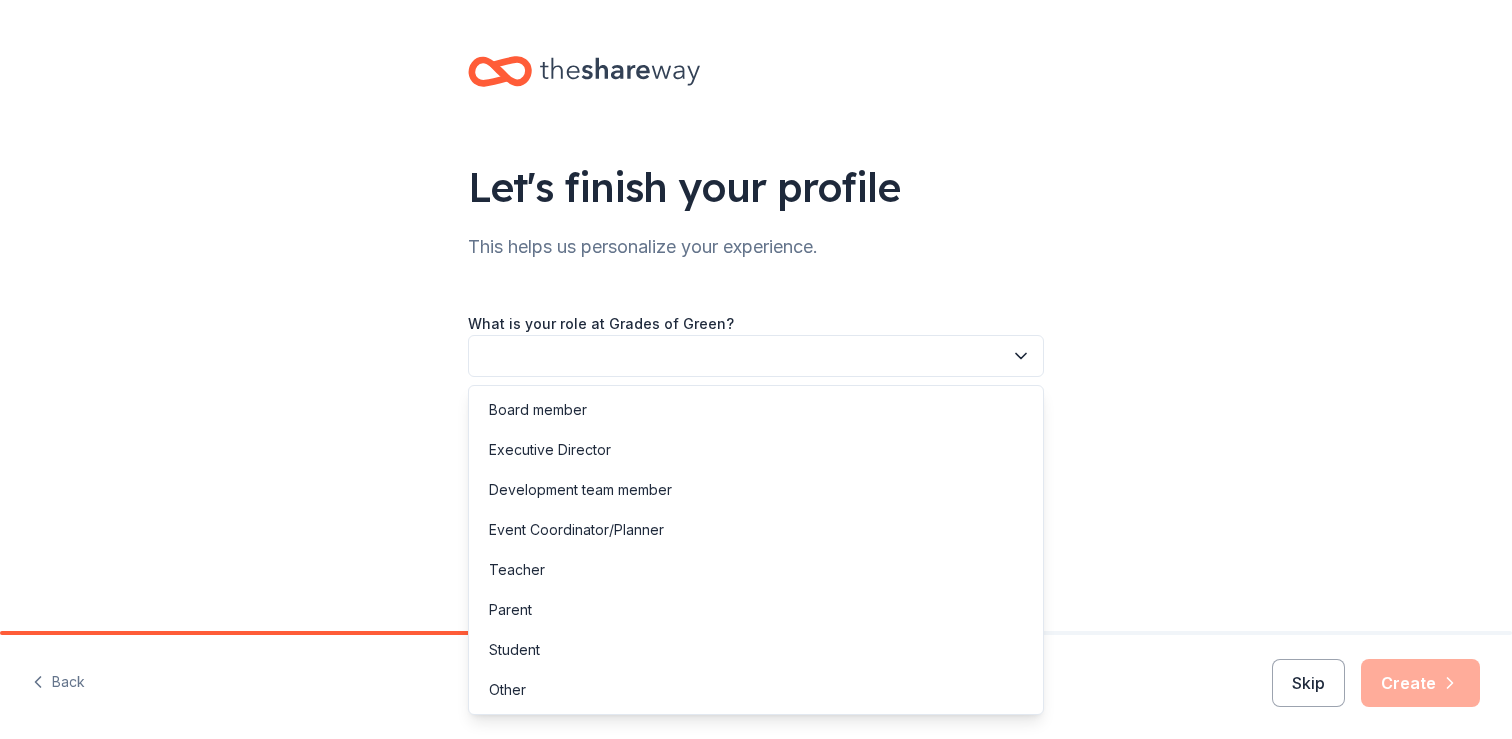 click at bounding box center (756, 356) 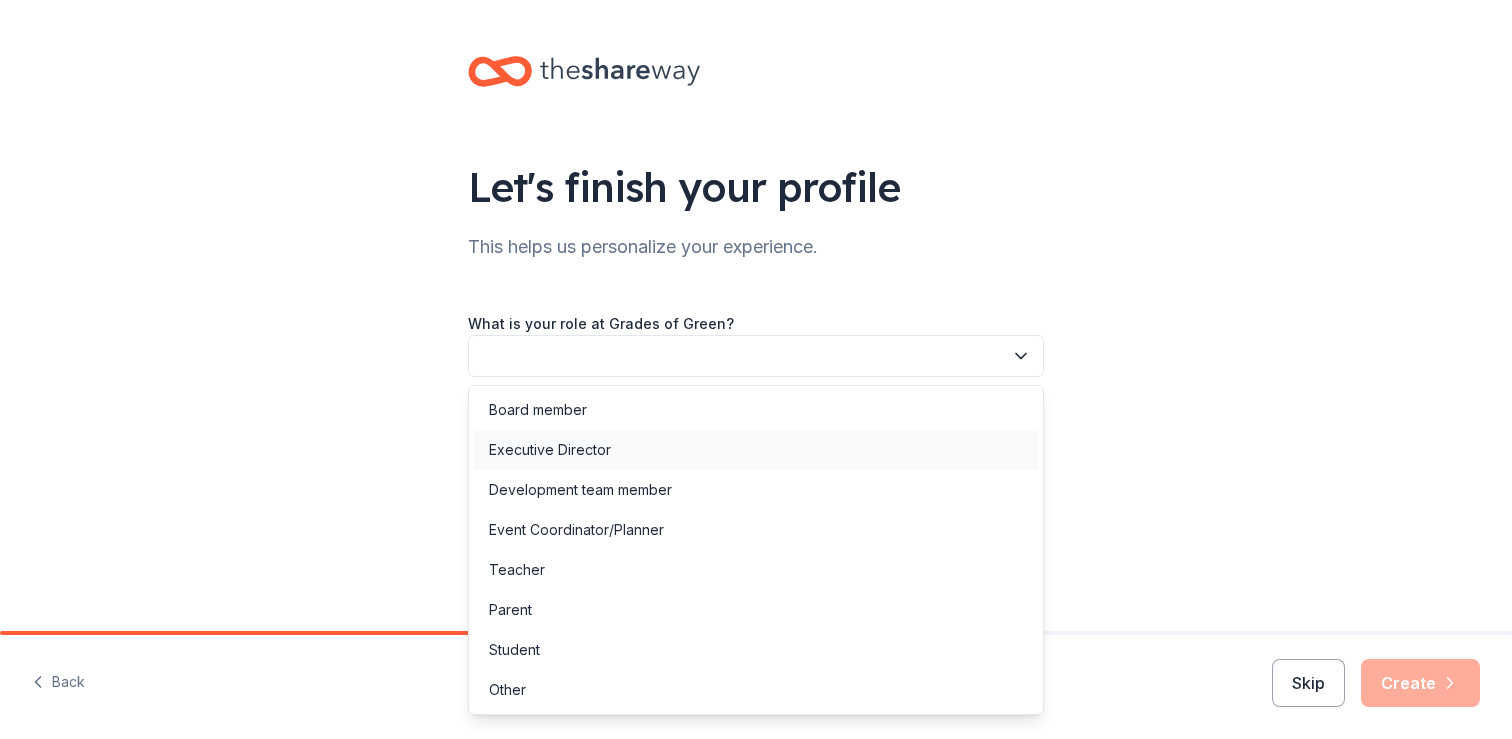 click on "Executive Director" at bounding box center [756, 450] 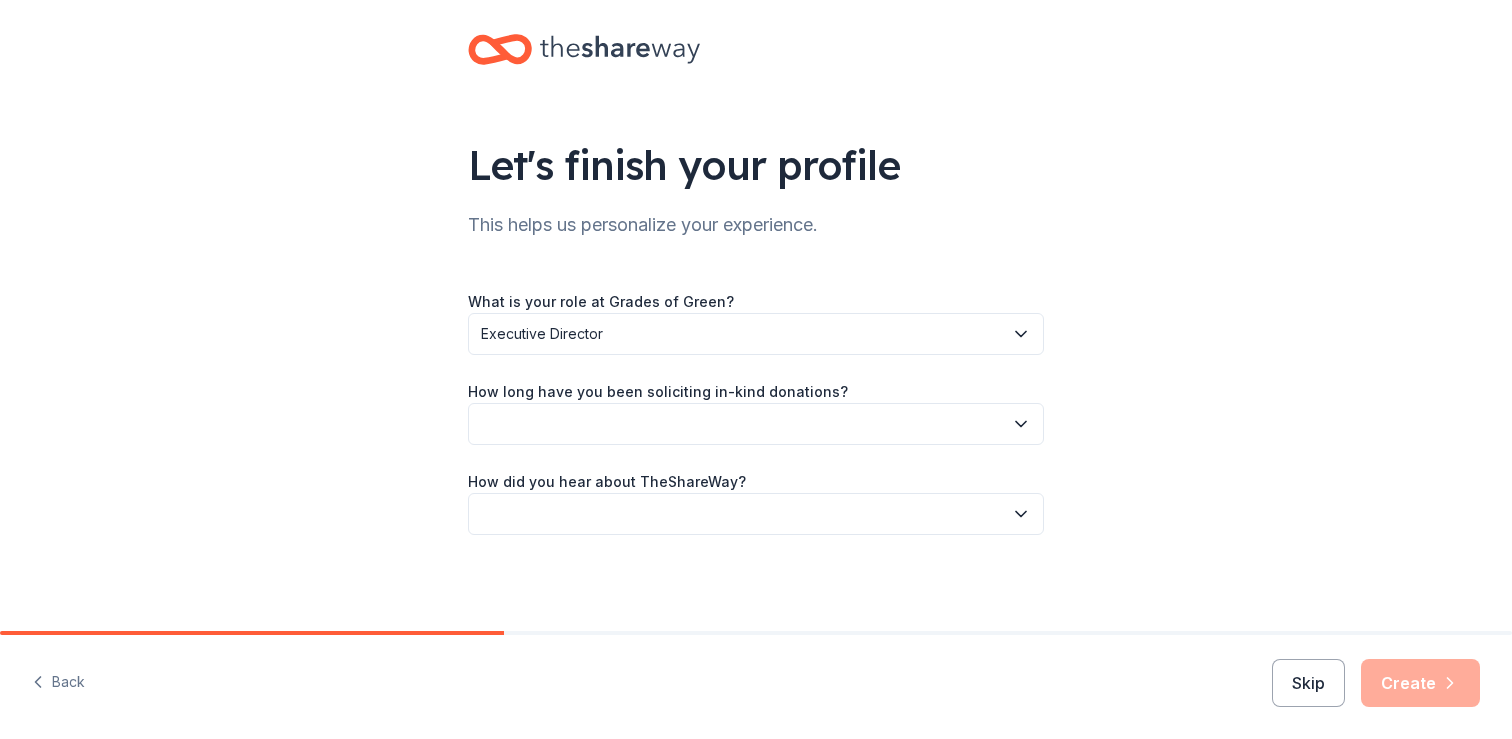 scroll, scrollTop: 21, scrollLeft: 0, axis: vertical 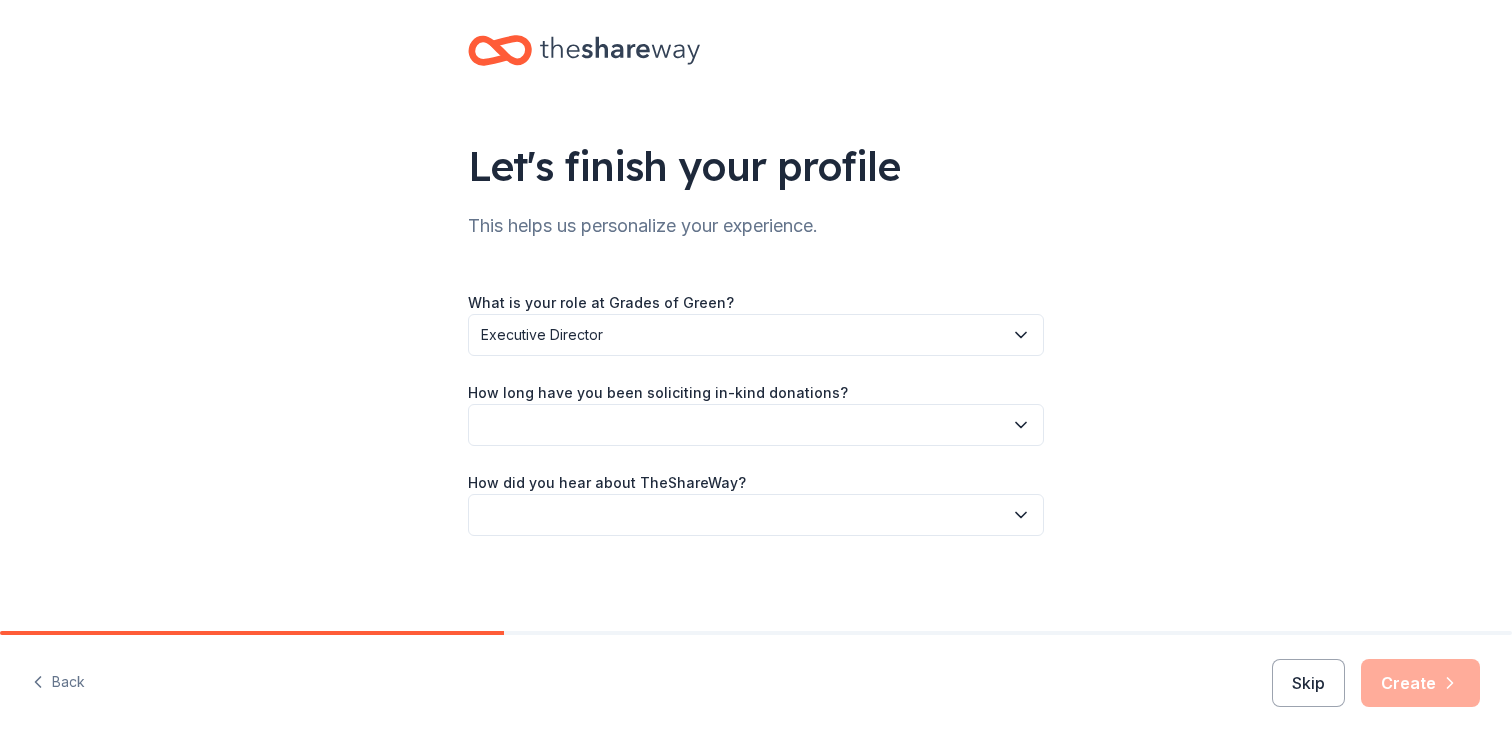 click at bounding box center (756, 425) 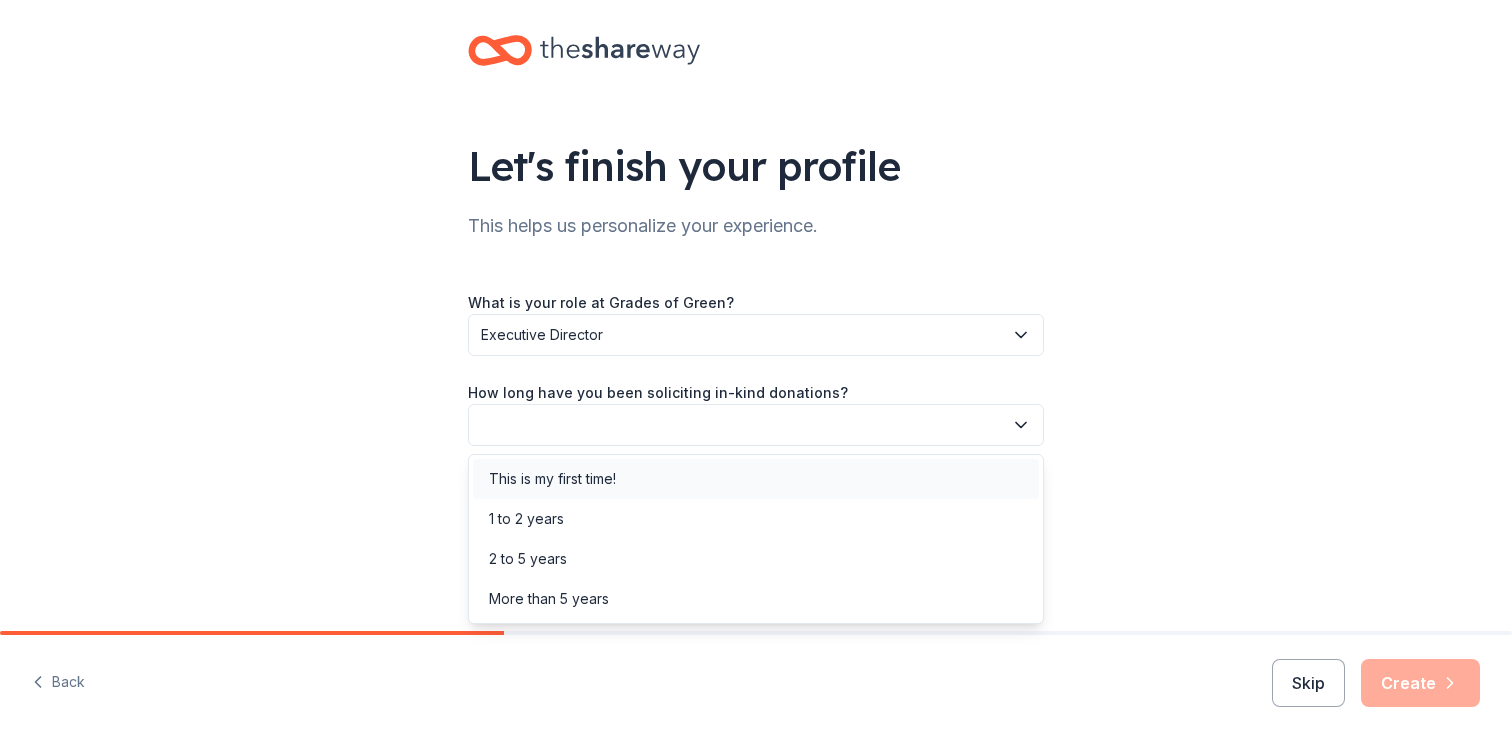 click on "This is my first time!" at bounding box center [552, 479] 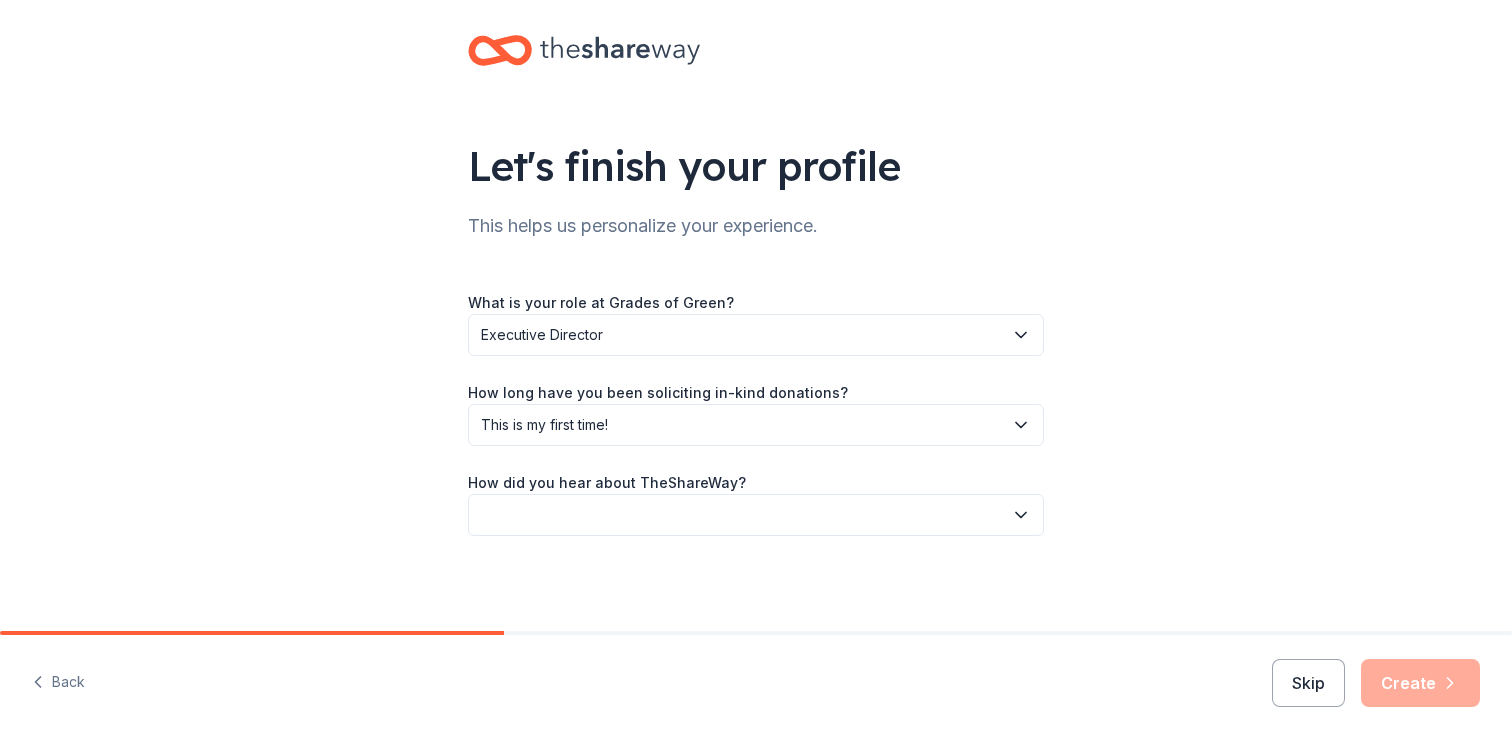 scroll, scrollTop: 22, scrollLeft: 0, axis: vertical 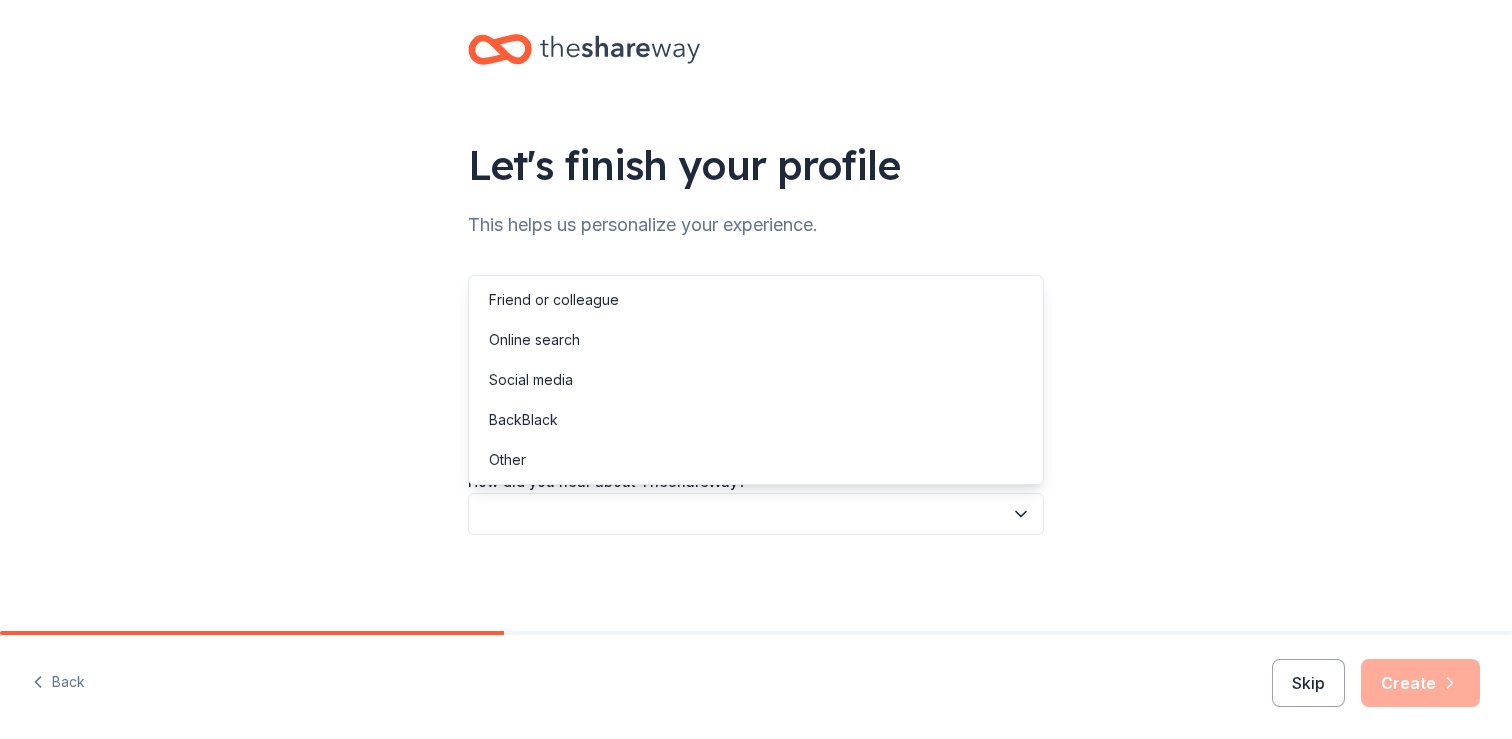 click at bounding box center [756, 514] 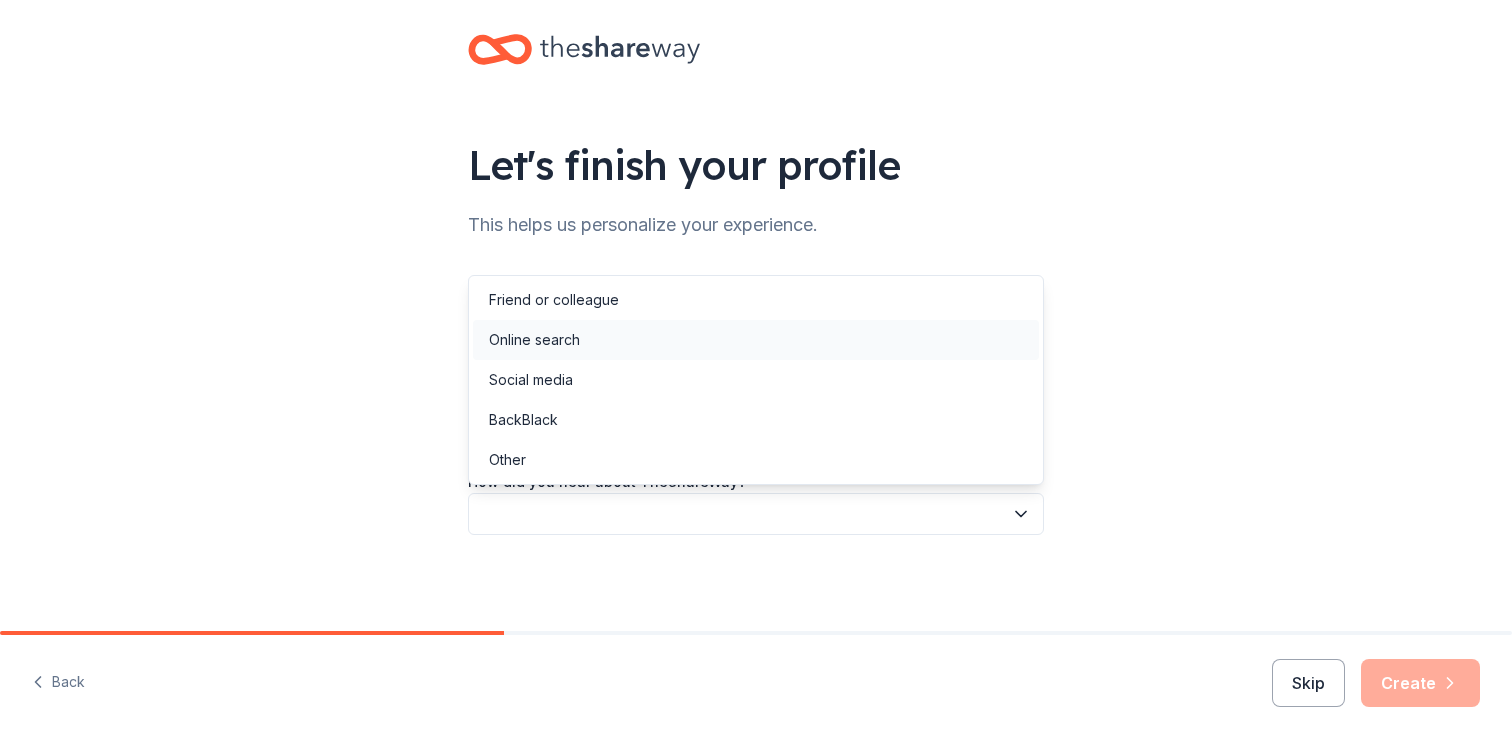 click on "Online search" at bounding box center (756, 340) 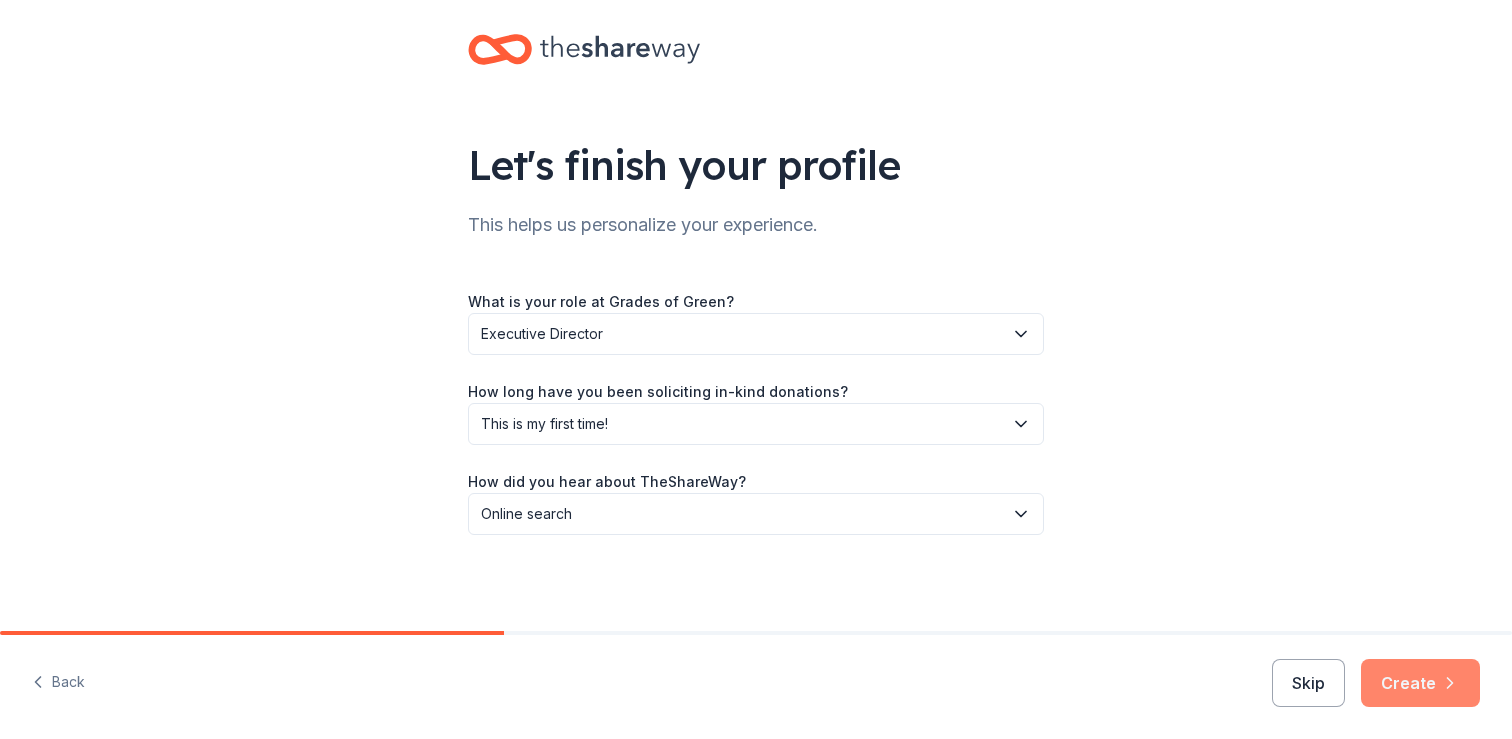 click on "Create" at bounding box center (1420, 683) 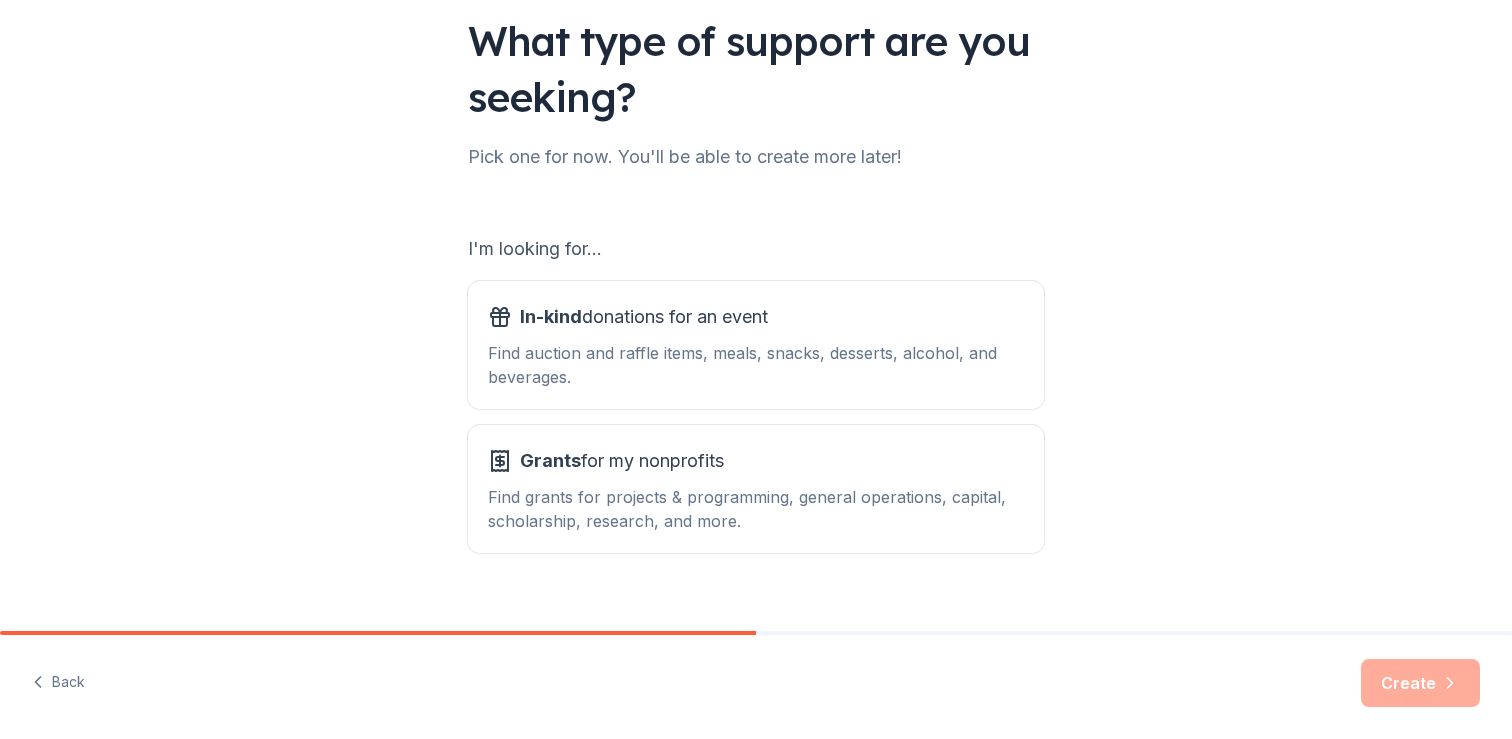 scroll, scrollTop: 176, scrollLeft: 0, axis: vertical 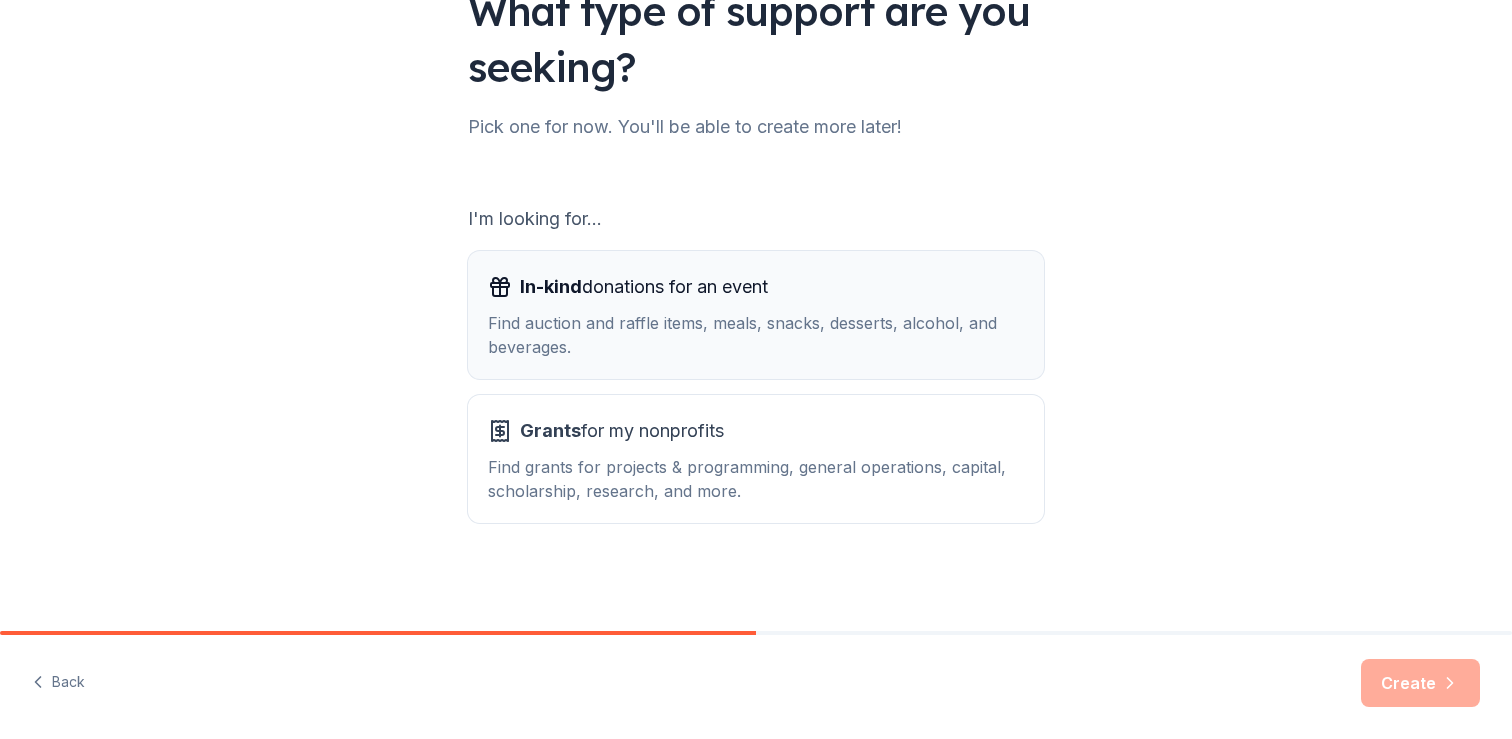 click on "Find auction and raffle items, meals, snacks, desserts, alcohol, and beverages." at bounding box center (756, 335) 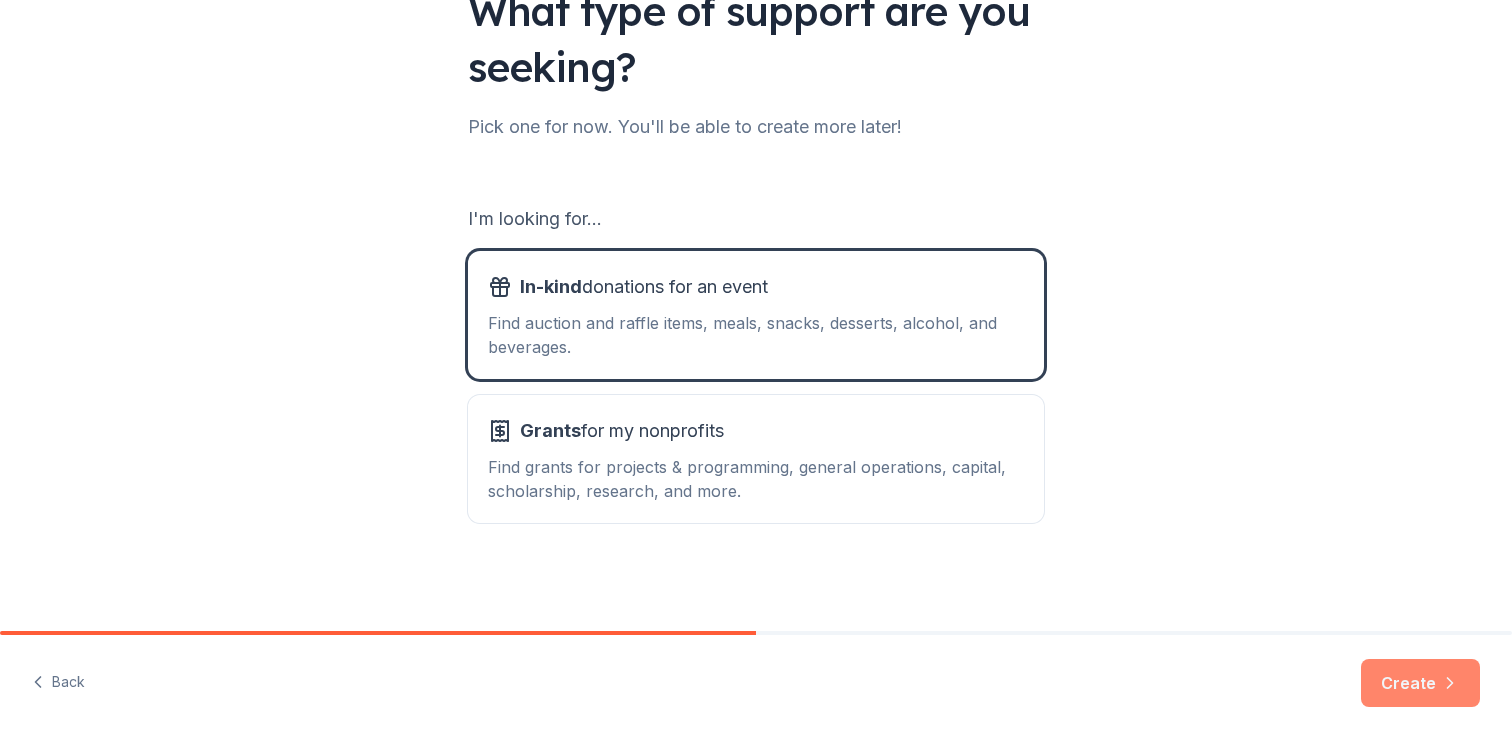 click on "Create" at bounding box center (1420, 683) 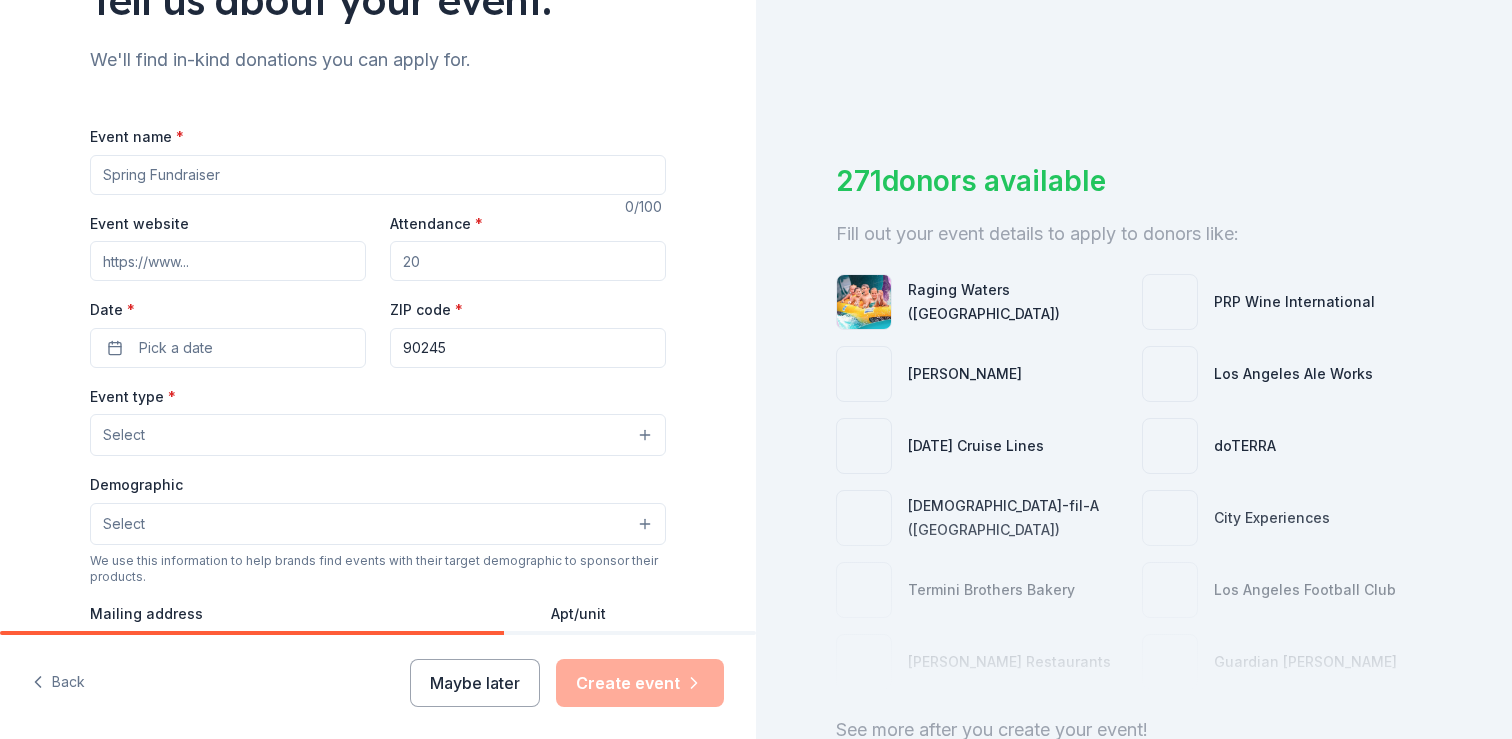 scroll, scrollTop: 186, scrollLeft: 0, axis: vertical 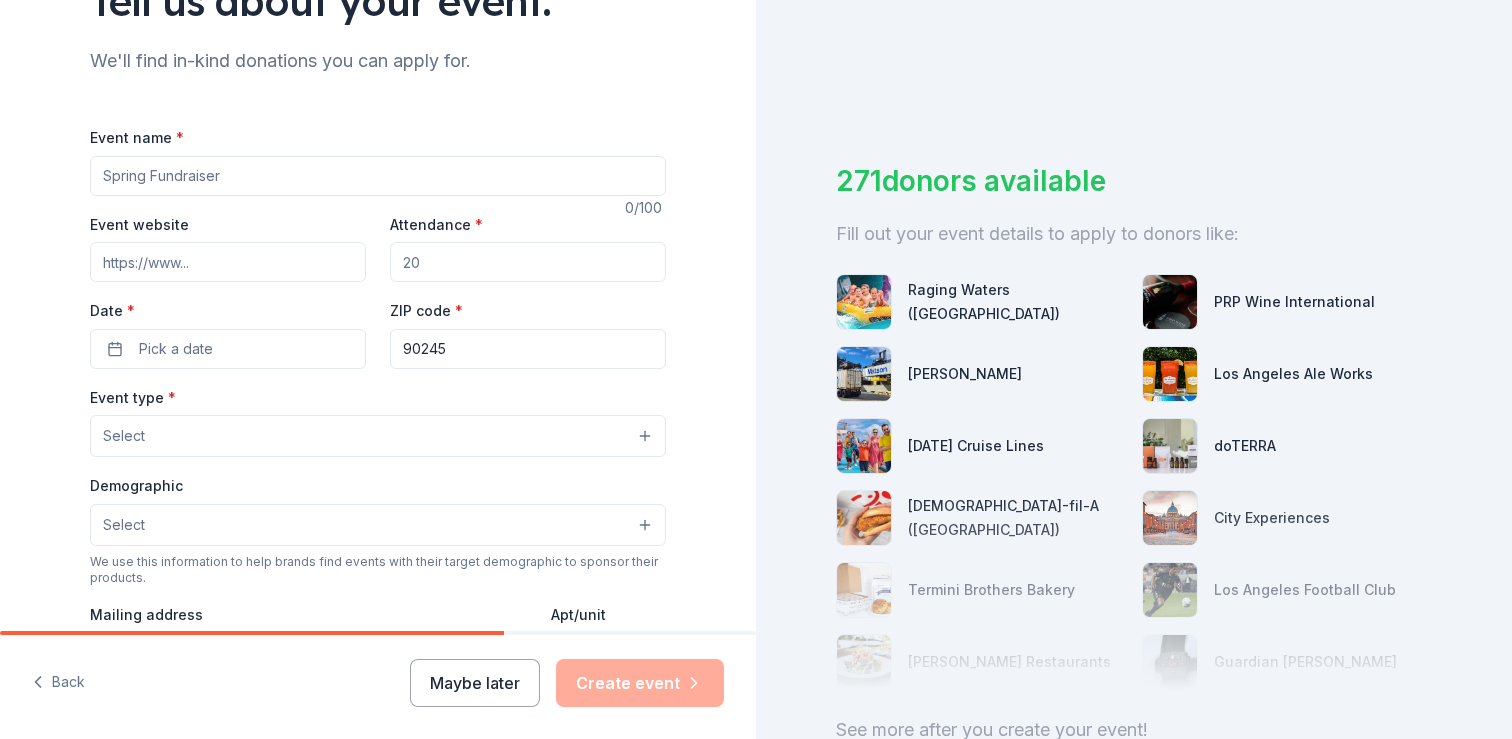 click on "Event name *" at bounding box center (378, 176) 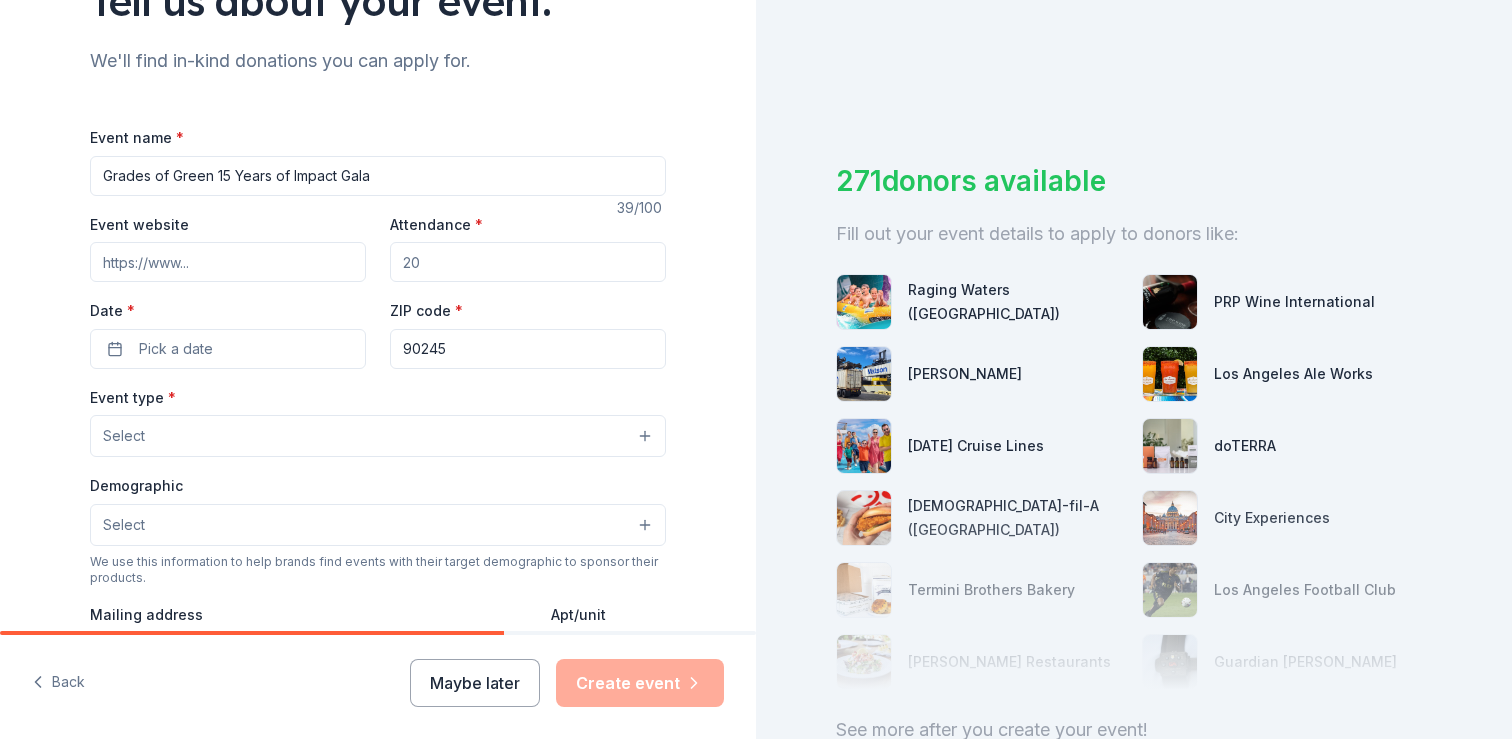 type on "Grades of Green 15 Years of Impact Gala" 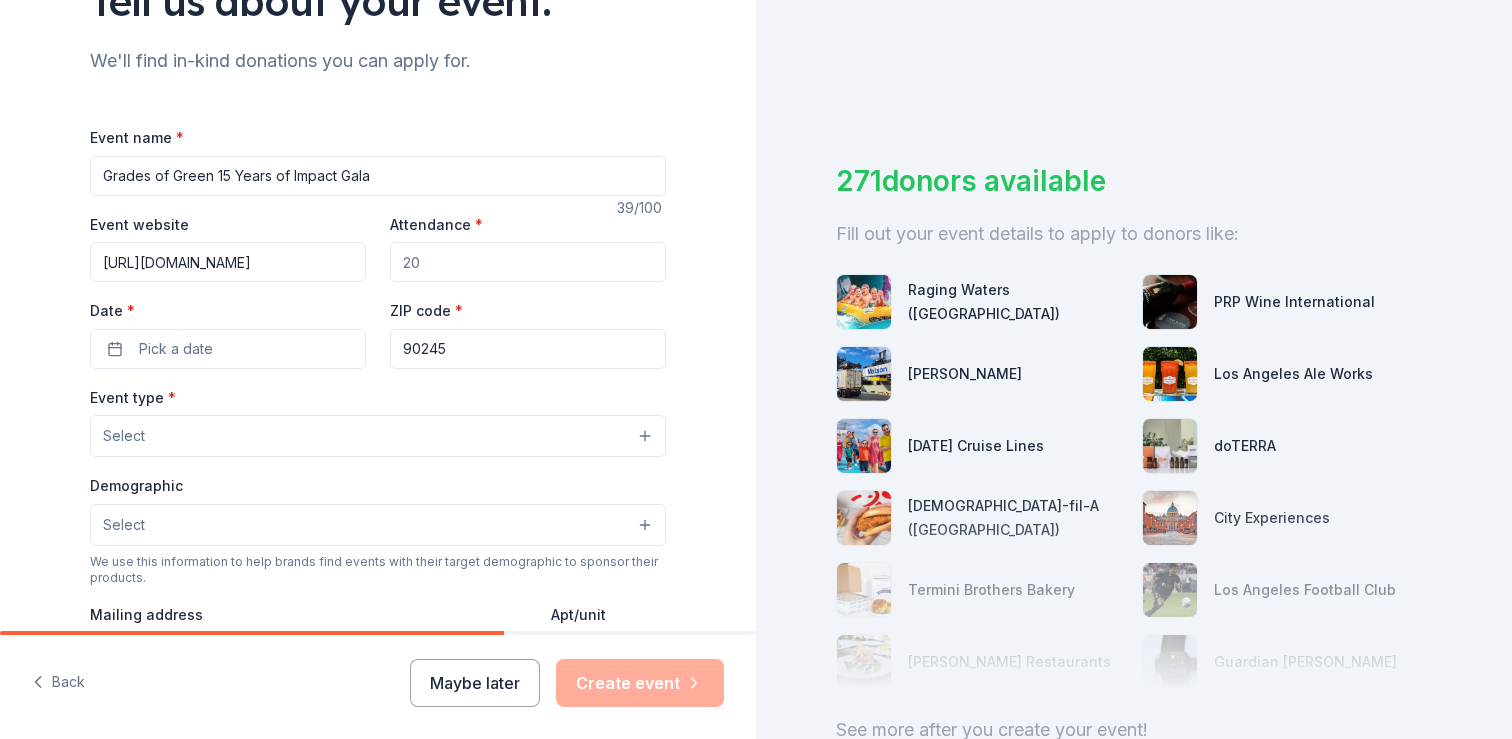 click on "Attendance *" at bounding box center (528, 262) 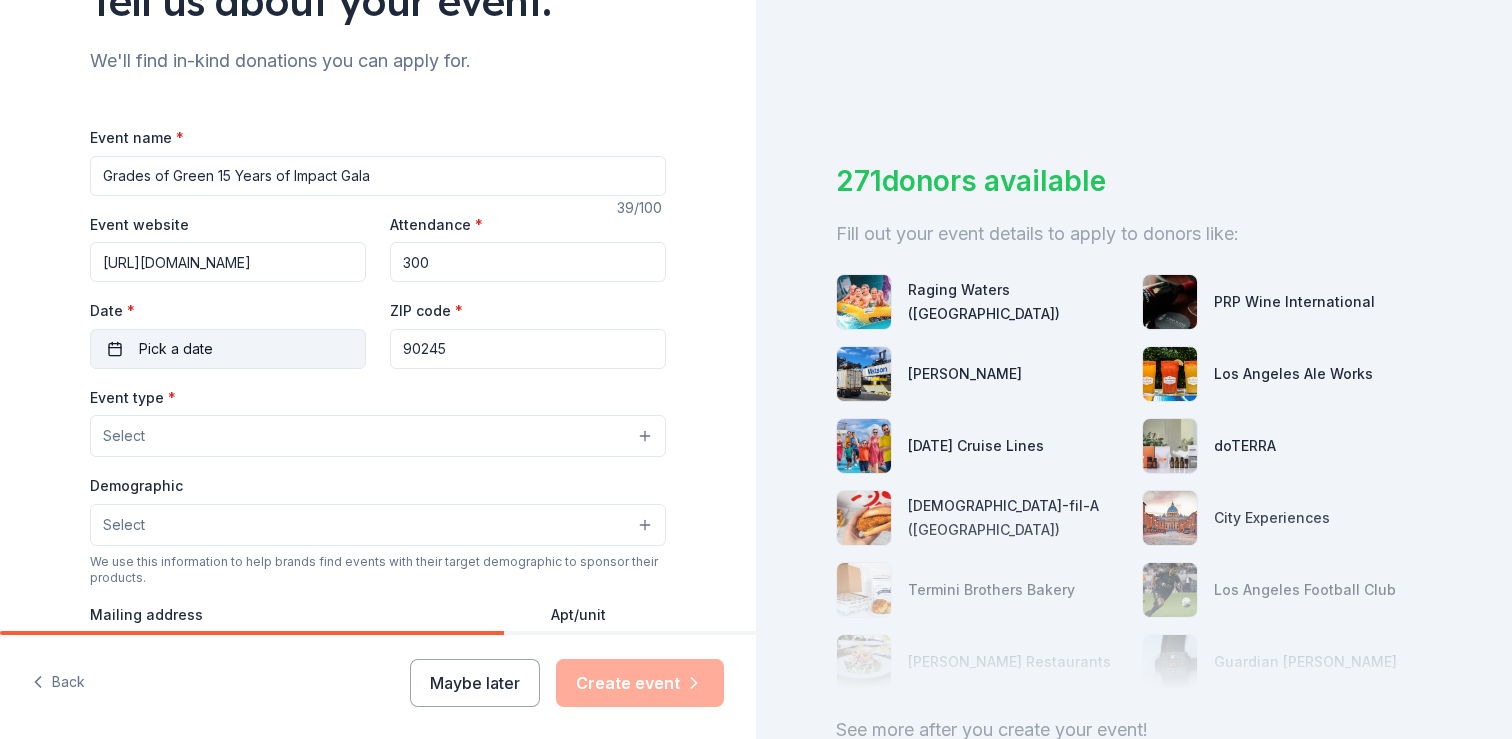 type on "300" 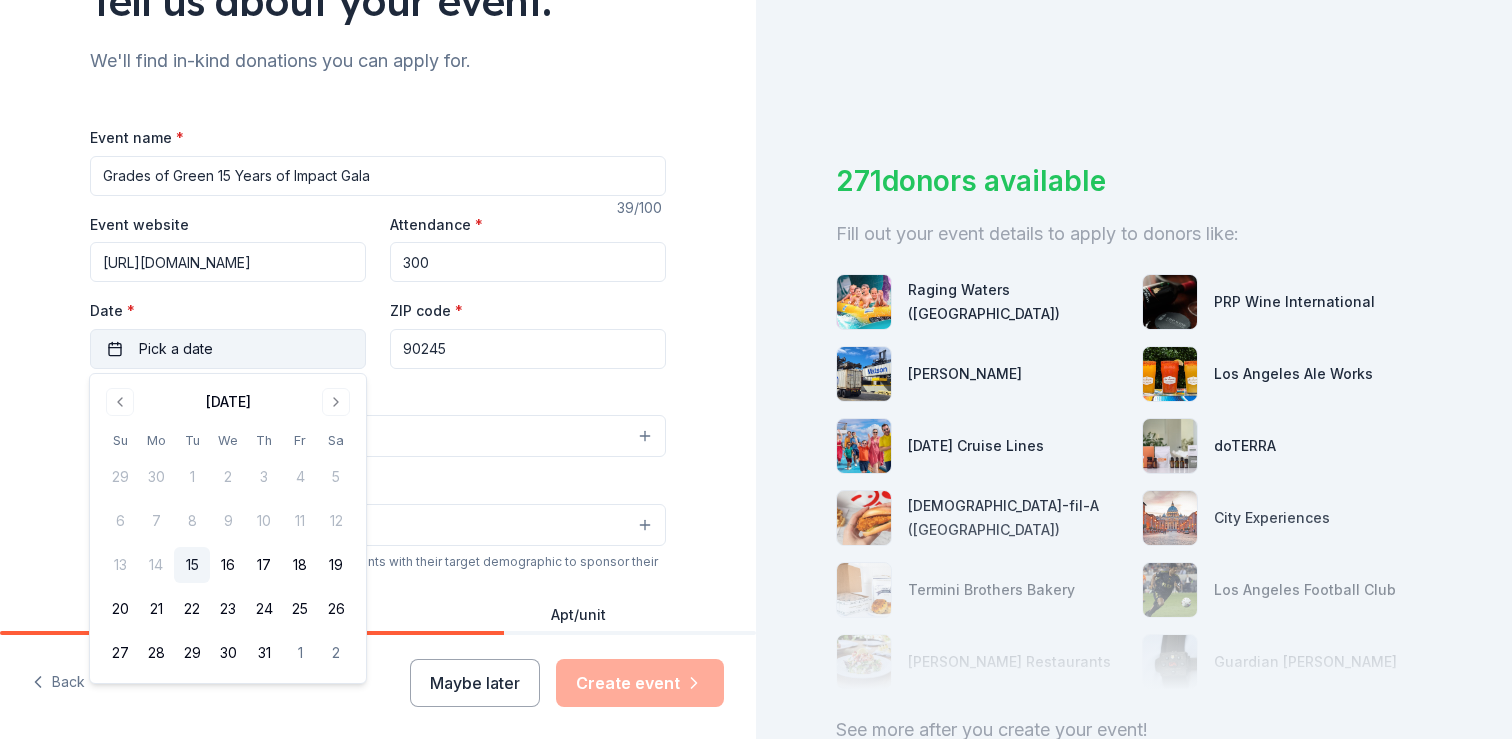 type 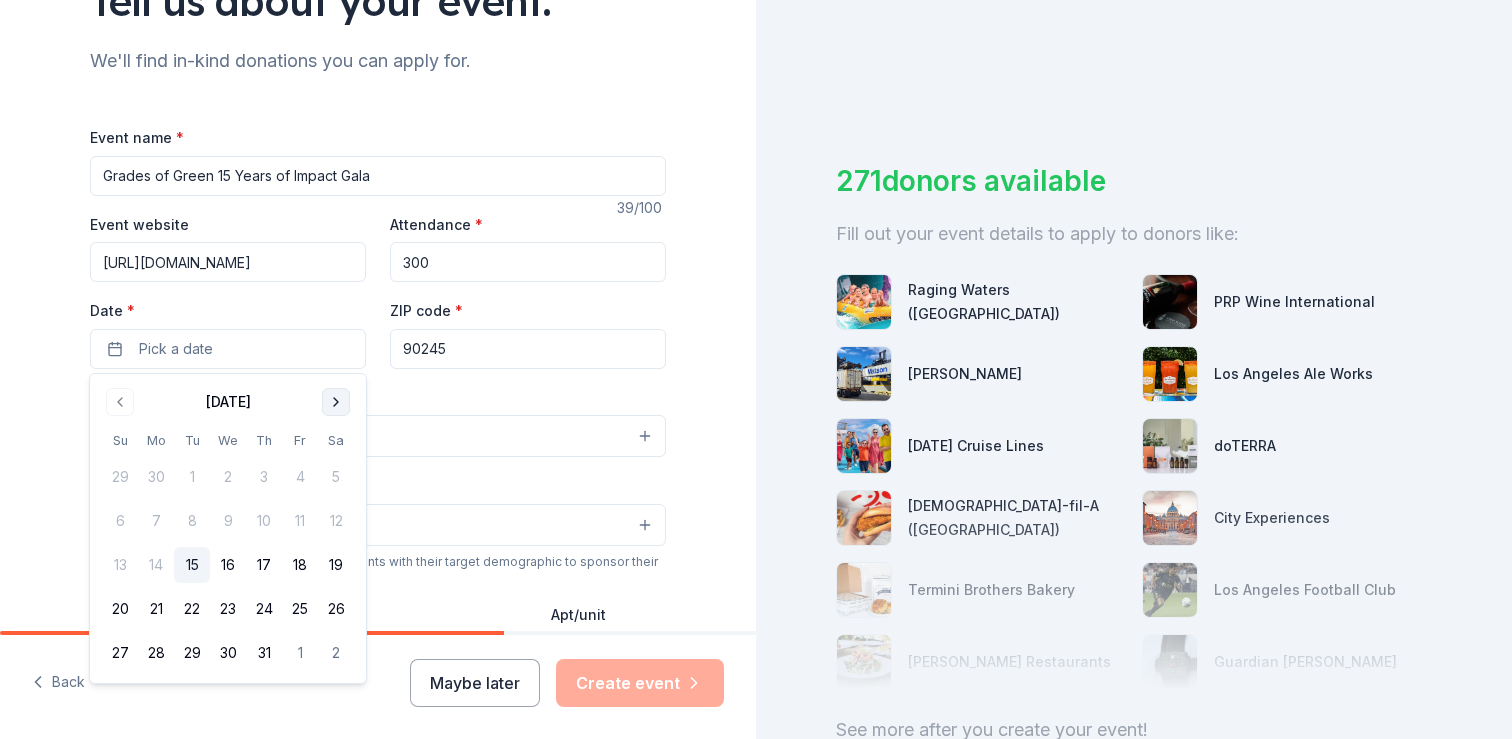 click at bounding box center (336, 402) 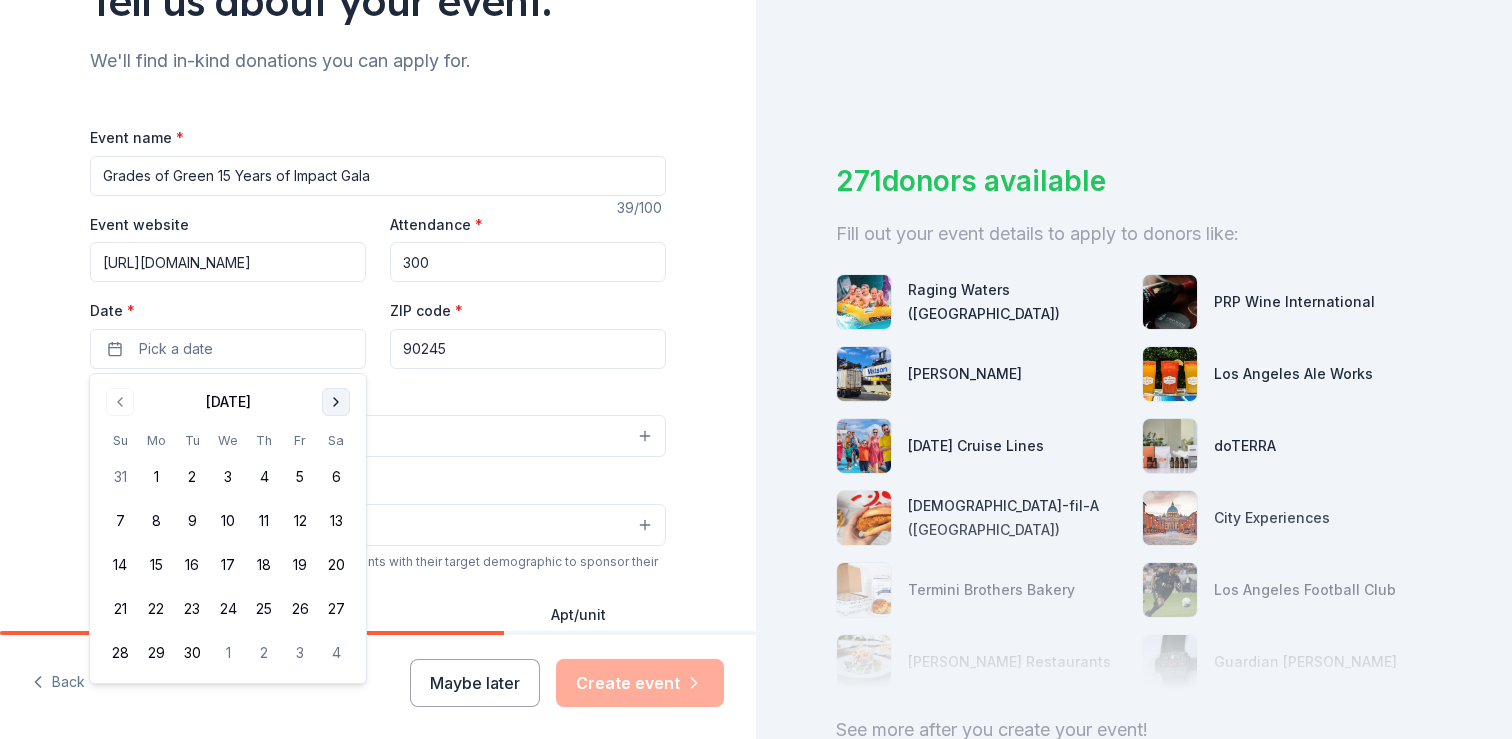 click at bounding box center [336, 402] 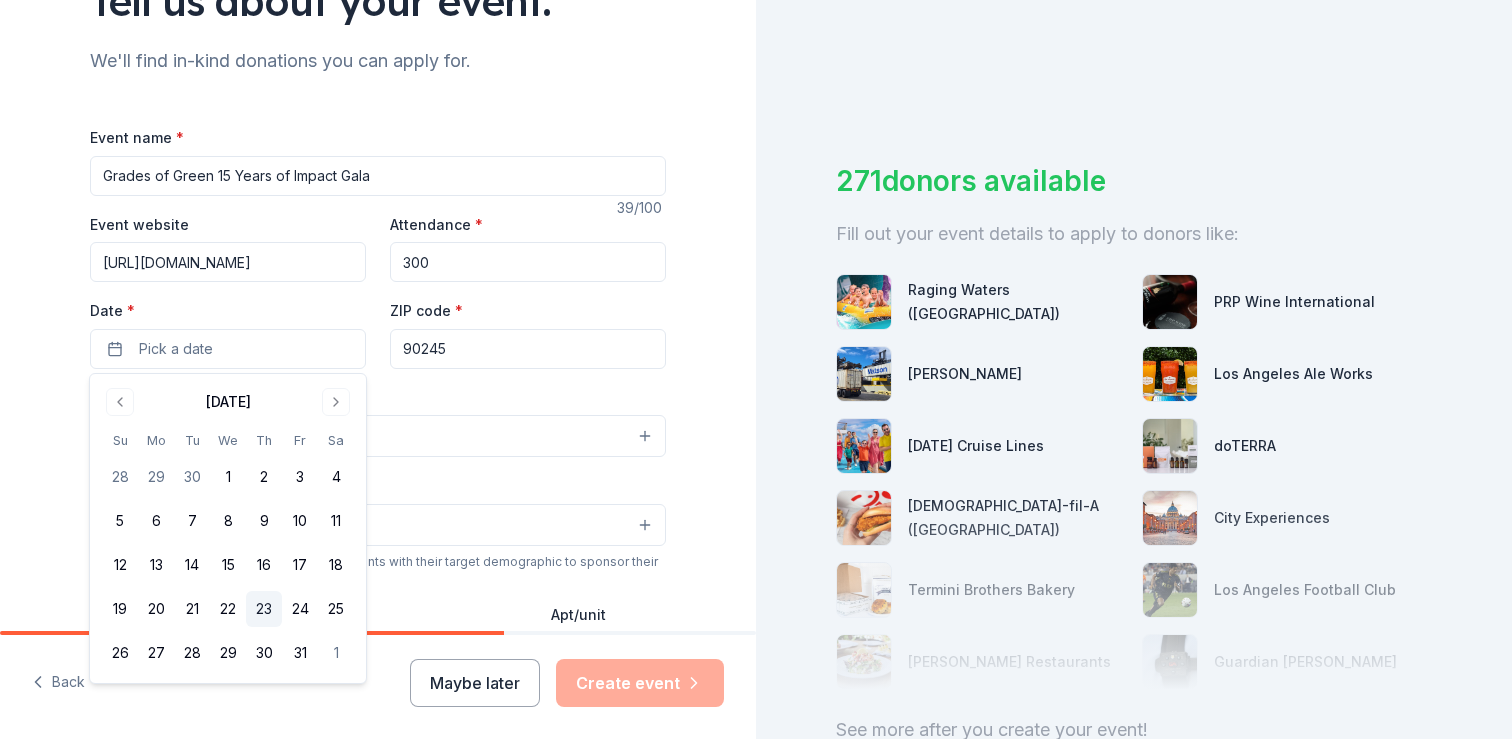 click on "23" at bounding box center (264, 609) 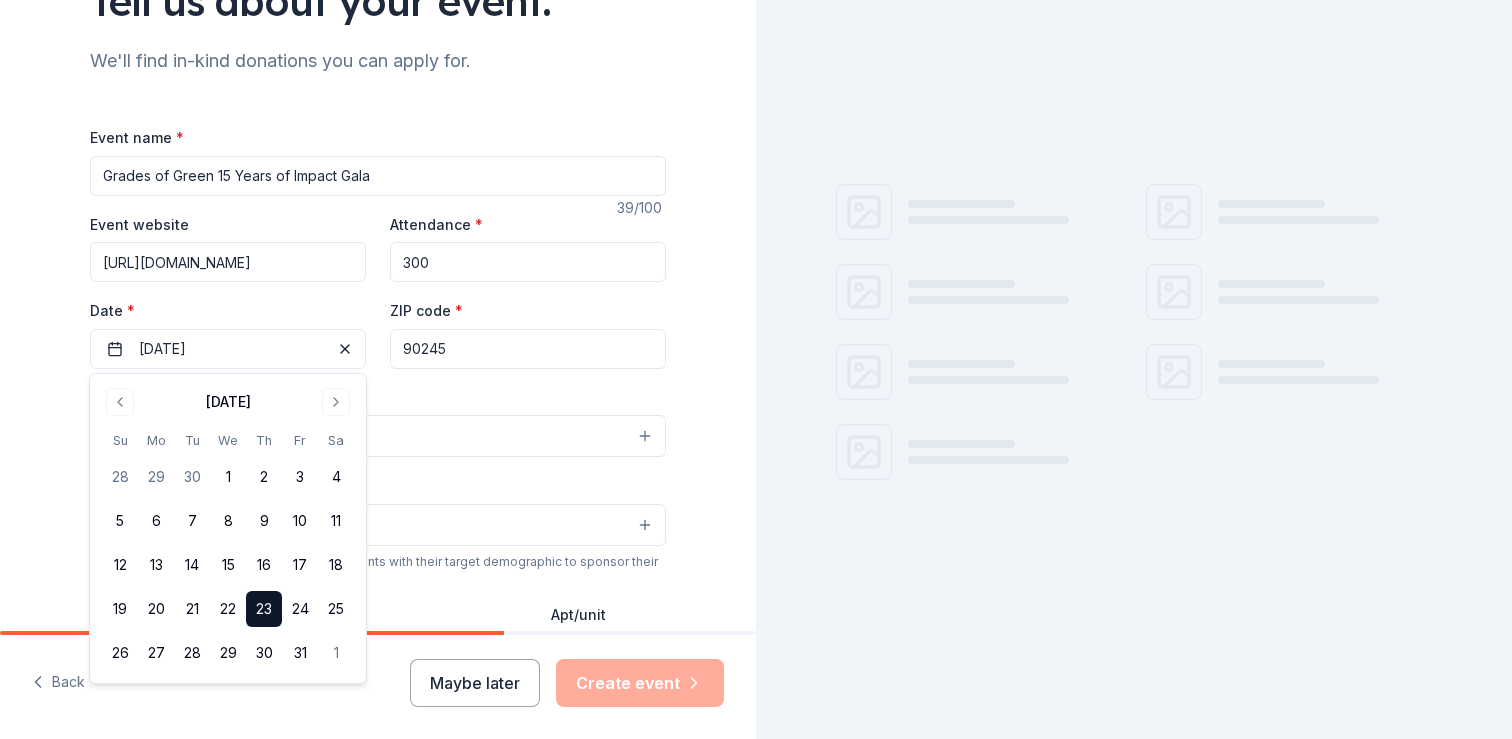 click on "90245" at bounding box center [528, 349] 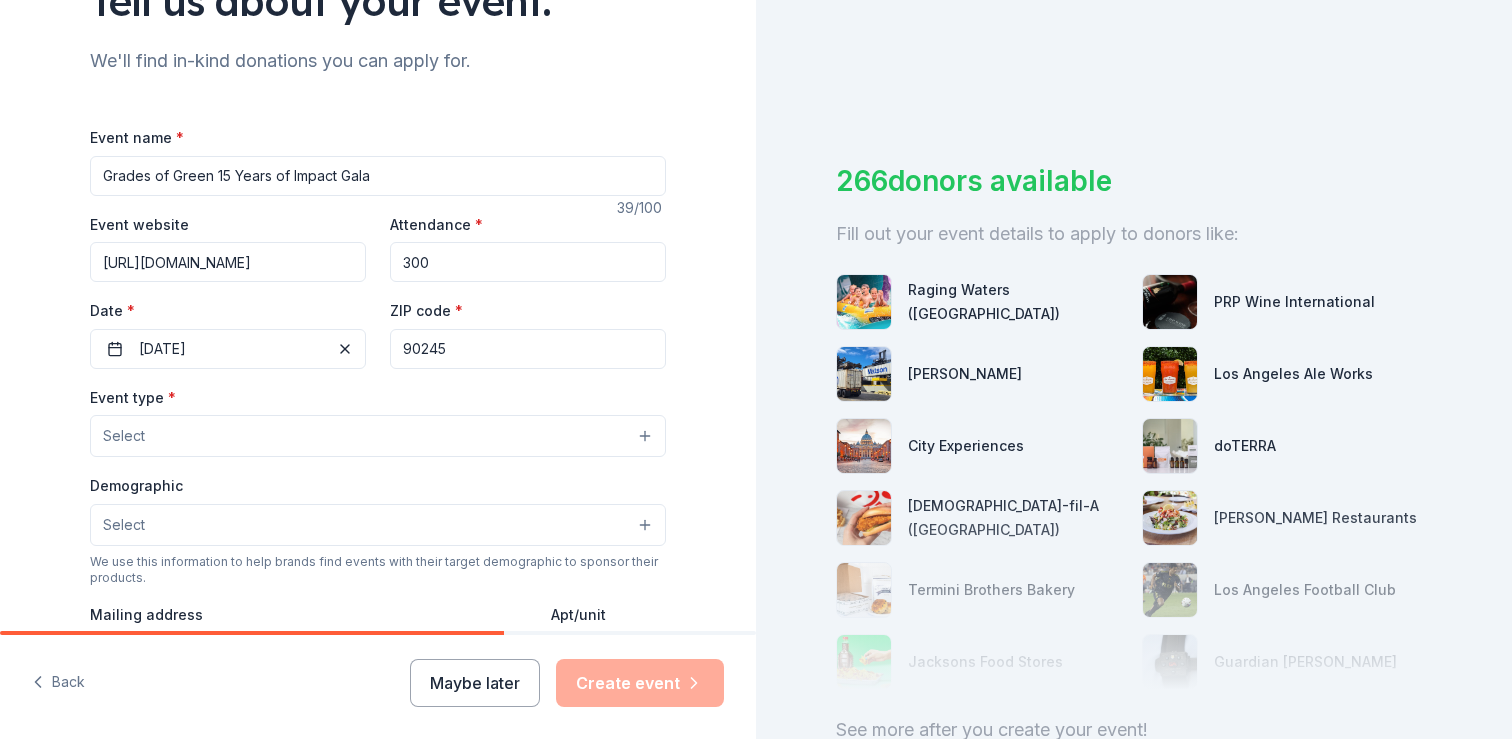 click on "Select" at bounding box center (378, 436) 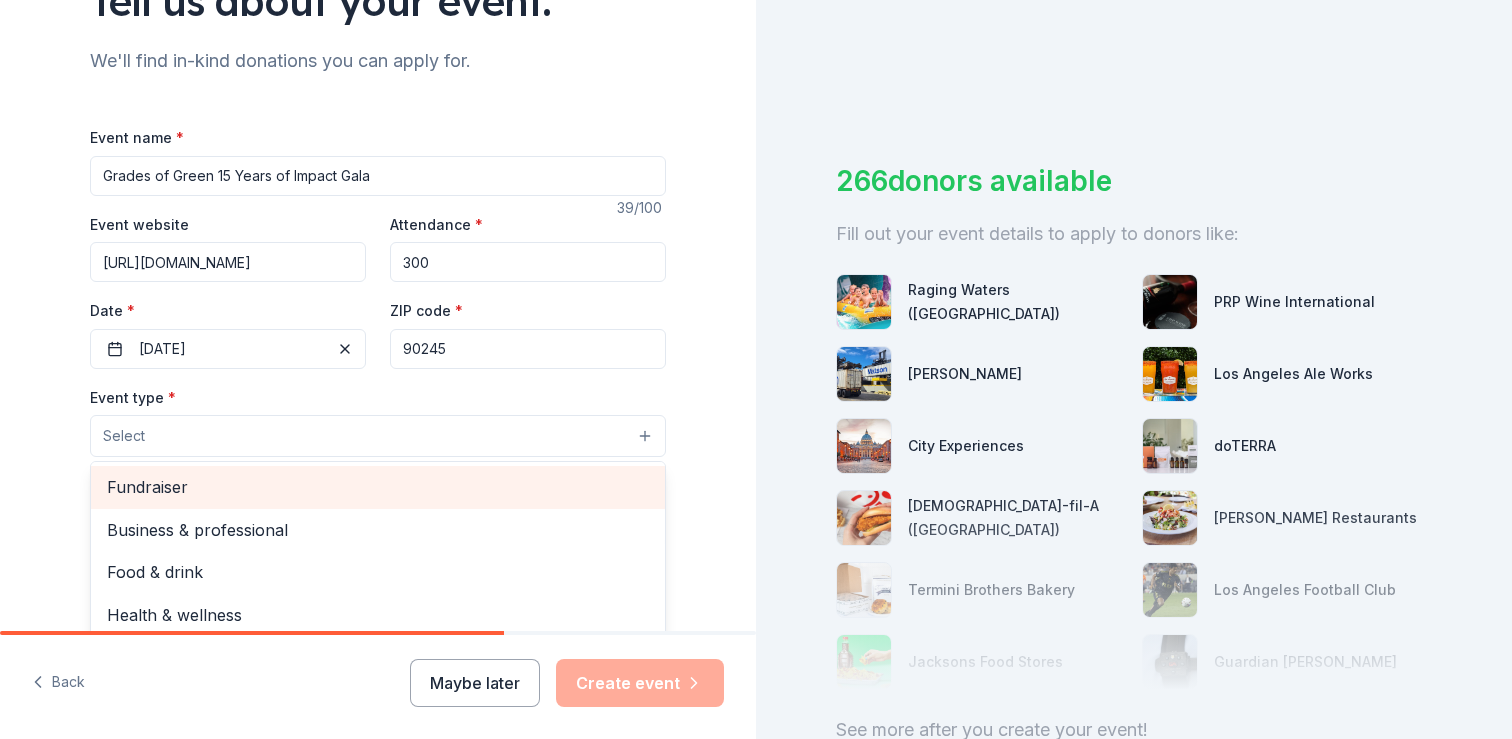 drag, startPoint x: 160, startPoint y: 487, endPoint x: 0, endPoint y: 526, distance: 164.68454 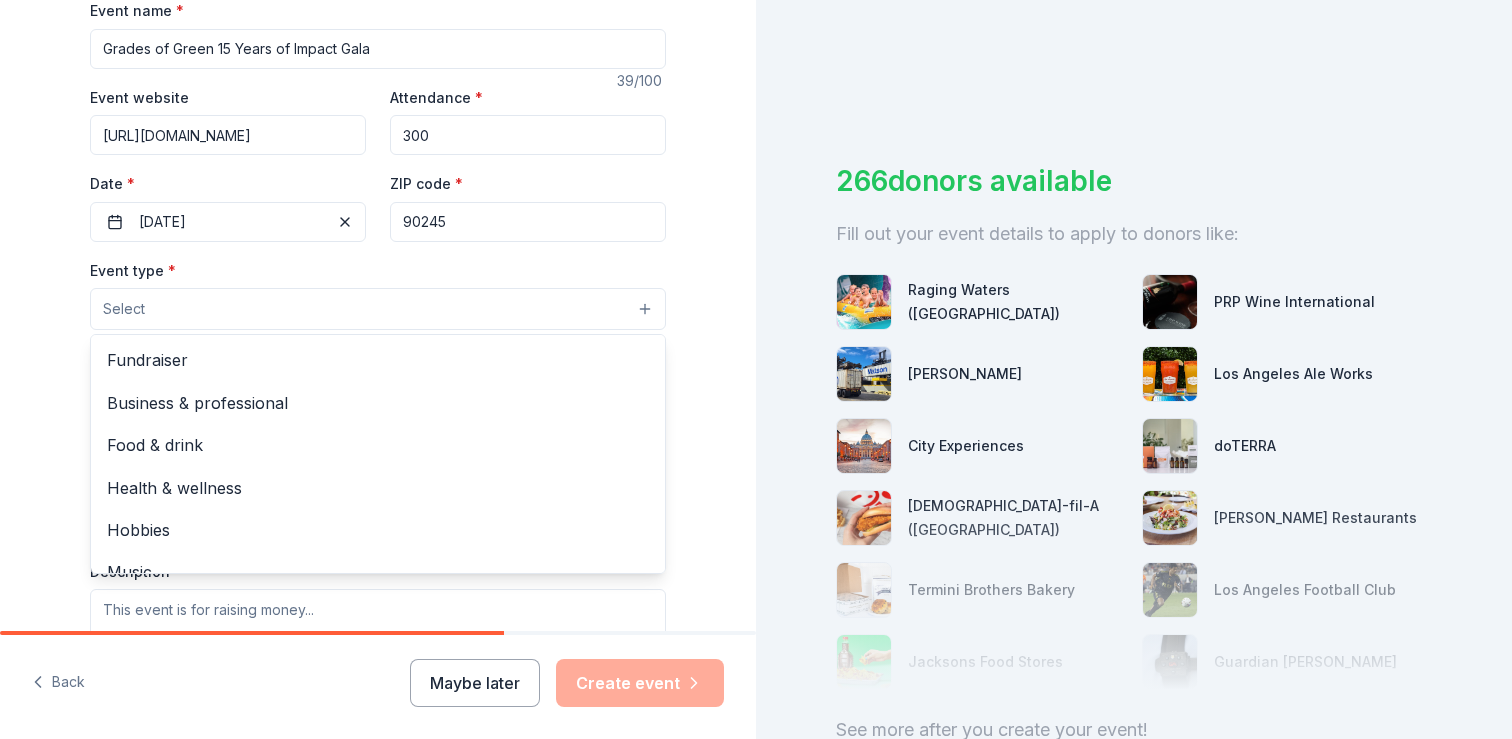scroll, scrollTop: 351, scrollLeft: 0, axis: vertical 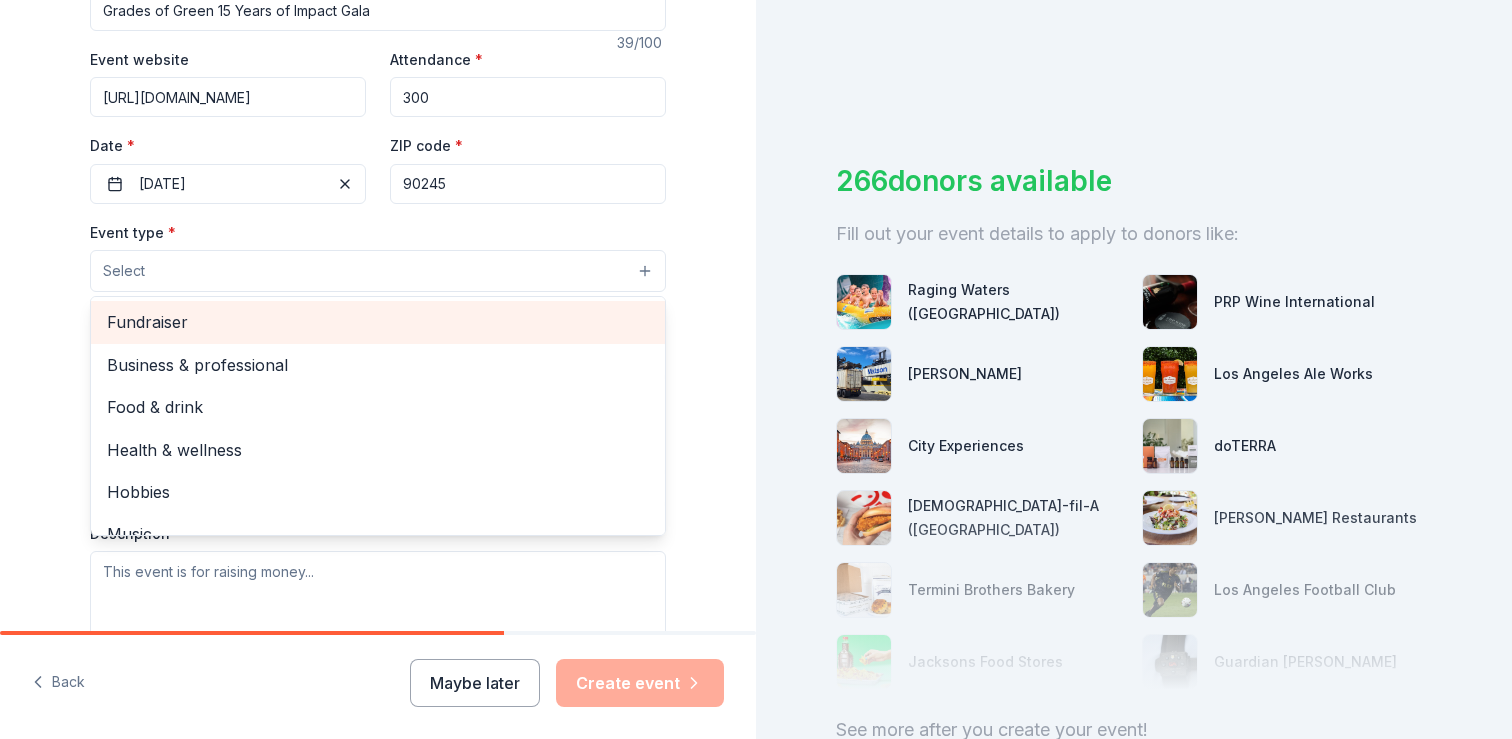 click on "Fundraiser" at bounding box center (378, 322) 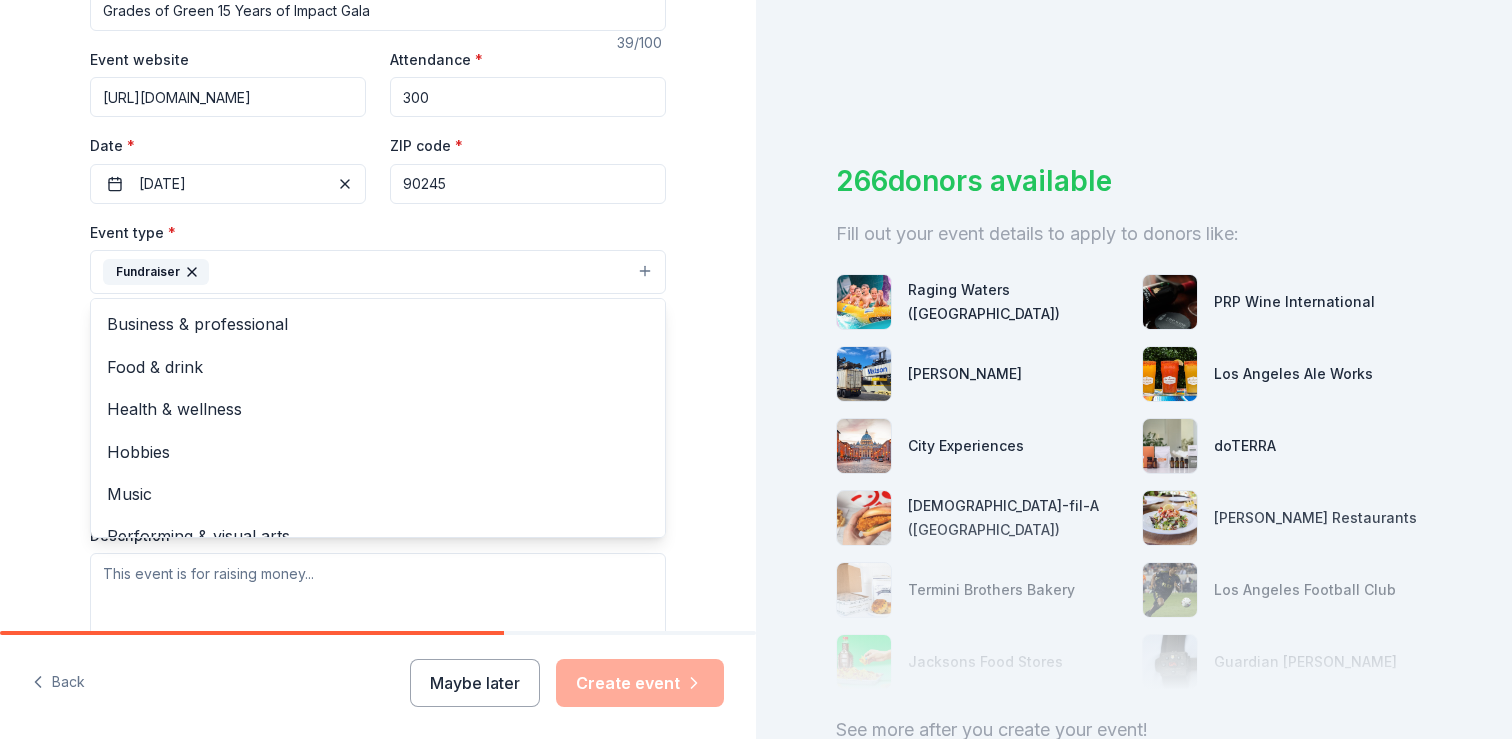 click on "Tell us about your event. We'll find in-kind donations you can apply for. Event name * Grades of Green 15 Years of Impact Gala 39 /100 Event website https://gradesofgreen.org/ Attendance * 300 Date * 10/23/2025 ZIP code * 90245 Event type * Fundraiser Business & professional Food & drink Health & wellness Hobbies Music Performing & visual arts Demographic Select We use this information to help brands find events with their target demographic to sponsor their products. Mailing address Apt/unit Description What are you looking for? * Auction & raffle Meals Snacks Desserts Alcohol Beverages Send me reminders Email me reminders of donor application deadlines Recurring event" at bounding box center (378, 315) 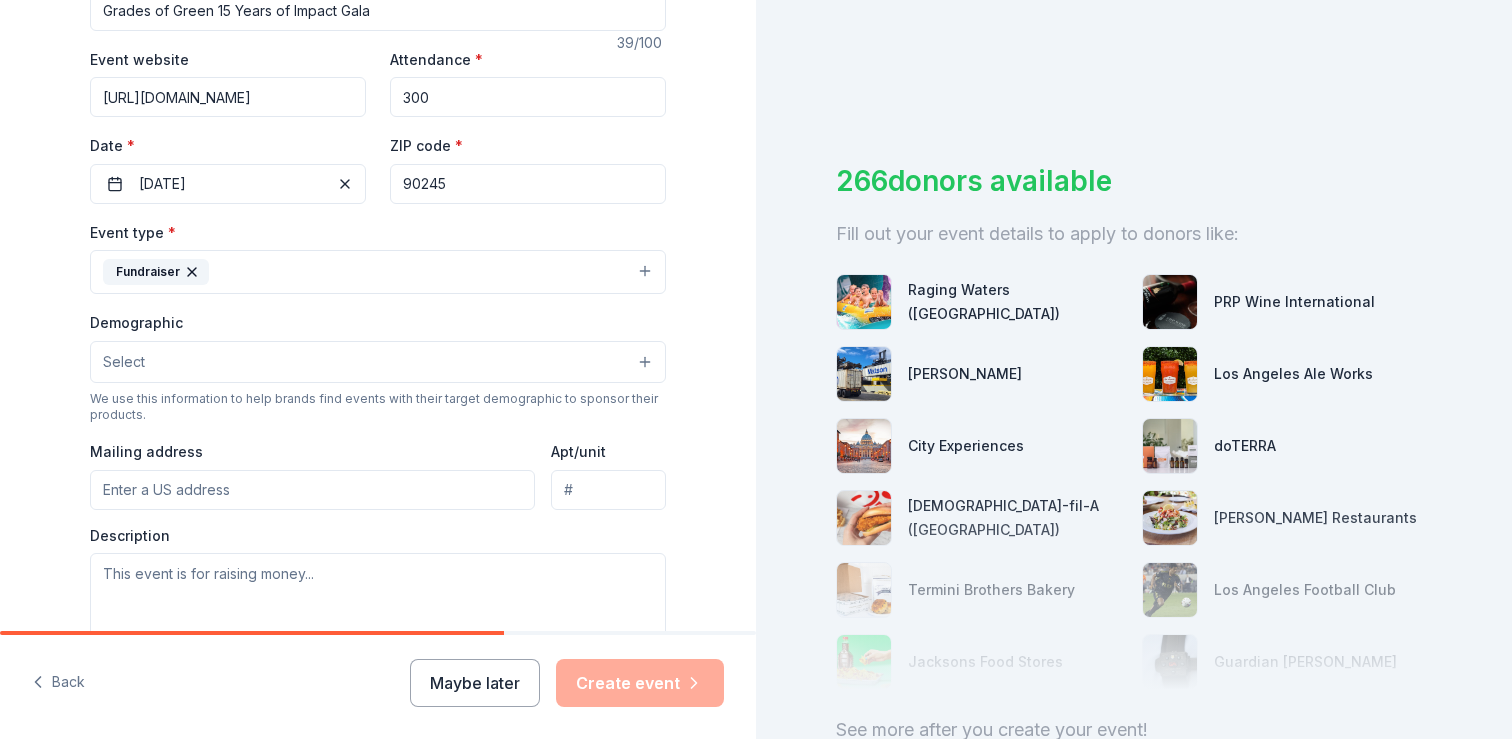 click on "Select" at bounding box center (378, 362) 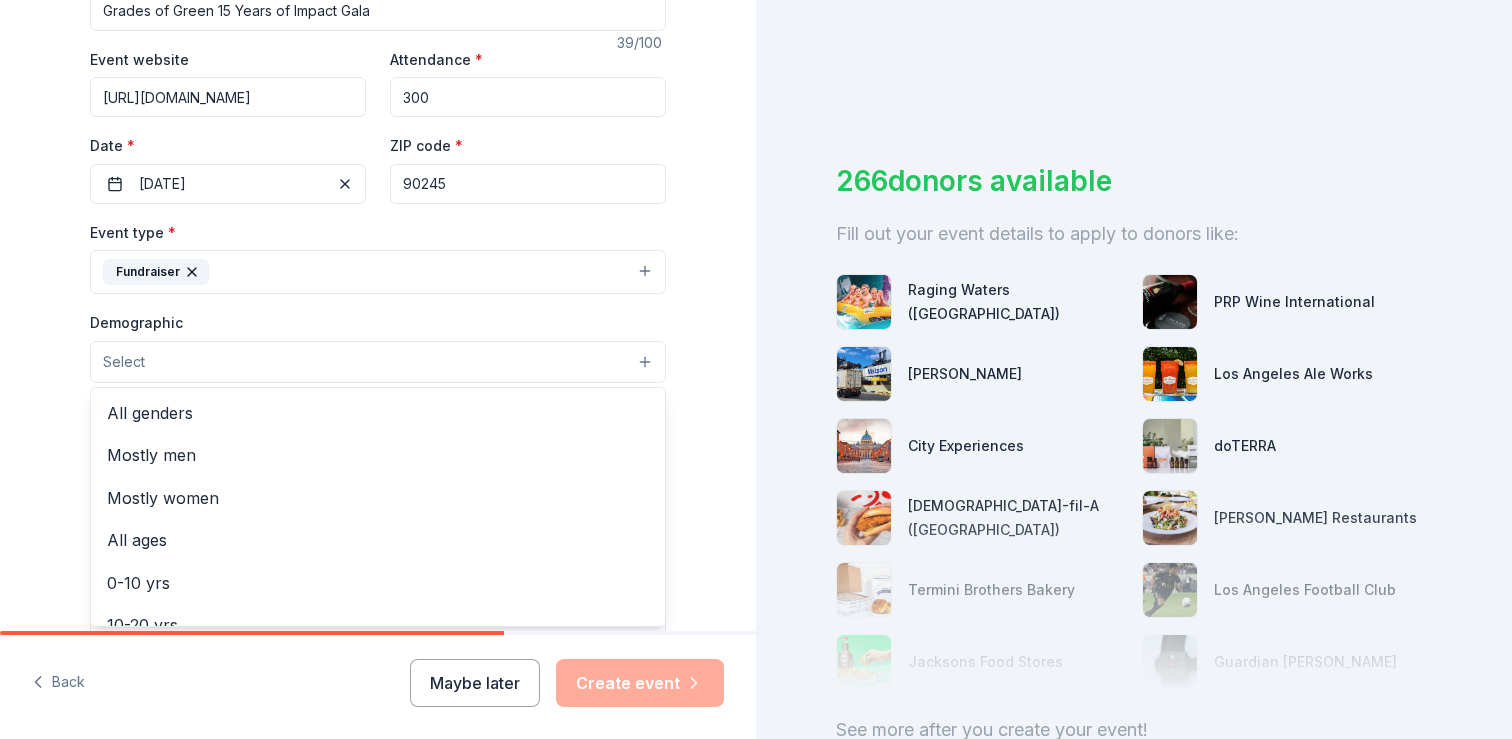 click on "Event type * Fundraiser Demographic Select All genders Mostly men Mostly women All ages 0-10 yrs 10-20 yrs 20-30 yrs 30-40 yrs 40-50 yrs 50-60 yrs 60-70 yrs 70-80 yrs 80+ yrs We use this information to help brands find events with their target demographic to sponsor their products. Mailing address Apt/unit Description" at bounding box center [378, 431] 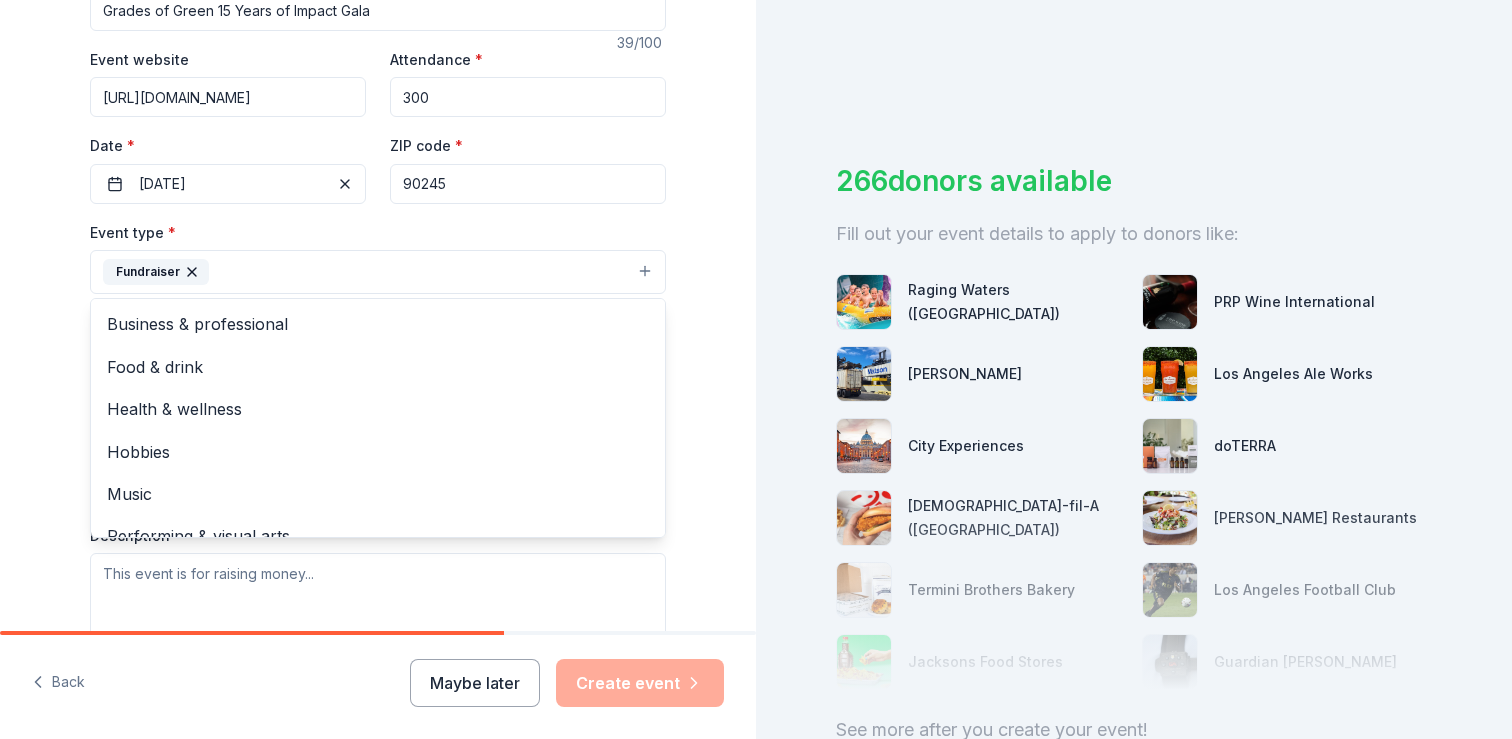click on "Fundraiser" at bounding box center [378, 272] 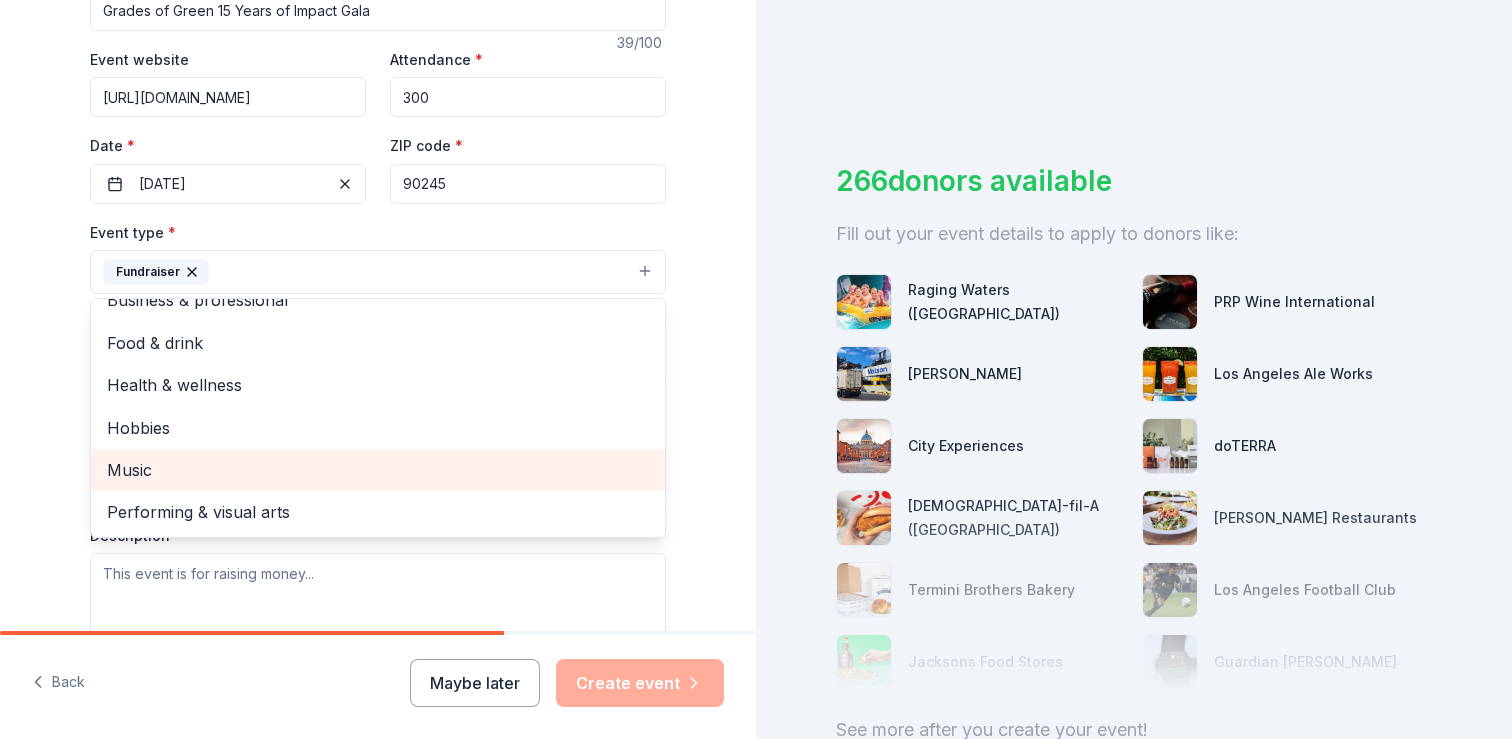 scroll, scrollTop: 0, scrollLeft: 0, axis: both 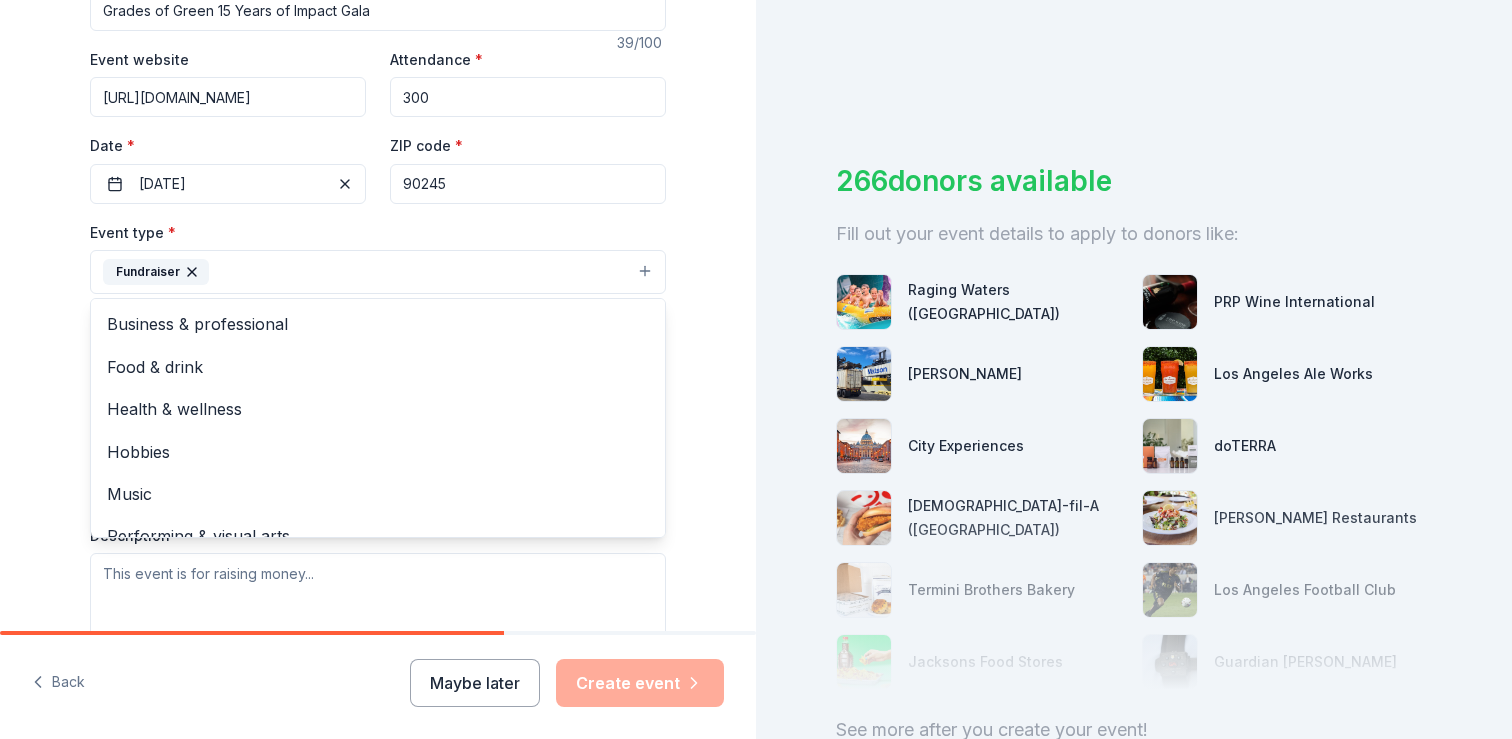 click on "Tell us about your event. We'll find in-kind donations you can apply for. Event name * Grades of Green 15 Years of Impact Gala 39 /100 Event website https://gradesofgreen.org/ Attendance * 300 Date * 10/23/2025 ZIP code * 90245 Event type * Fundraiser Business & professional Food & drink Health & wellness Hobbies Music Performing & visual arts Demographic Select We use this information to help brands find events with their target demographic to sponsor their products. Mailing address Apt/unit Description What are you looking for? * Auction & raffle Meals Snacks Desserts Alcohol Beverages Send me reminders Email me reminders of donor application deadlines Recurring event" at bounding box center [378, 315] 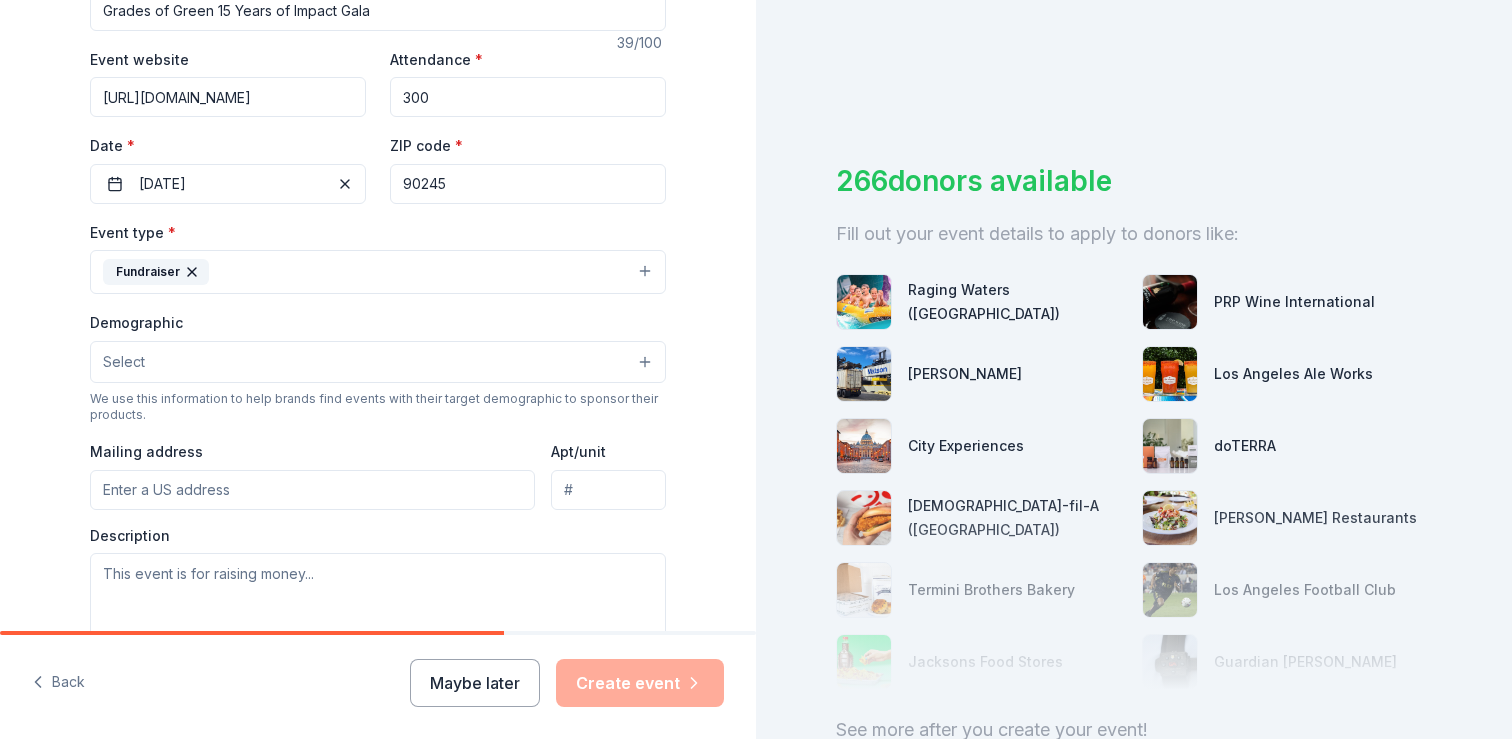 click on "Select" at bounding box center (378, 362) 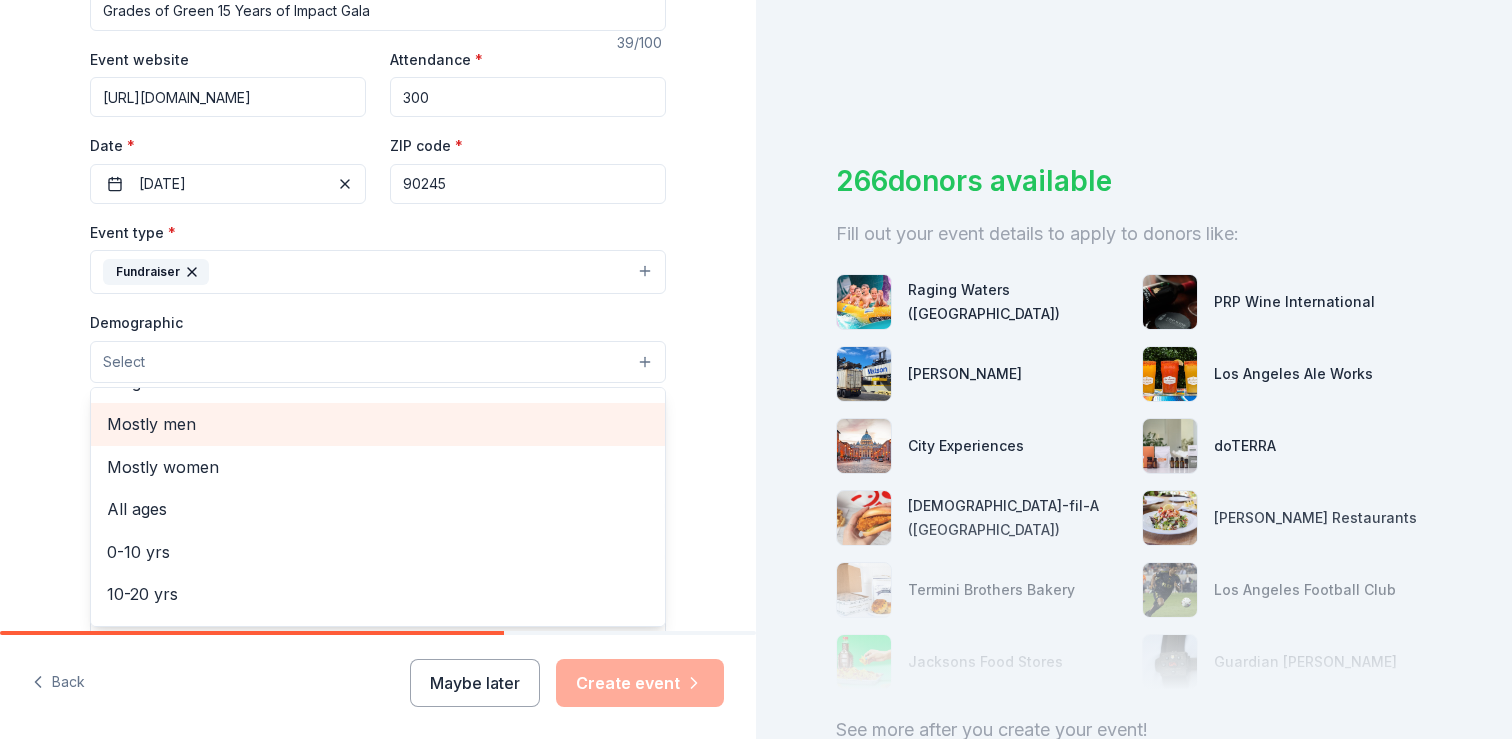 scroll, scrollTop: 0, scrollLeft: 0, axis: both 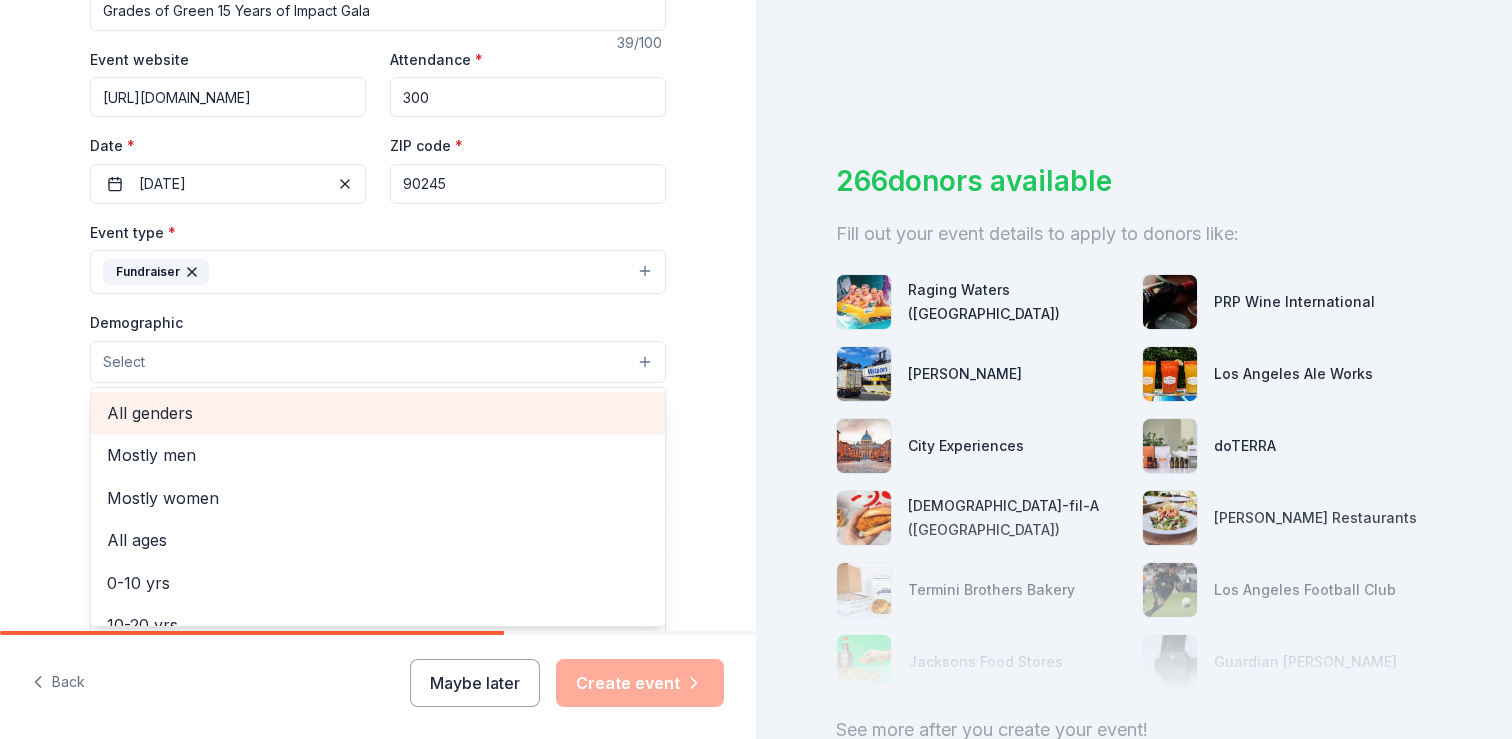 click on "All genders" at bounding box center (378, 413) 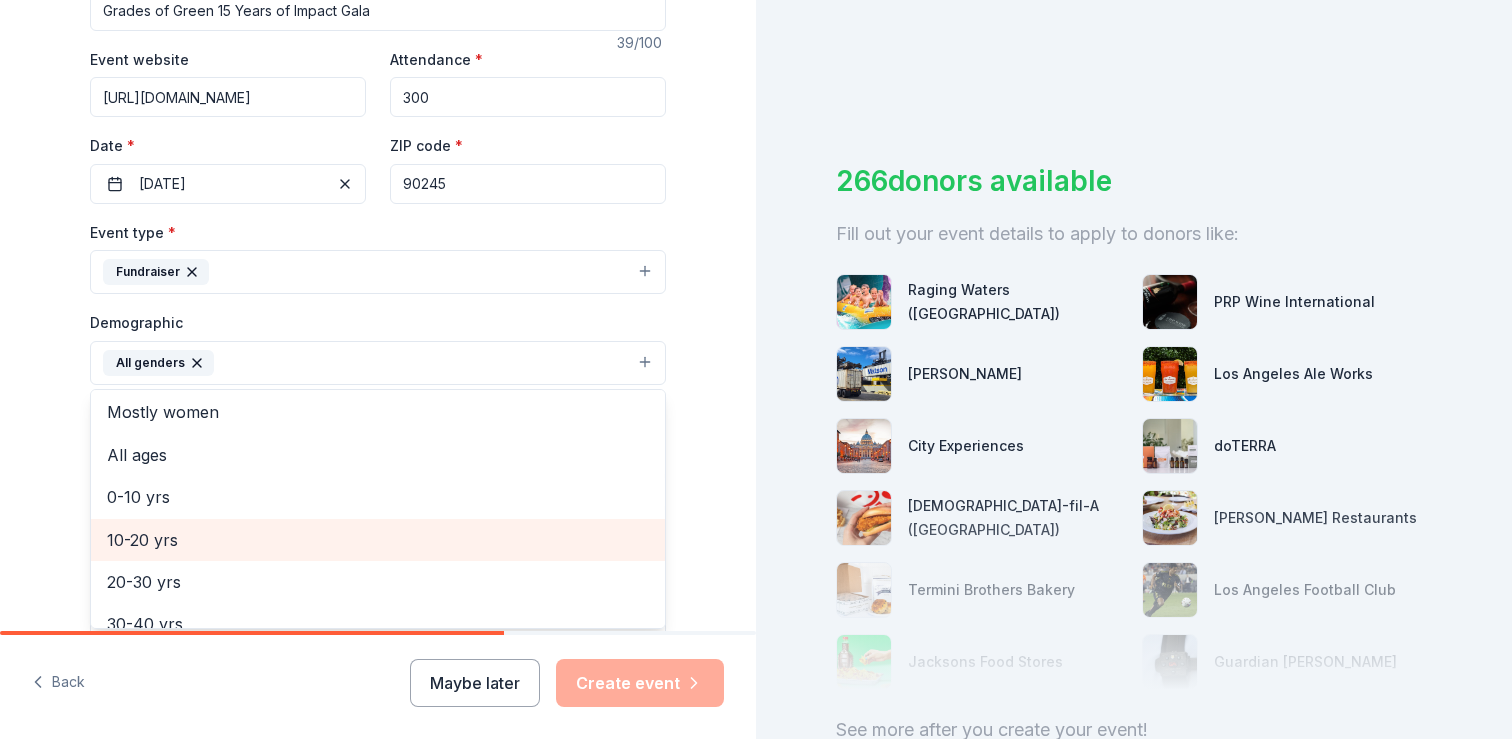 scroll, scrollTop: 44, scrollLeft: 0, axis: vertical 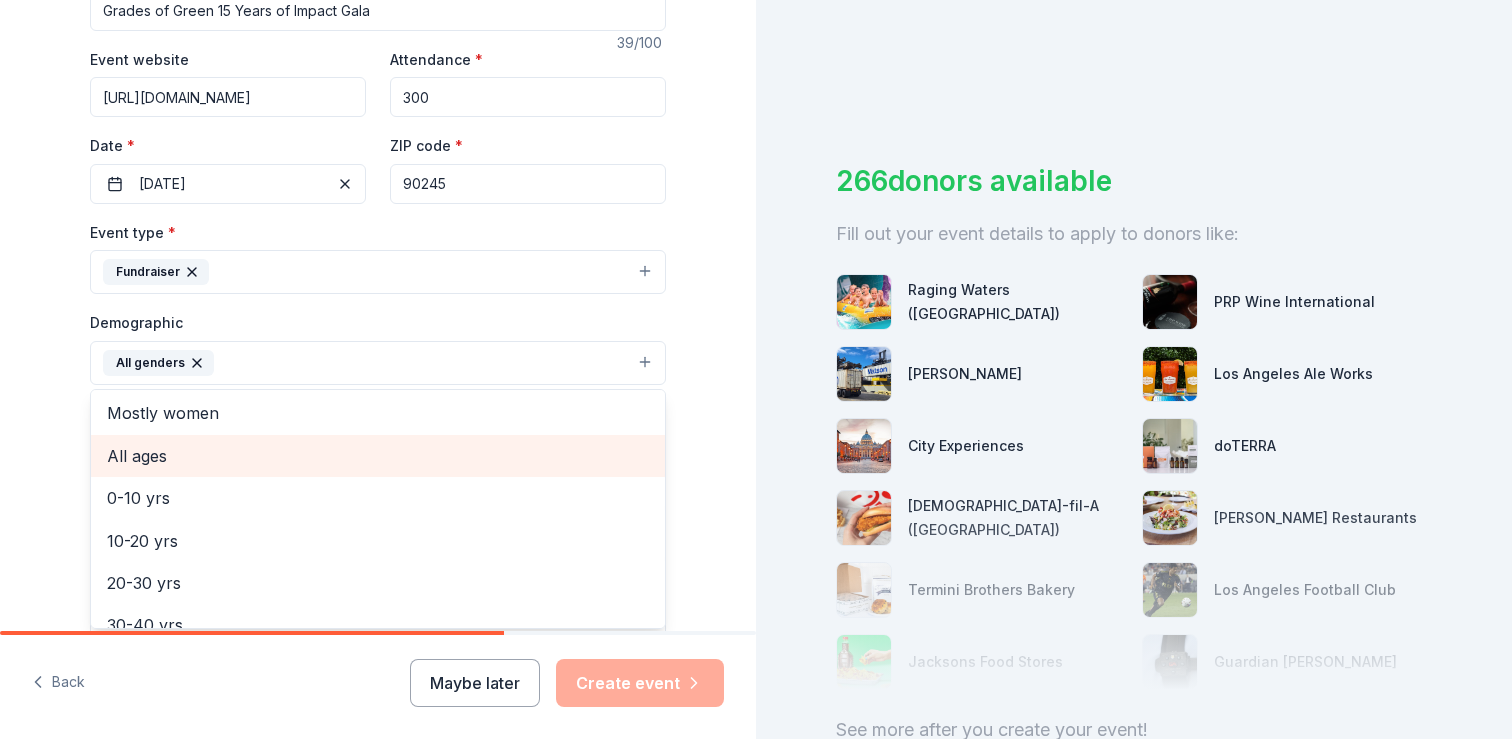 click on "All ages" at bounding box center (378, 456) 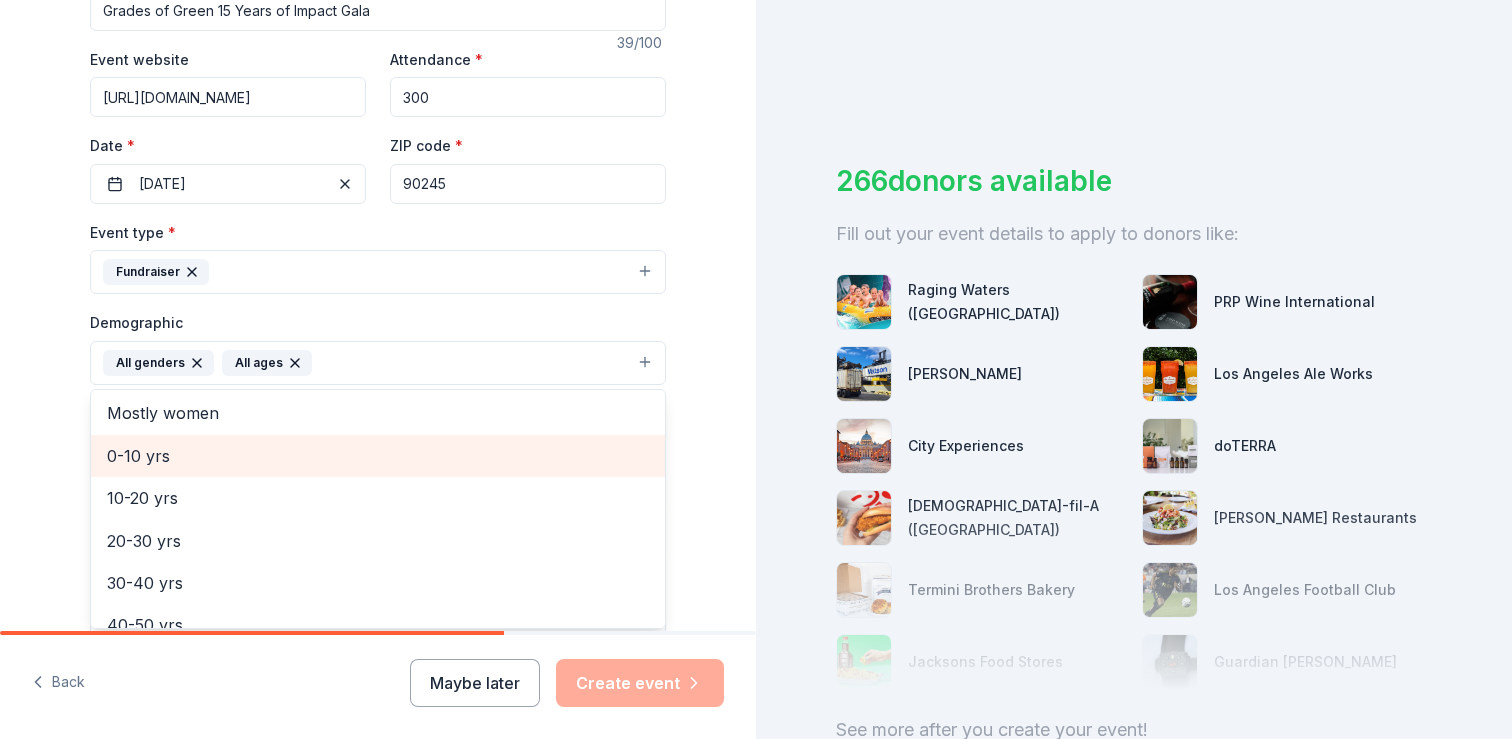 click on "Tell us about your event. We'll find in-kind donations you can apply for. Event name * Grades of Green 15 Years of Impact Gala 39 /100 Event website https://gradesofgreen.org/ Attendance * 300 Date * 10/23/2025 ZIP code * 90245 Event type * Fundraiser Demographic All genders All ages Mostly men Mostly women 0-10 yrs 10-20 yrs 20-30 yrs 30-40 yrs 40-50 yrs 50-60 yrs 60-70 yrs 70-80 yrs 80+ yrs We use this information to help brands find events with their target demographic to sponsor their products. Mailing address Apt/unit Description What are you looking for? * Auction & raffle Meals Snacks Desserts Alcohol Beverages Send me reminders Email me reminders of donor application deadlines Recurring event" at bounding box center [378, 316] 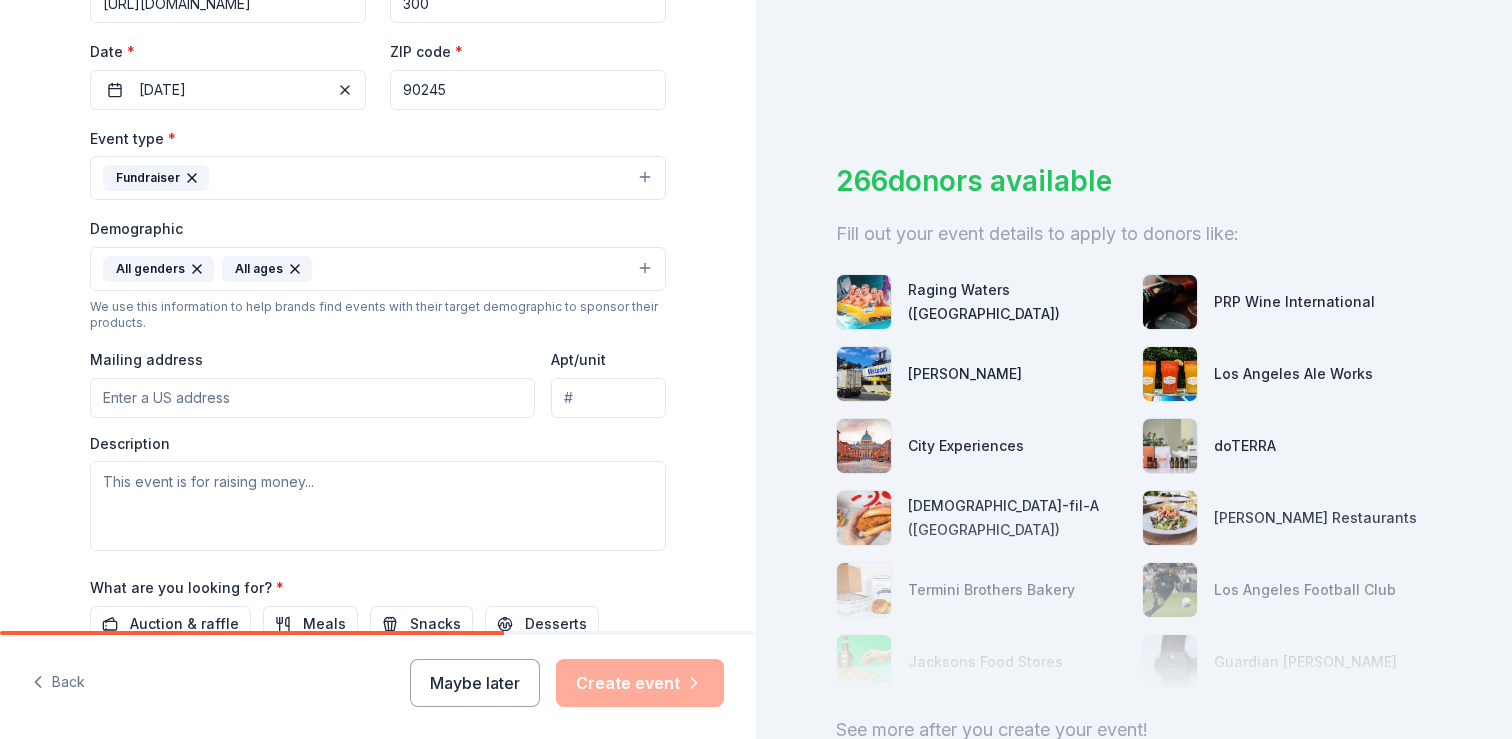 scroll, scrollTop: 475, scrollLeft: 0, axis: vertical 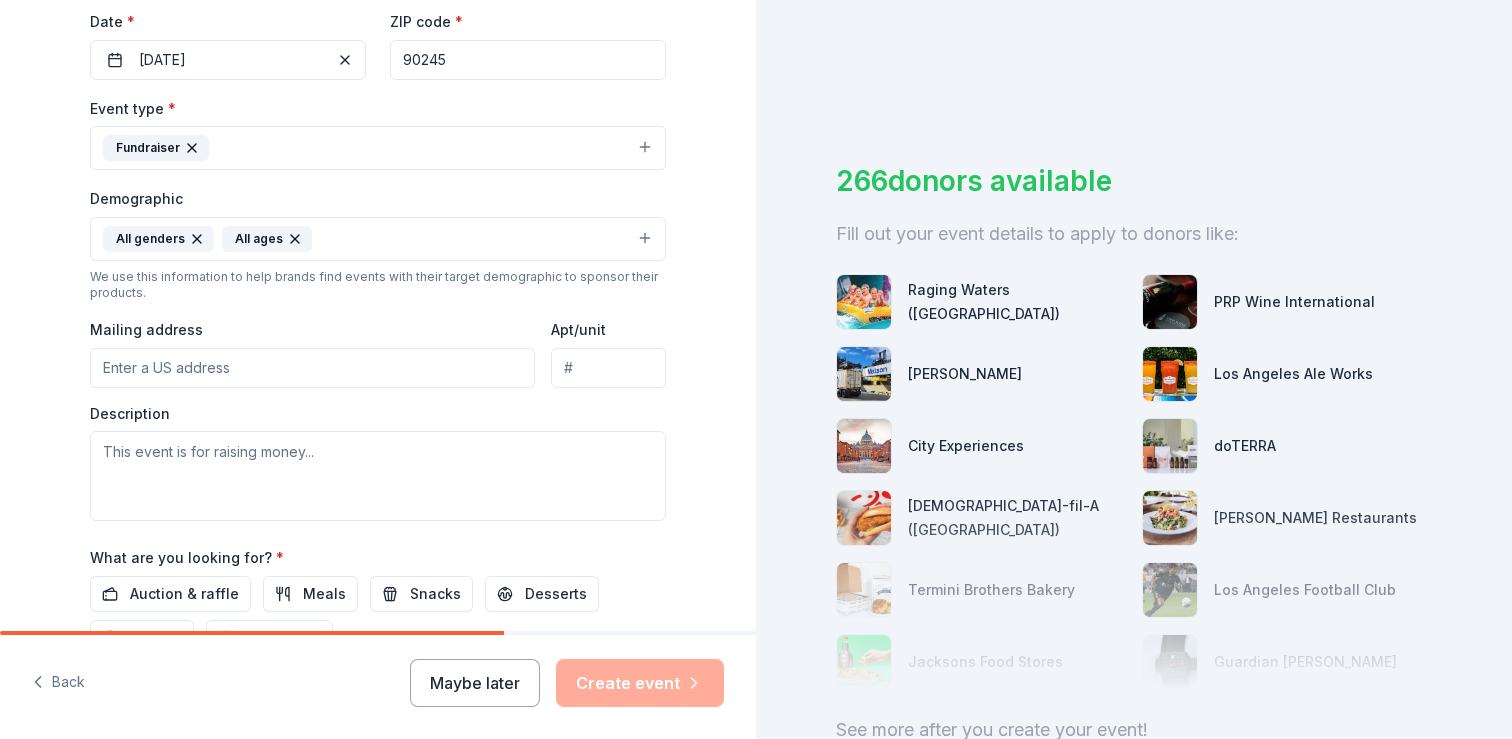 click on "Mailing address" at bounding box center (312, 368) 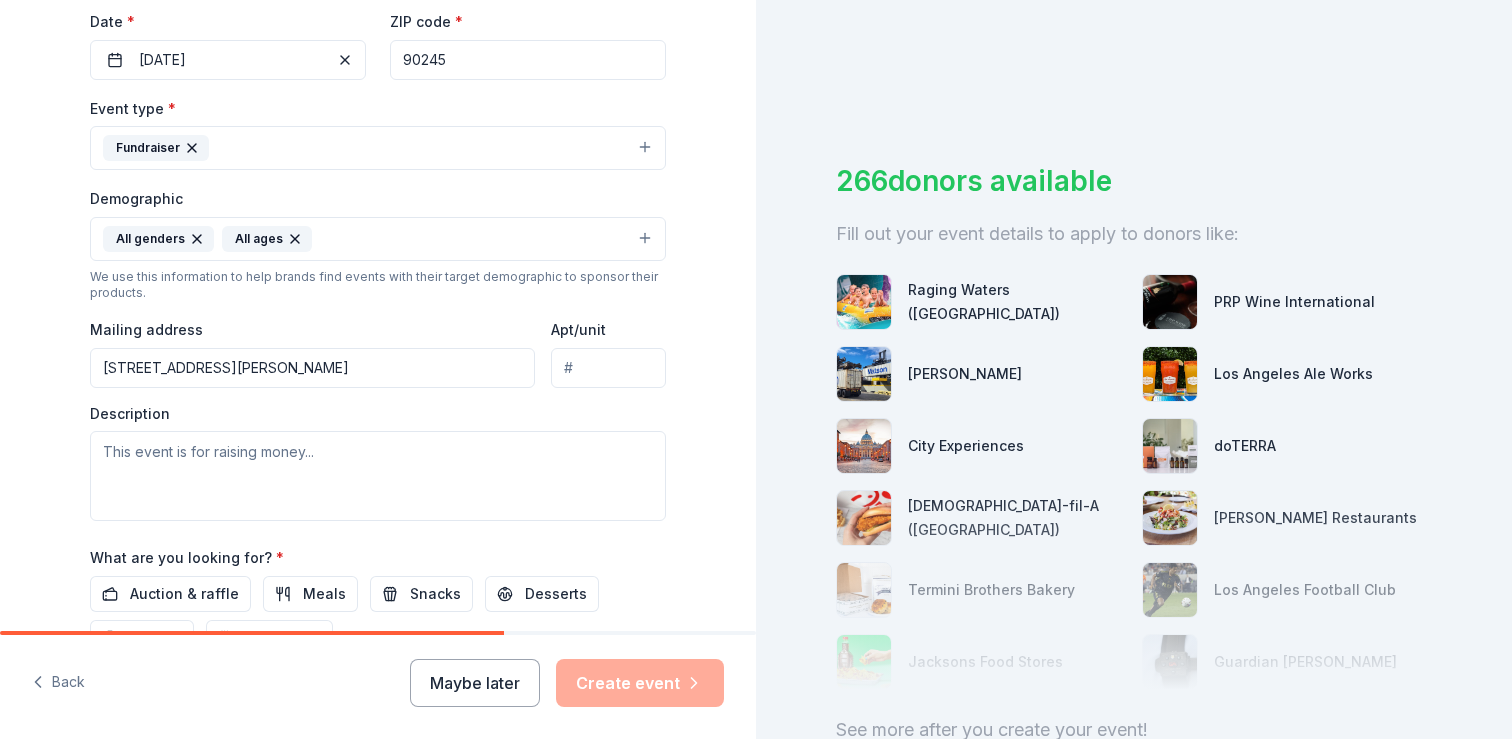type on "1730 East Holly Avenue, El Segundo, CA, 90245" 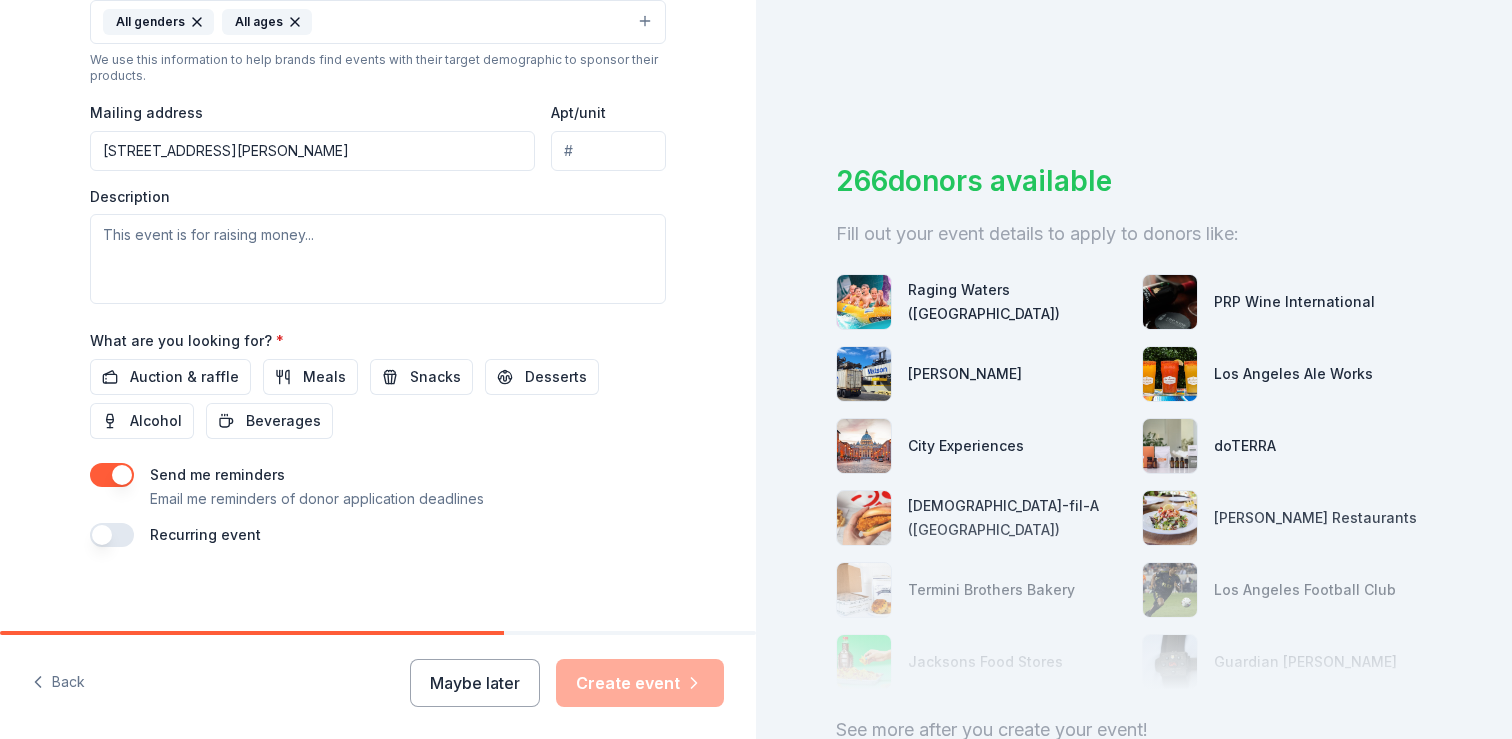 scroll, scrollTop: 694, scrollLeft: 0, axis: vertical 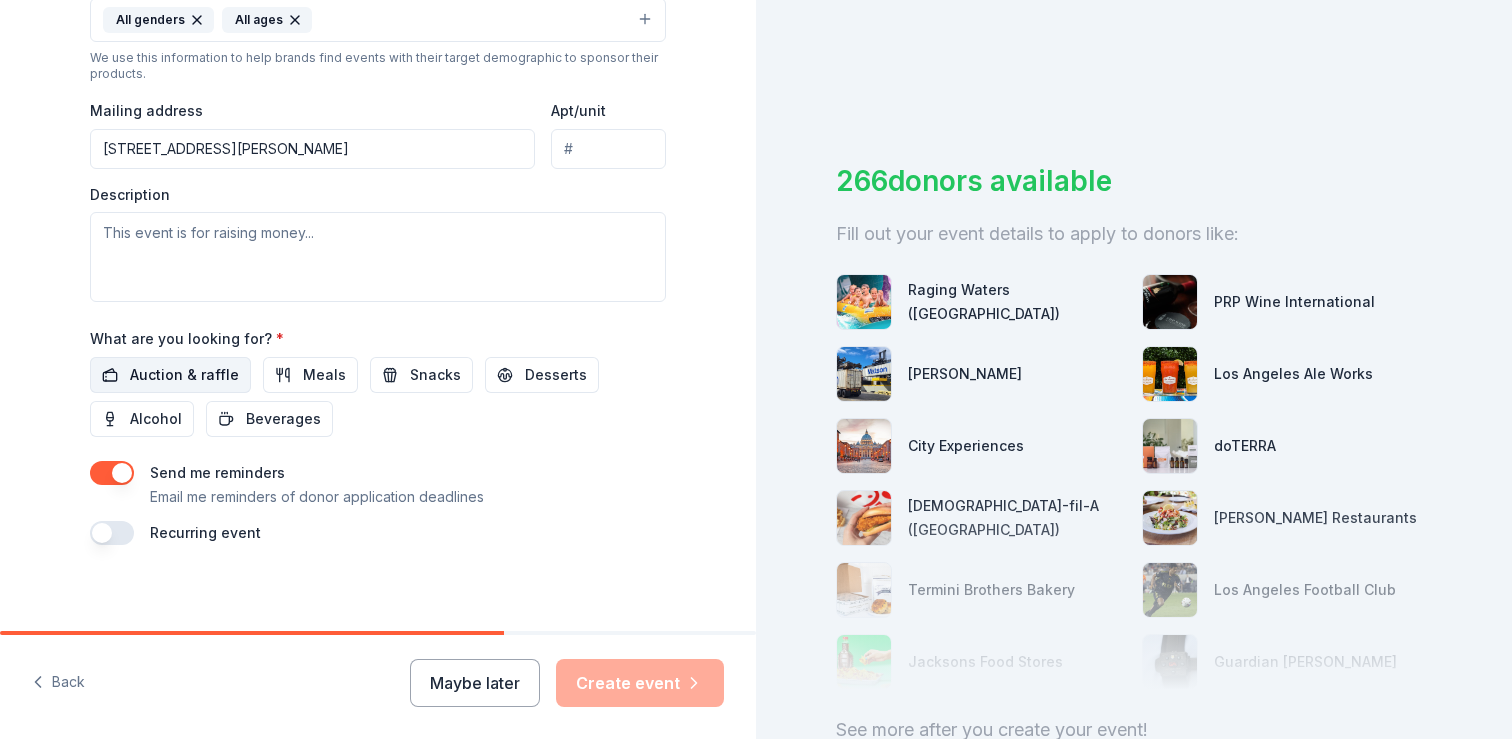 click on "Auction & raffle" at bounding box center (184, 375) 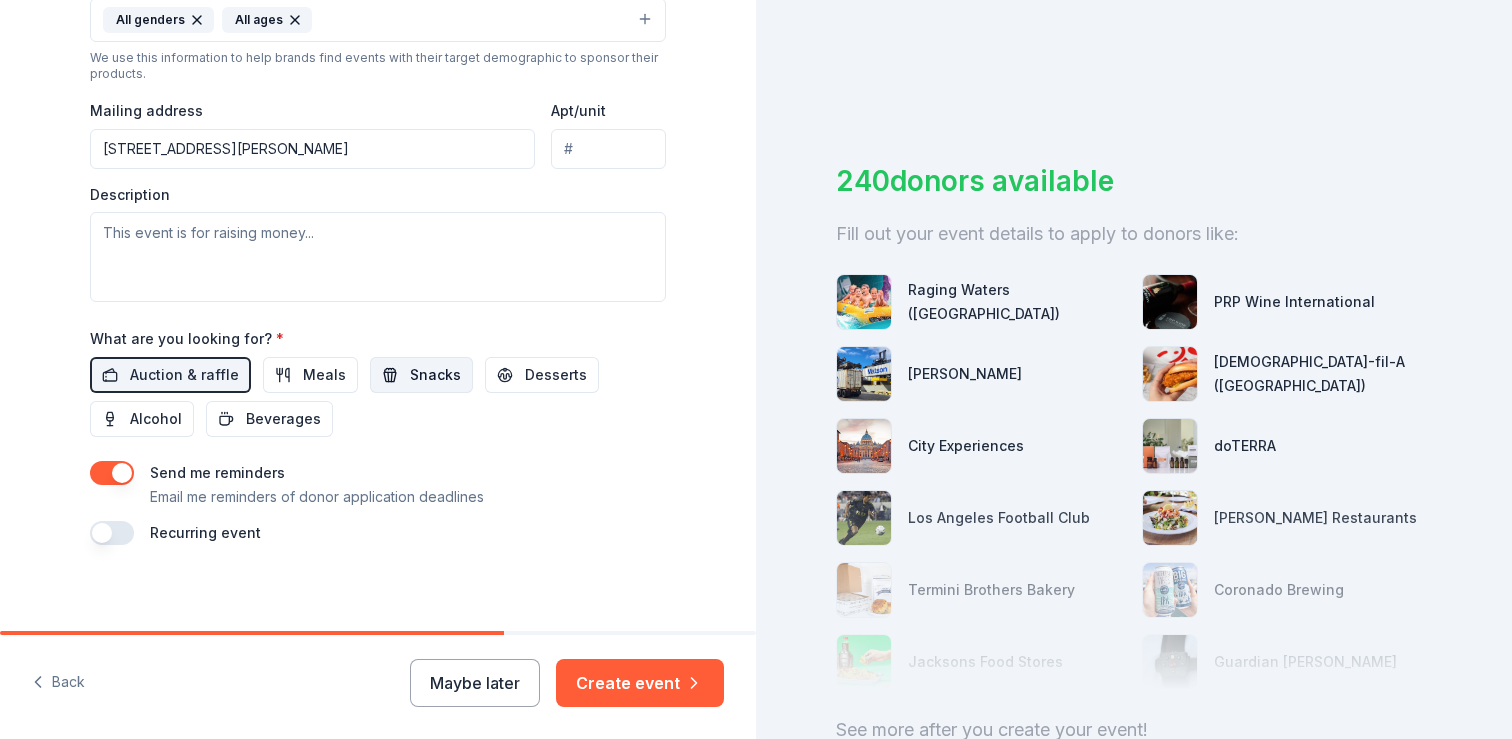 click on "Snacks" at bounding box center (435, 375) 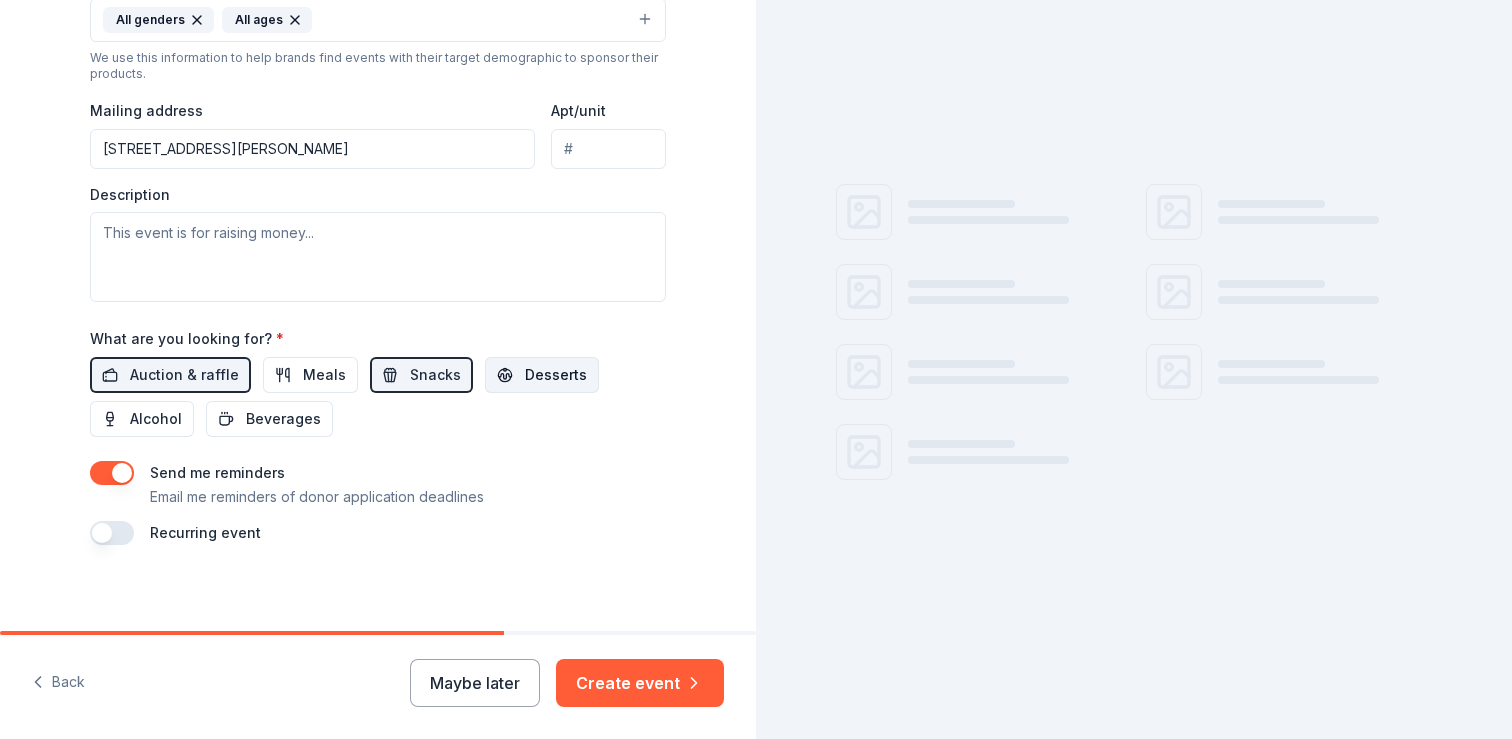 click on "Desserts" at bounding box center [542, 375] 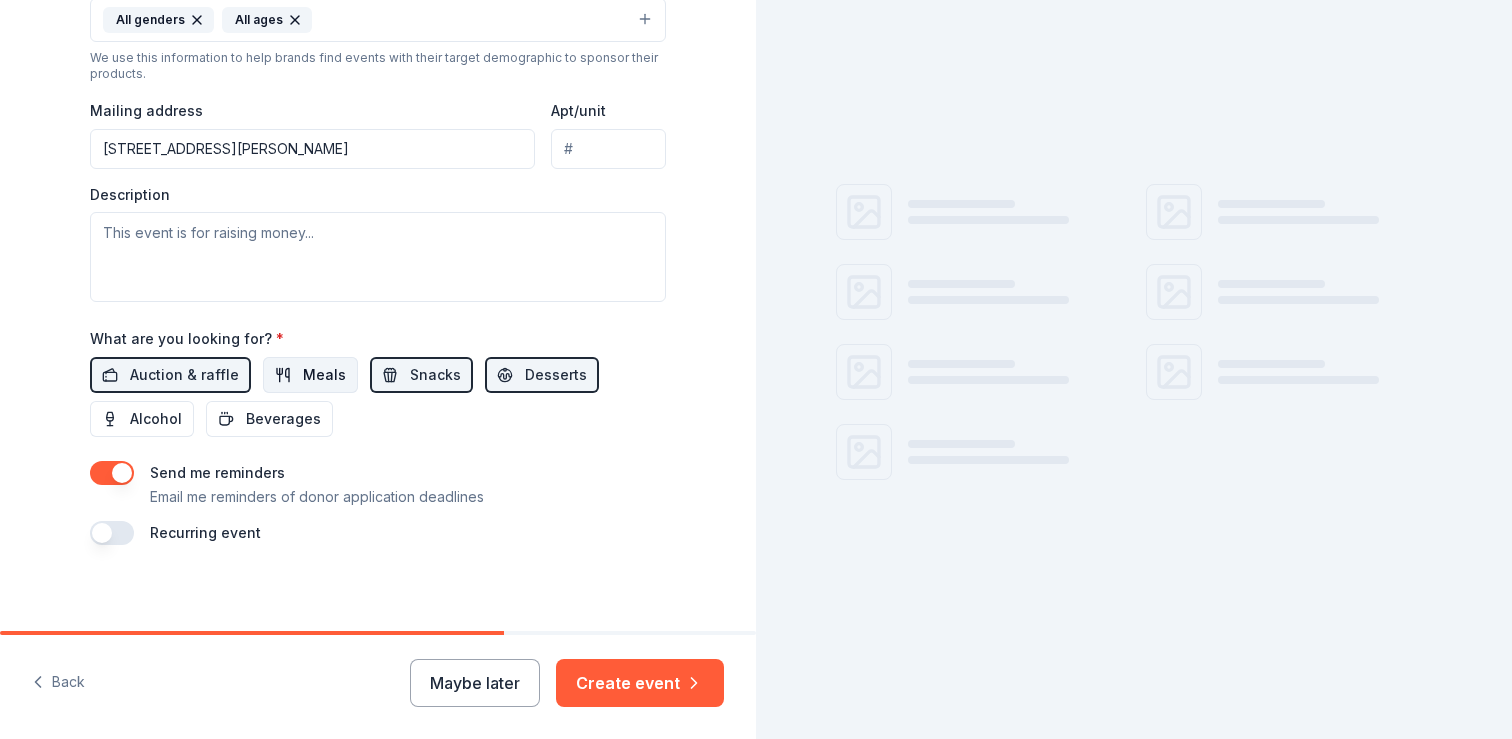 click on "Meals" at bounding box center [310, 375] 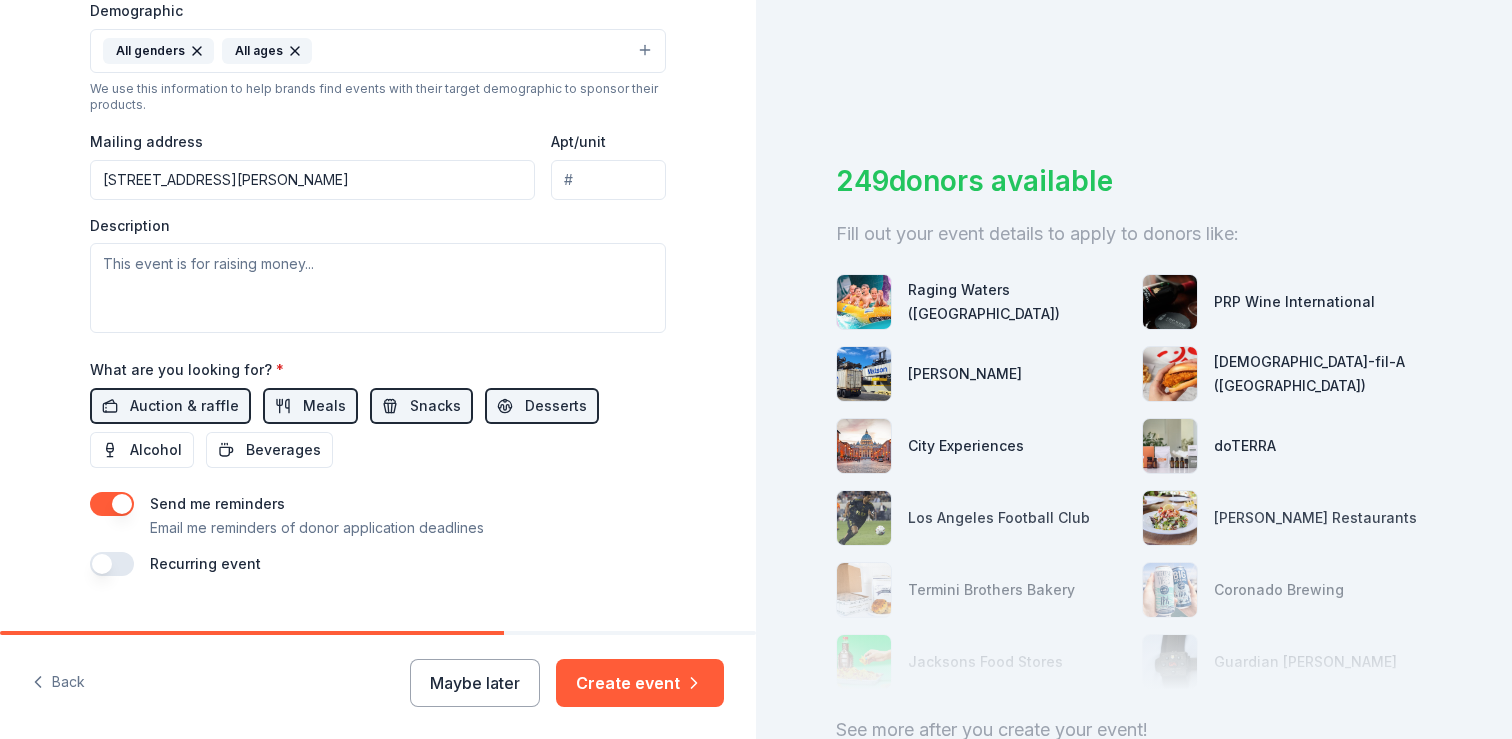 scroll, scrollTop: 657, scrollLeft: 0, axis: vertical 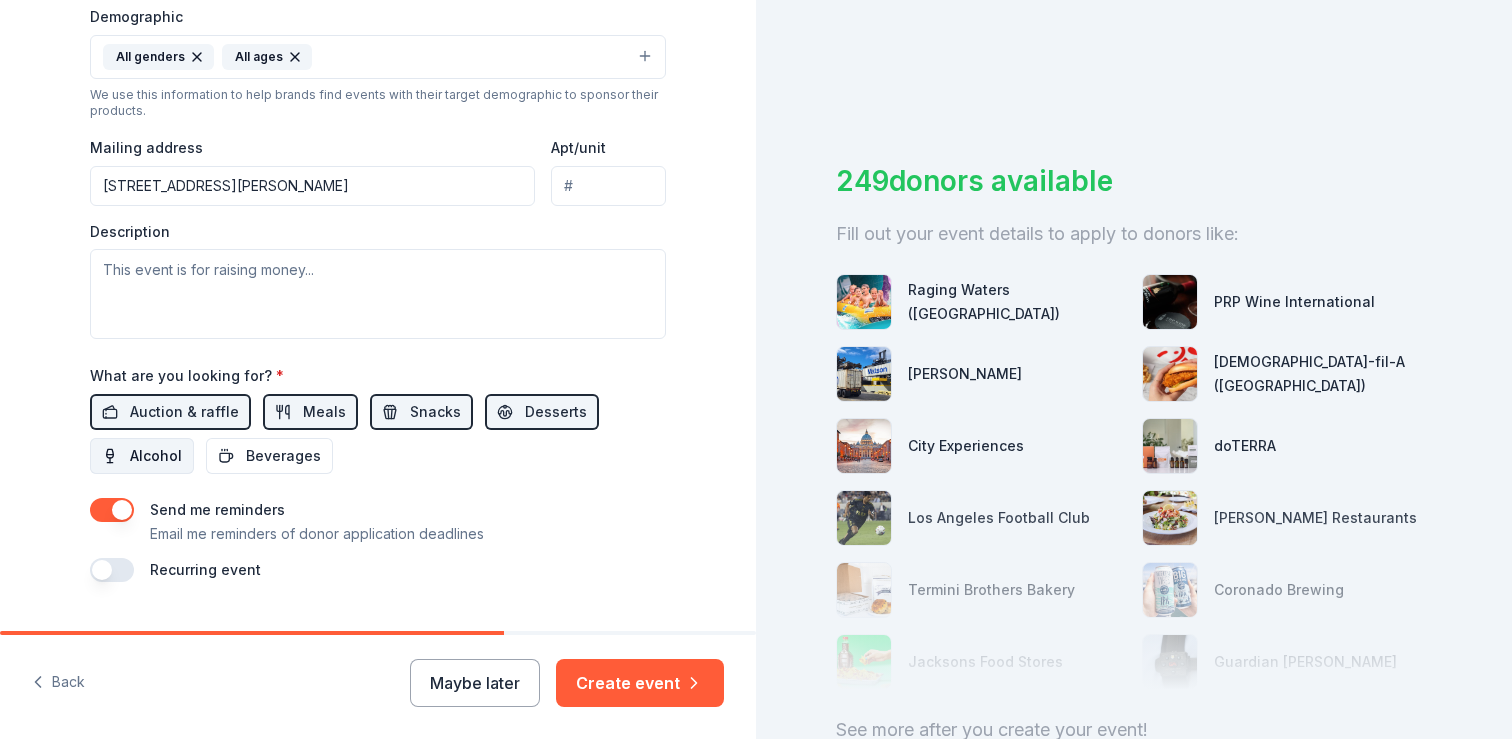click on "Alcohol" at bounding box center [142, 456] 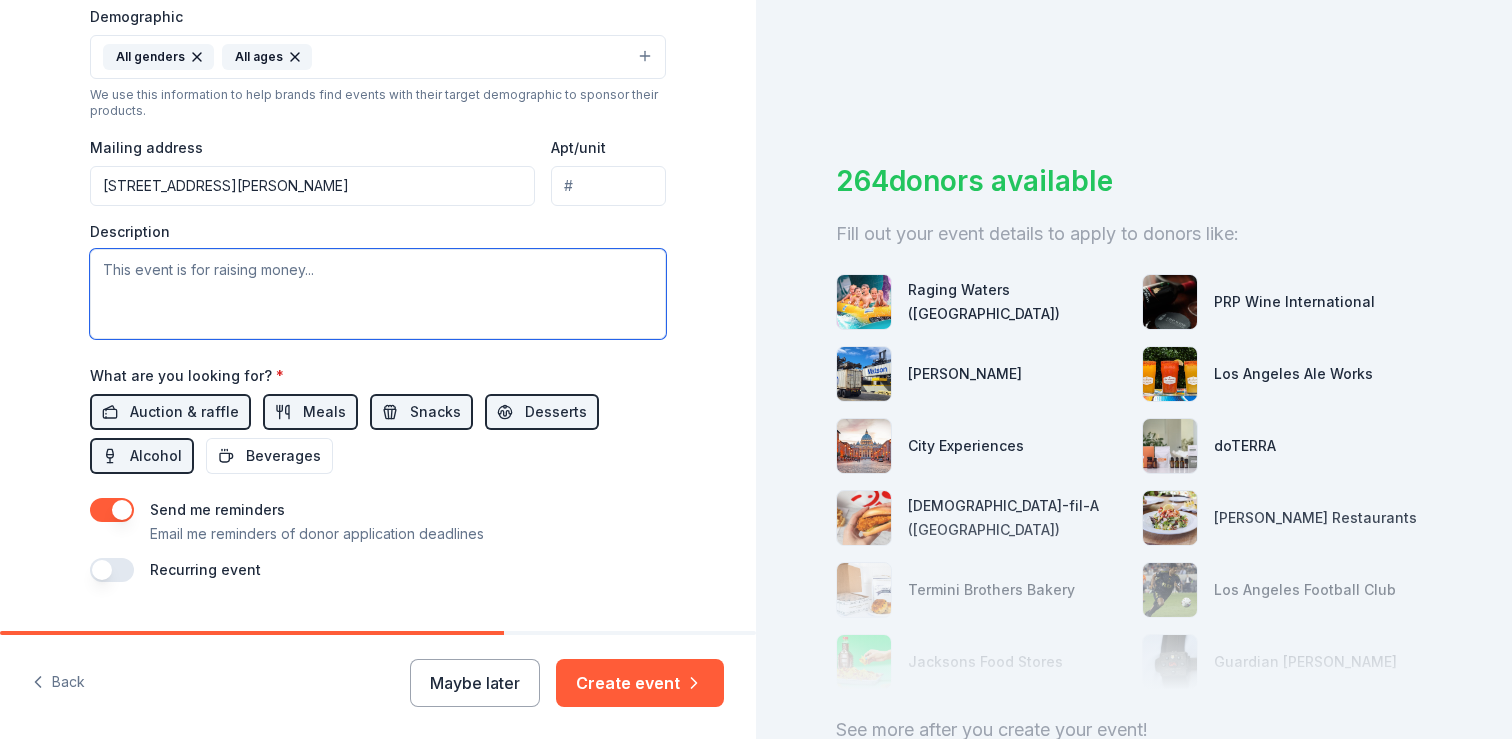 click at bounding box center [378, 294] 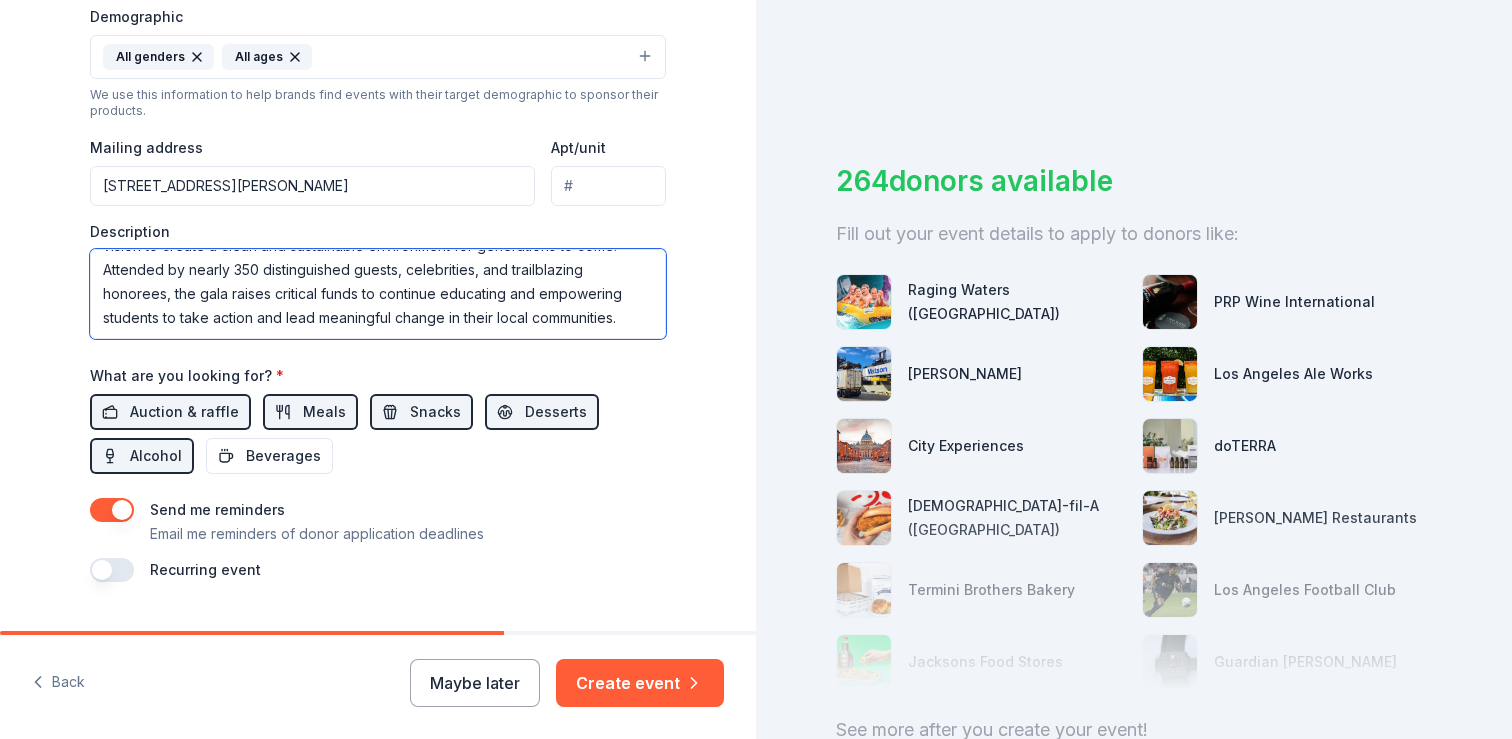 scroll, scrollTop: 48, scrollLeft: 0, axis: vertical 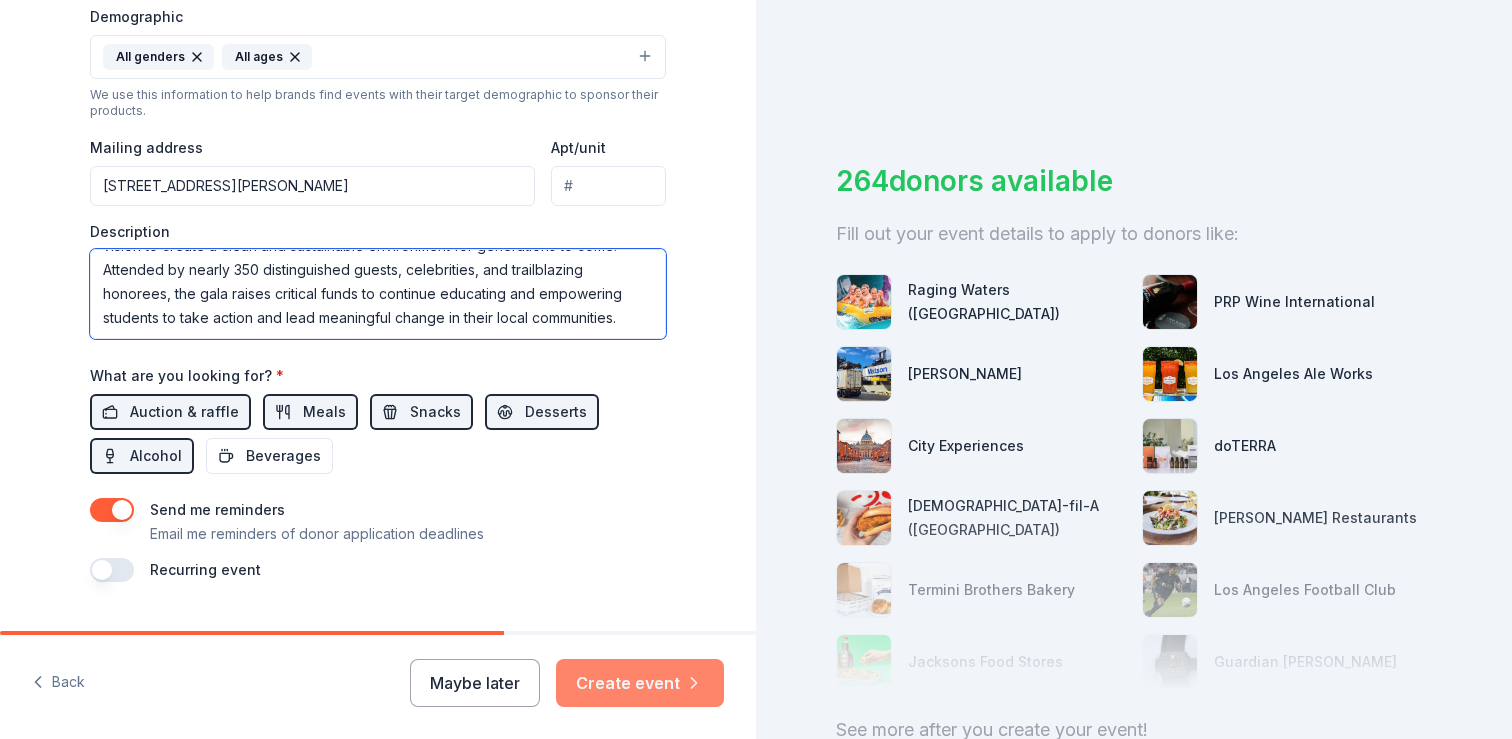 type on "The gala is an unforgettable annual gala benefiting Grades of Green’s vision to create a clean and sustainable environment for generations to come. Attended by nearly 350 distinguished guests, celebrities, and trailblazing honorees, the gala raises critical funds to continue educating and empowering students to take action and lead meaningful change in their local communities." 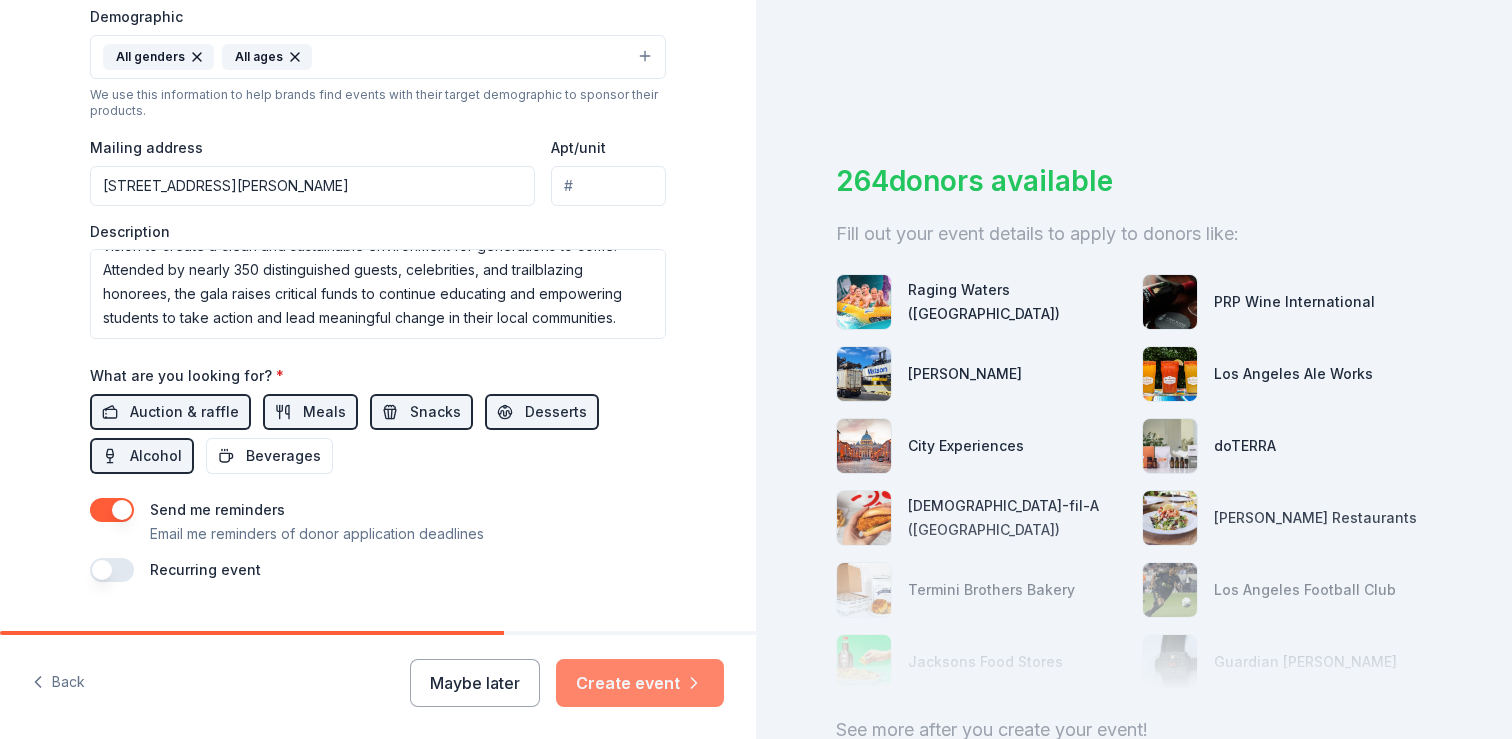 click on "Create event" at bounding box center (640, 683) 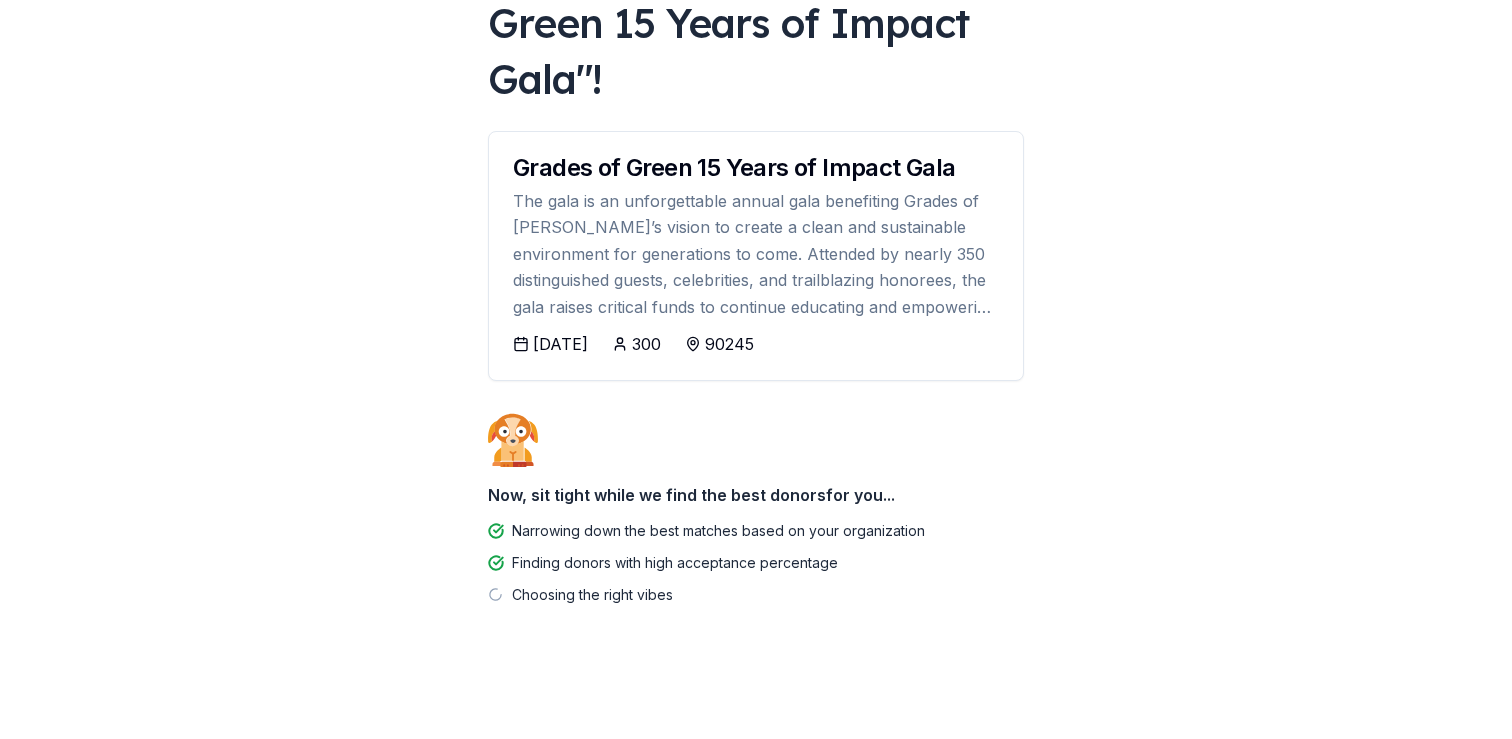 scroll, scrollTop: 188, scrollLeft: 0, axis: vertical 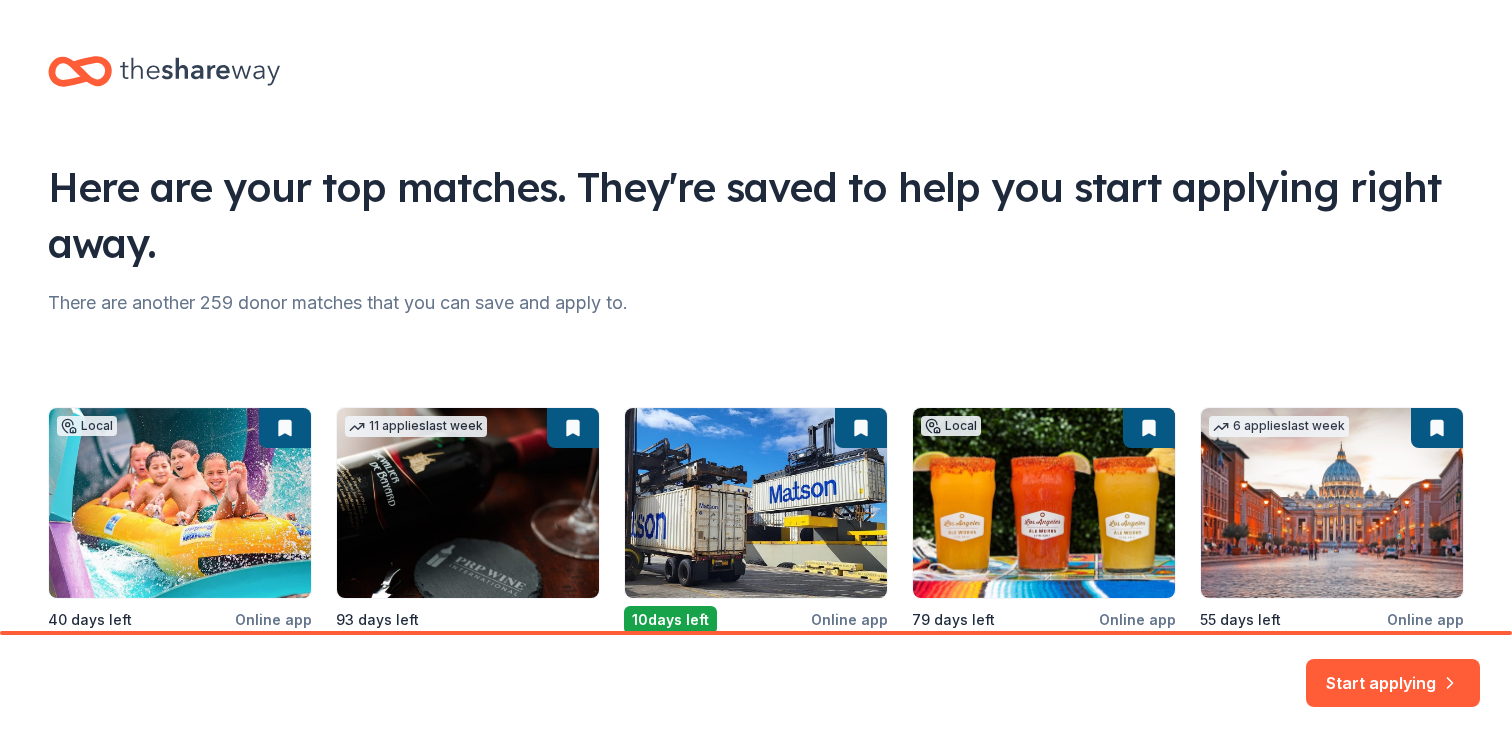 click 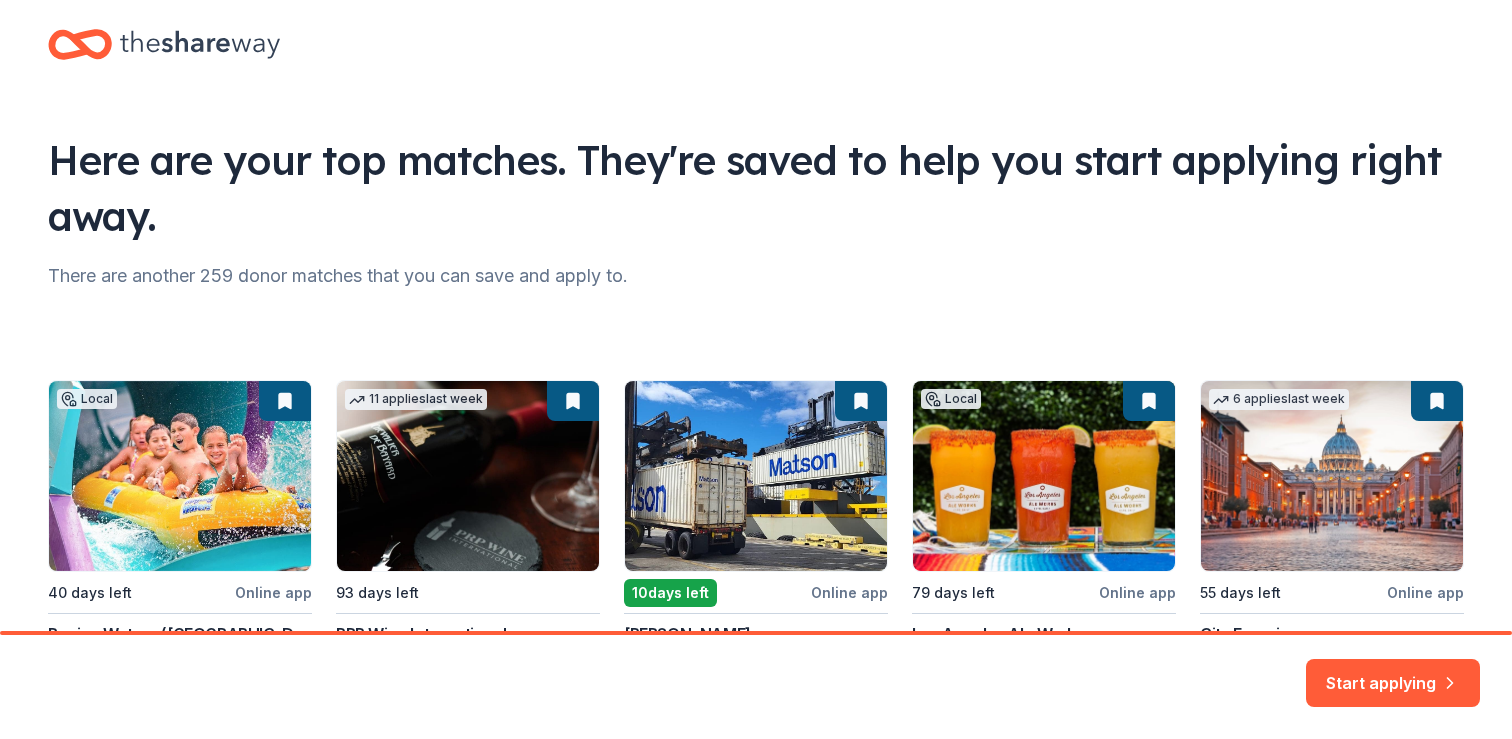 scroll, scrollTop: 210, scrollLeft: 0, axis: vertical 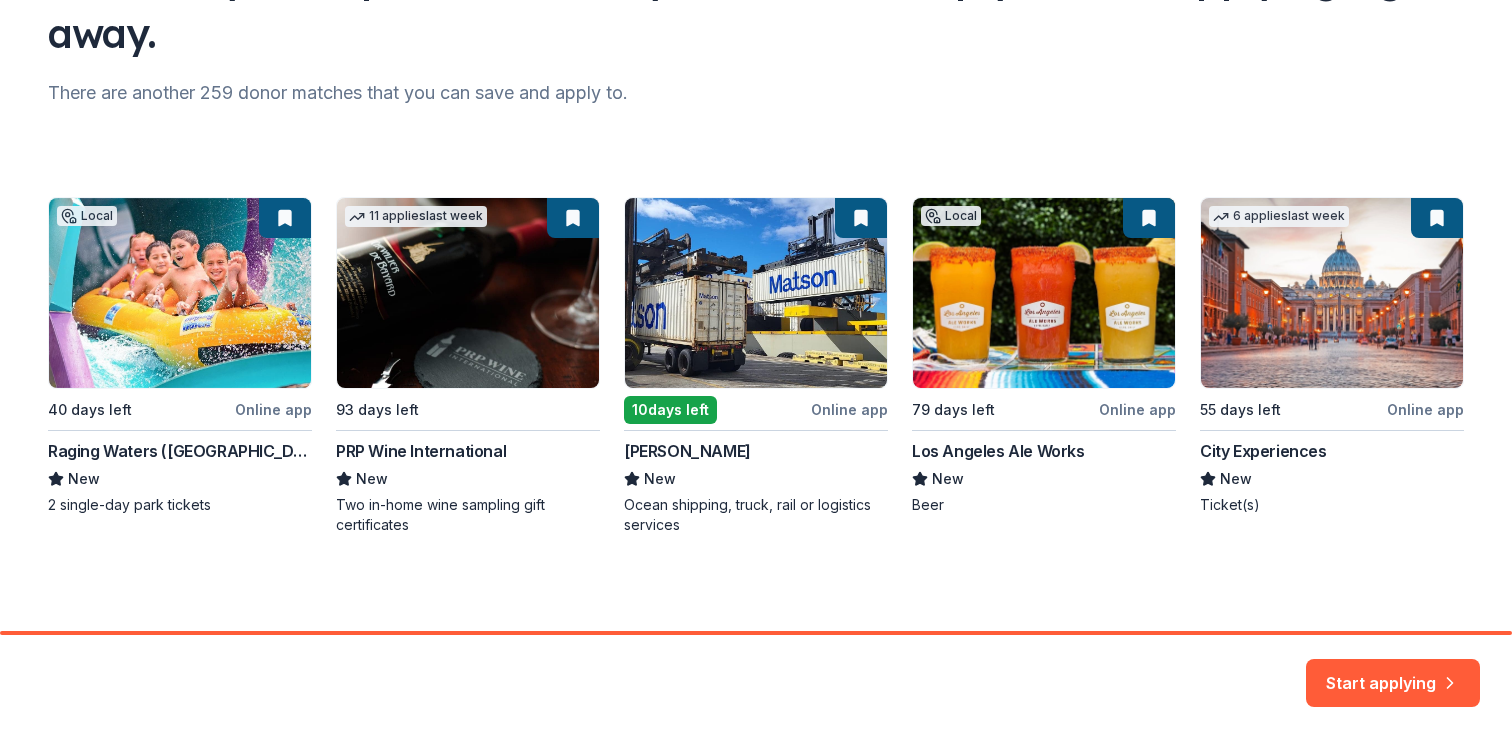 click on "Local 40 days left Online app Raging Waters (Los Angeles) New 2 single-day park tickets 11   applies  last week 93 days left PRP Wine International New Two in-home wine sampling gift certificates 10  days left Online app Matson New Ocean shipping, truck, rail or logistics services Local 79 days left Online app Los Angeles Ale Works New Beer 6   applies  last week 55 days left Online app City Experiences New Ticket(s)" at bounding box center [756, 366] 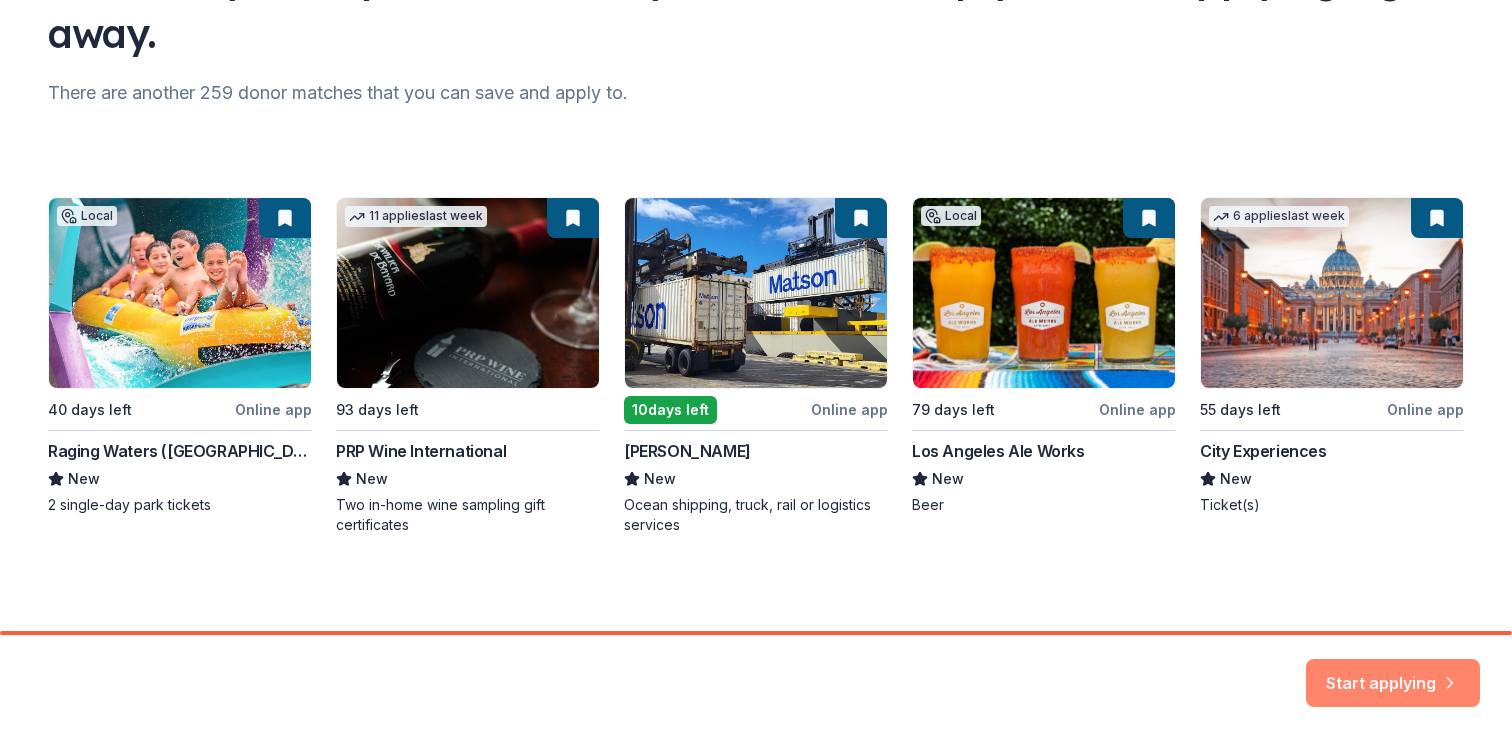 click on "Start applying" at bounding box center [1393, 673] 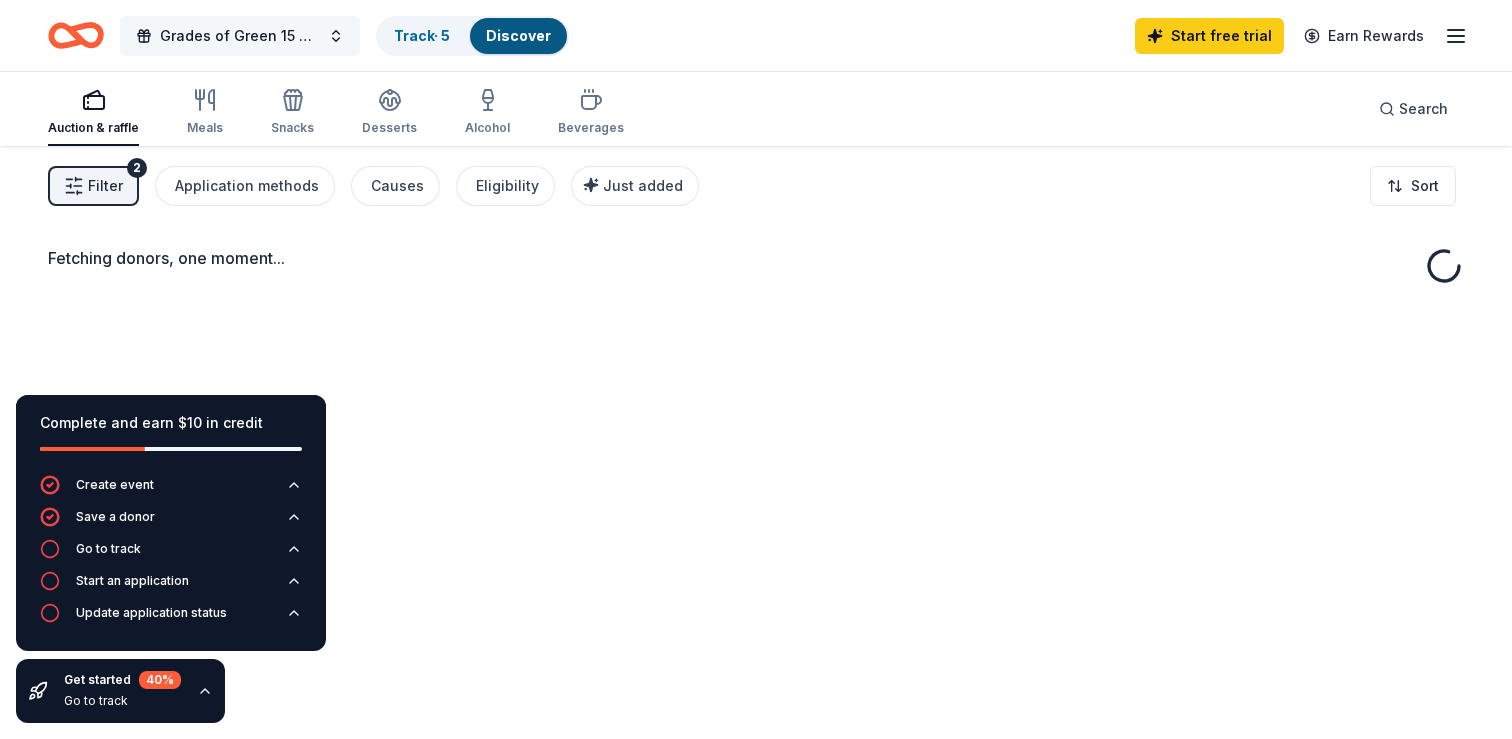 click on "Grades of Green 15 Years of Impact Gala" at bounding box center (240, 36) 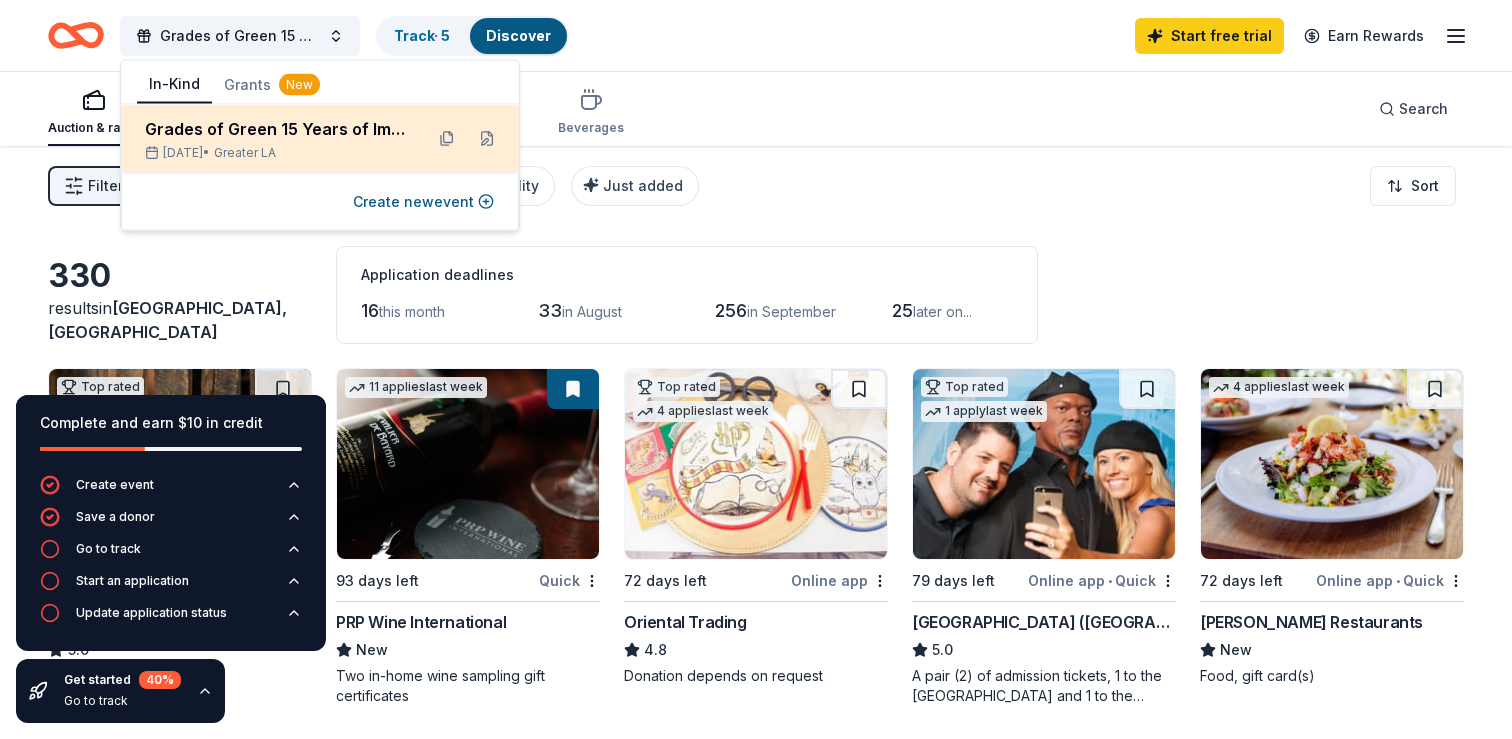 click on "Grades of Green 15 Years of Impact Gala" at bounding box center (276, 129) 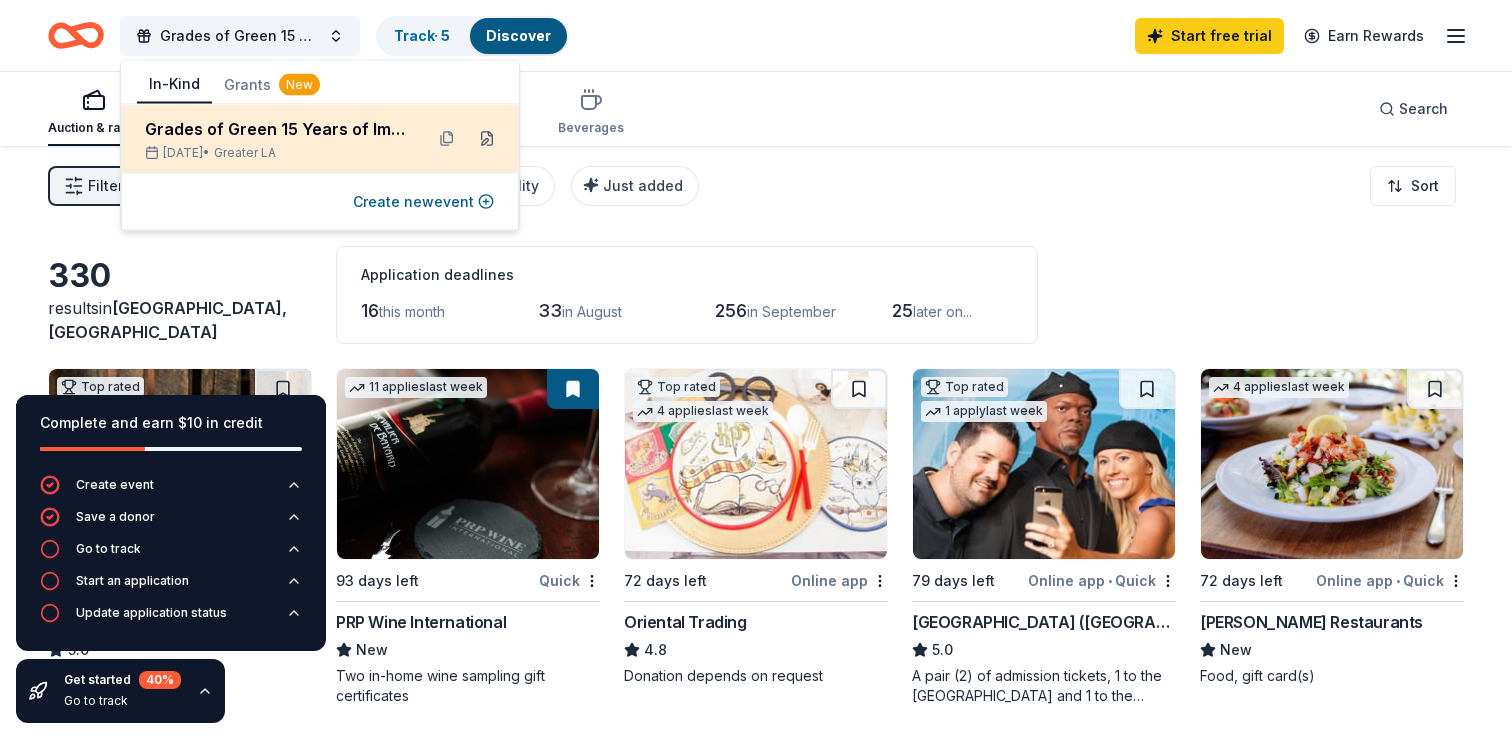click at bounding box center [487, 139] 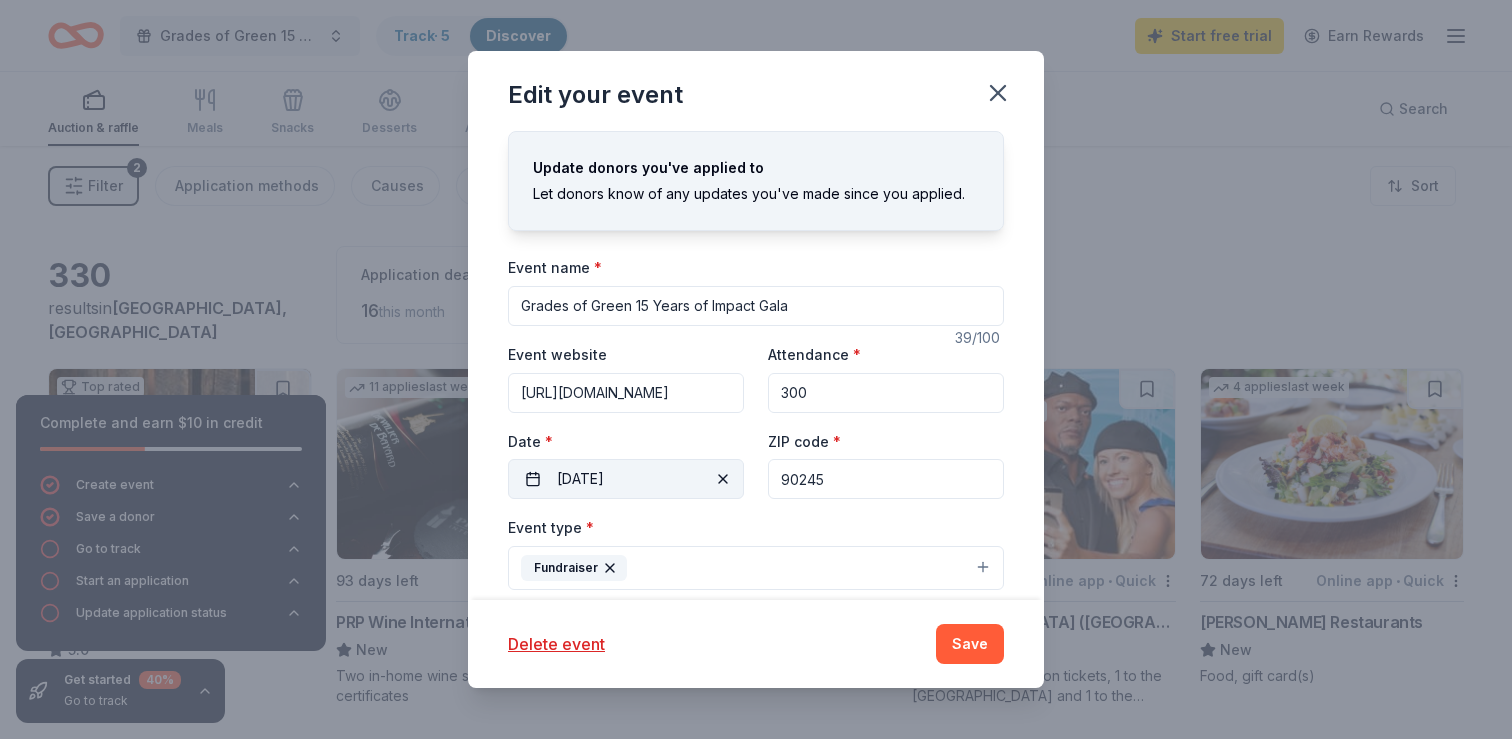click on "10/23/2025" at bounding box center (626, 479) 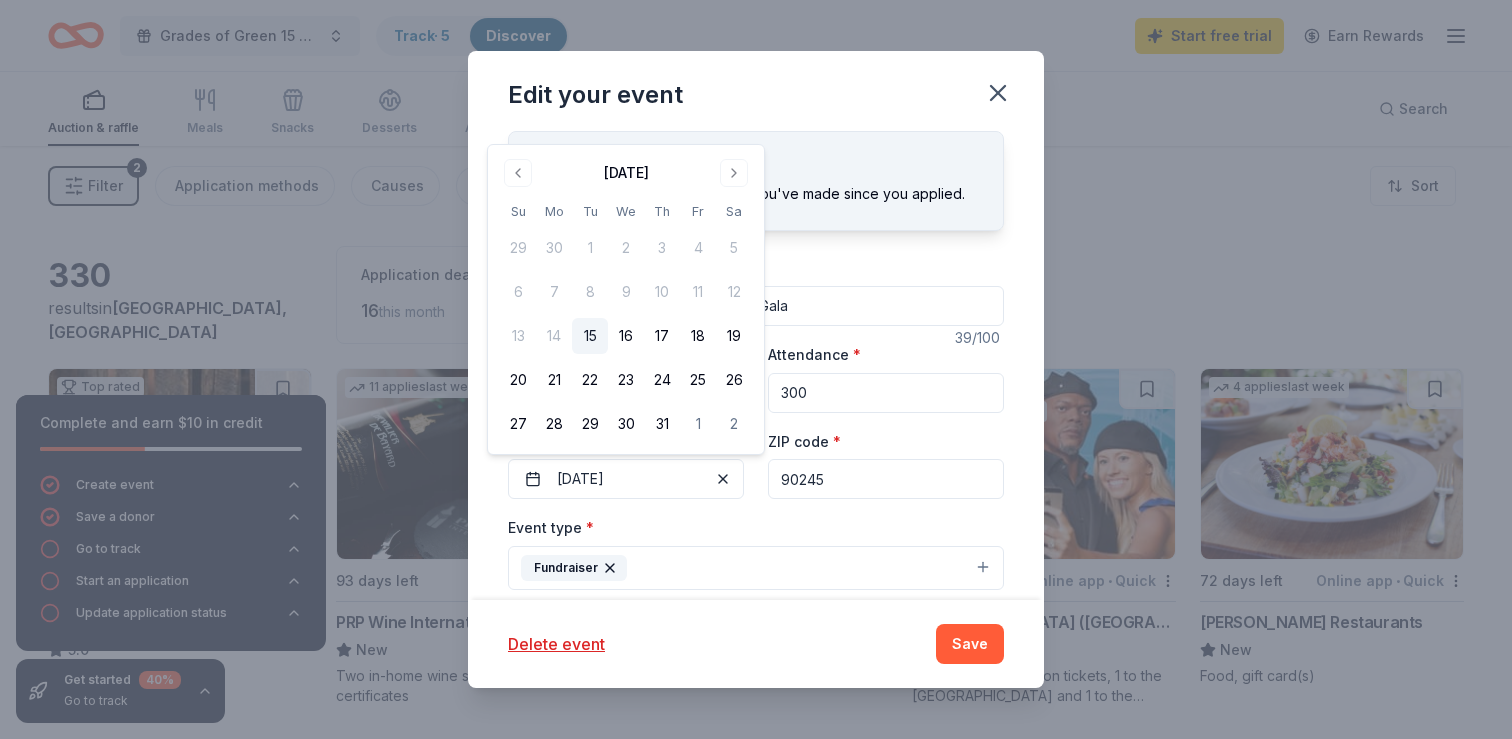 click on "Event type * Fundraiser" at bounding box center (756, 552) 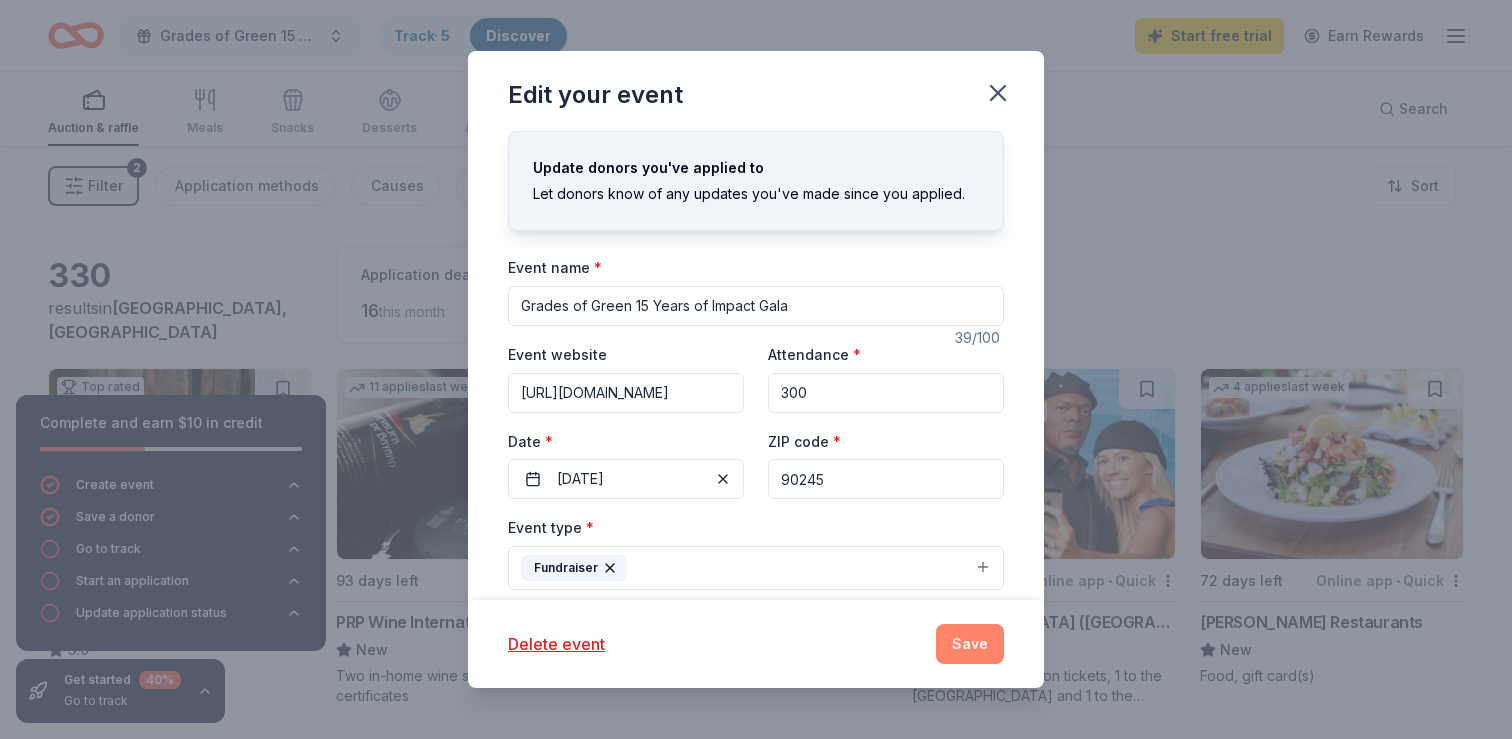 click on "Save" at bounding box center [970, 644] 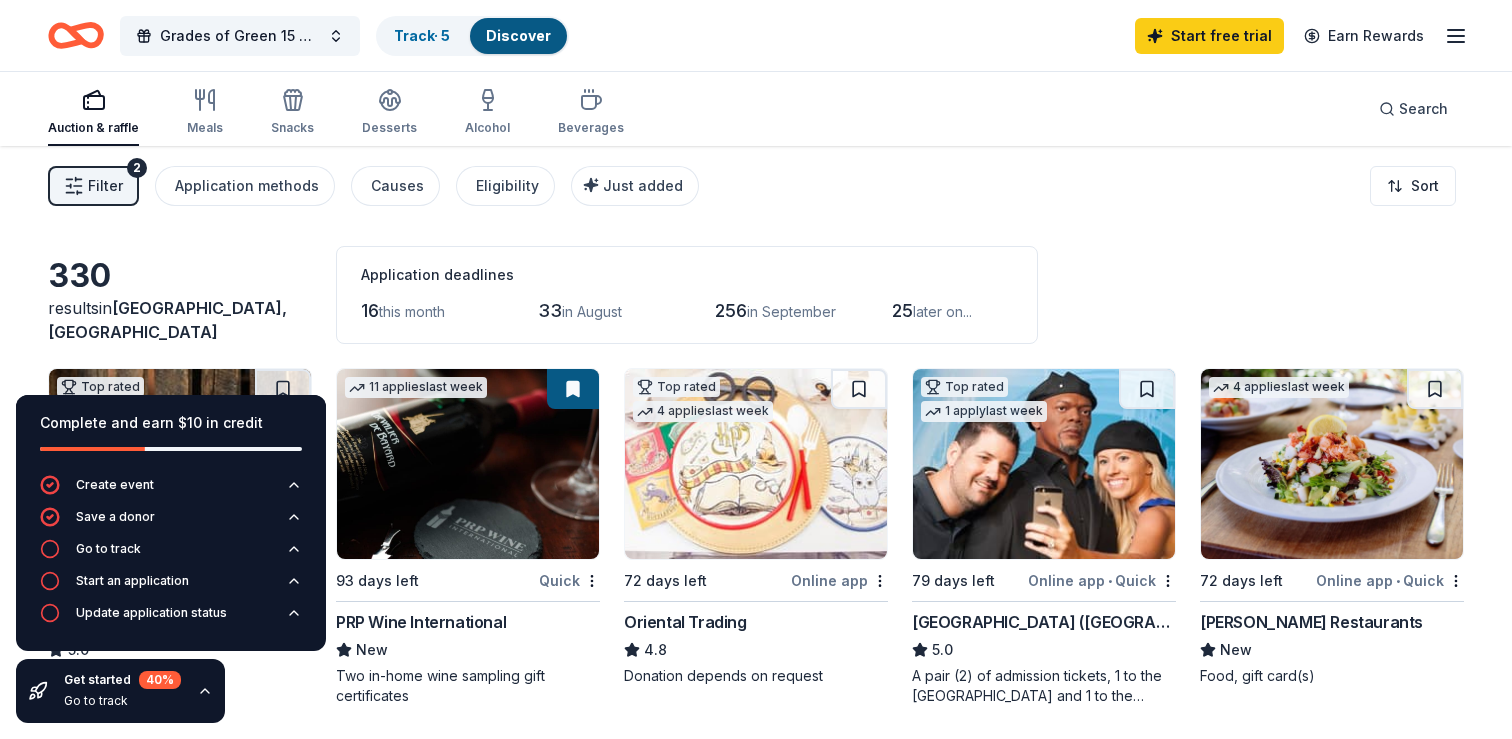click on "330 results  in  El Segundo, CA Application deadlines 16  this month 33  in August 256  in September 25  later on..." at bounding box center (756, 295) 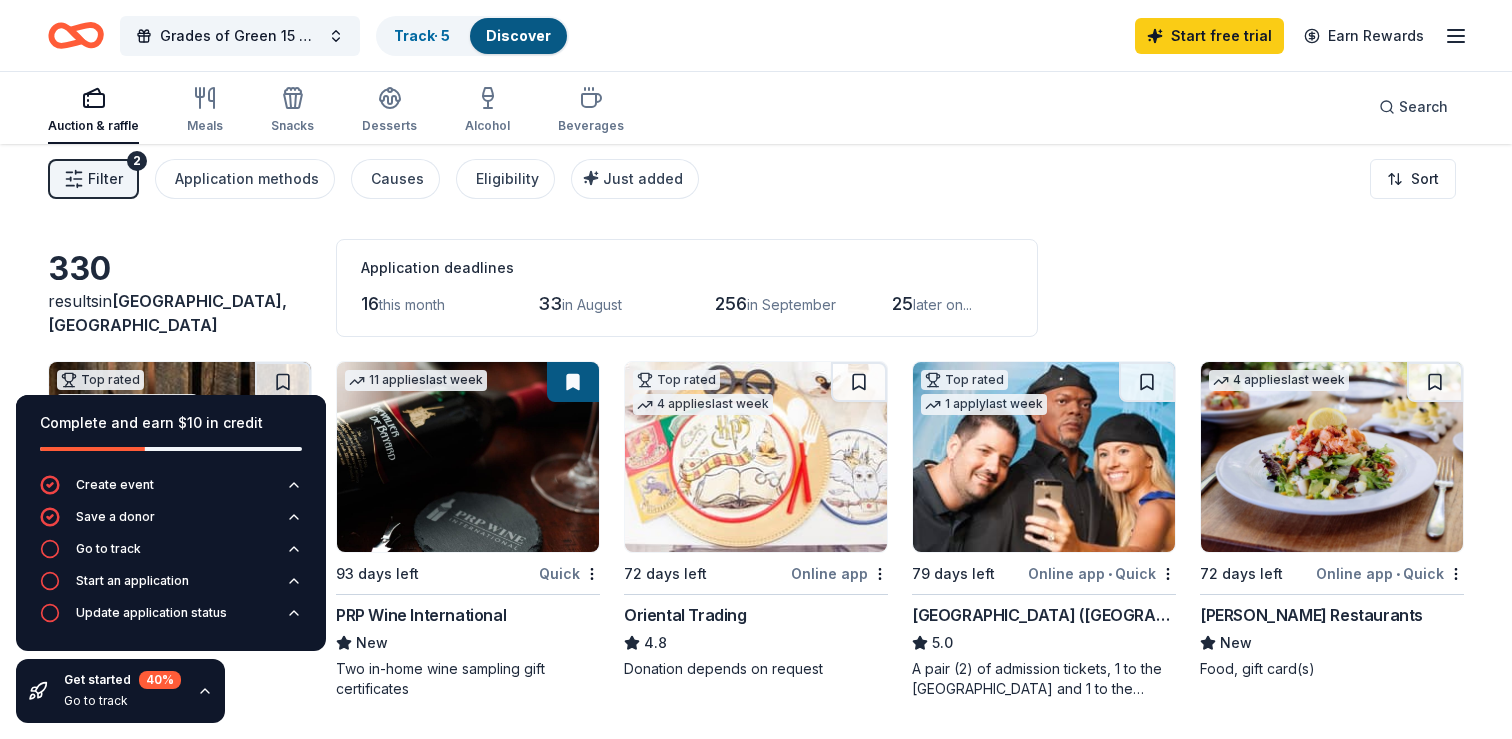 scroll, scrollTop: 0, scrollLeft: 0, axis: both 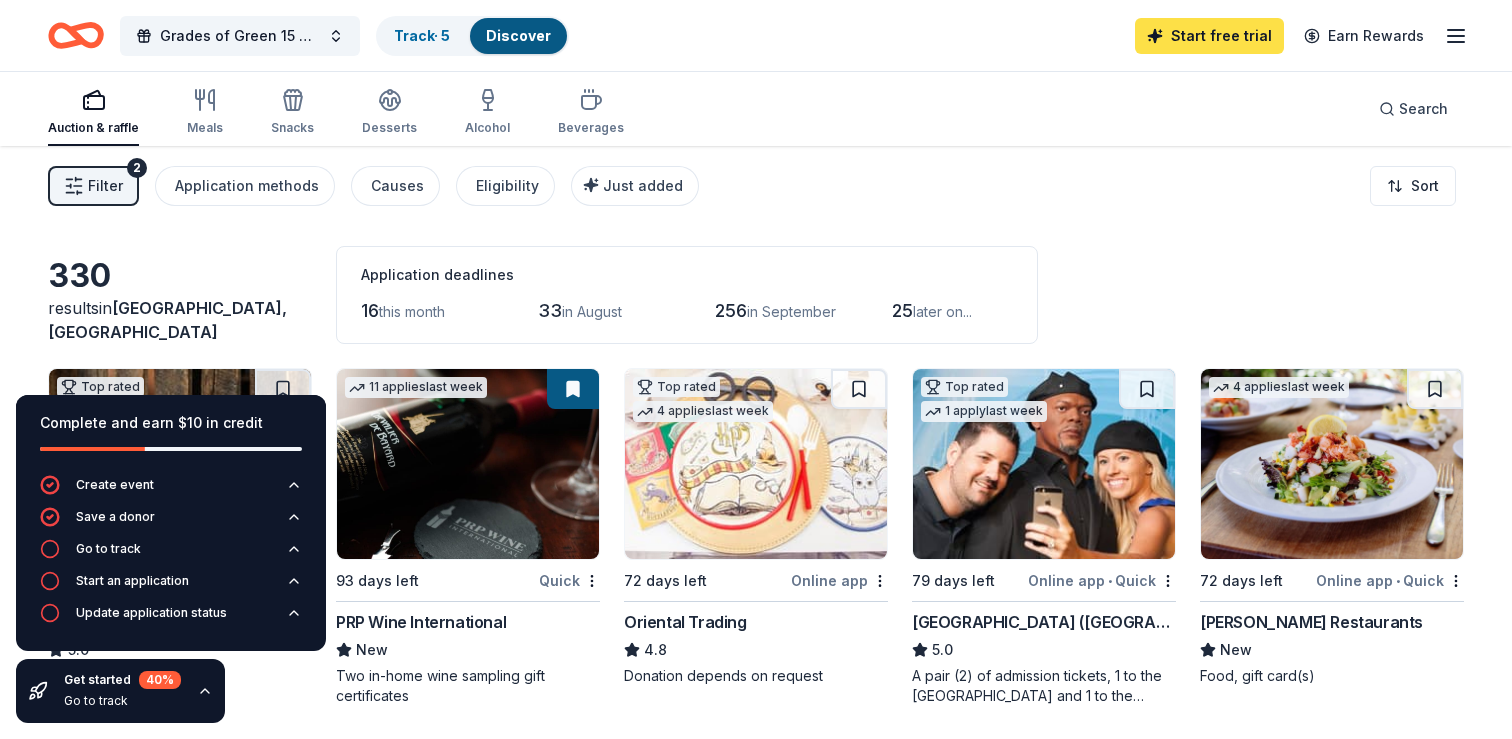 click on "Start free  trial" at bounding box center [1209, 36] 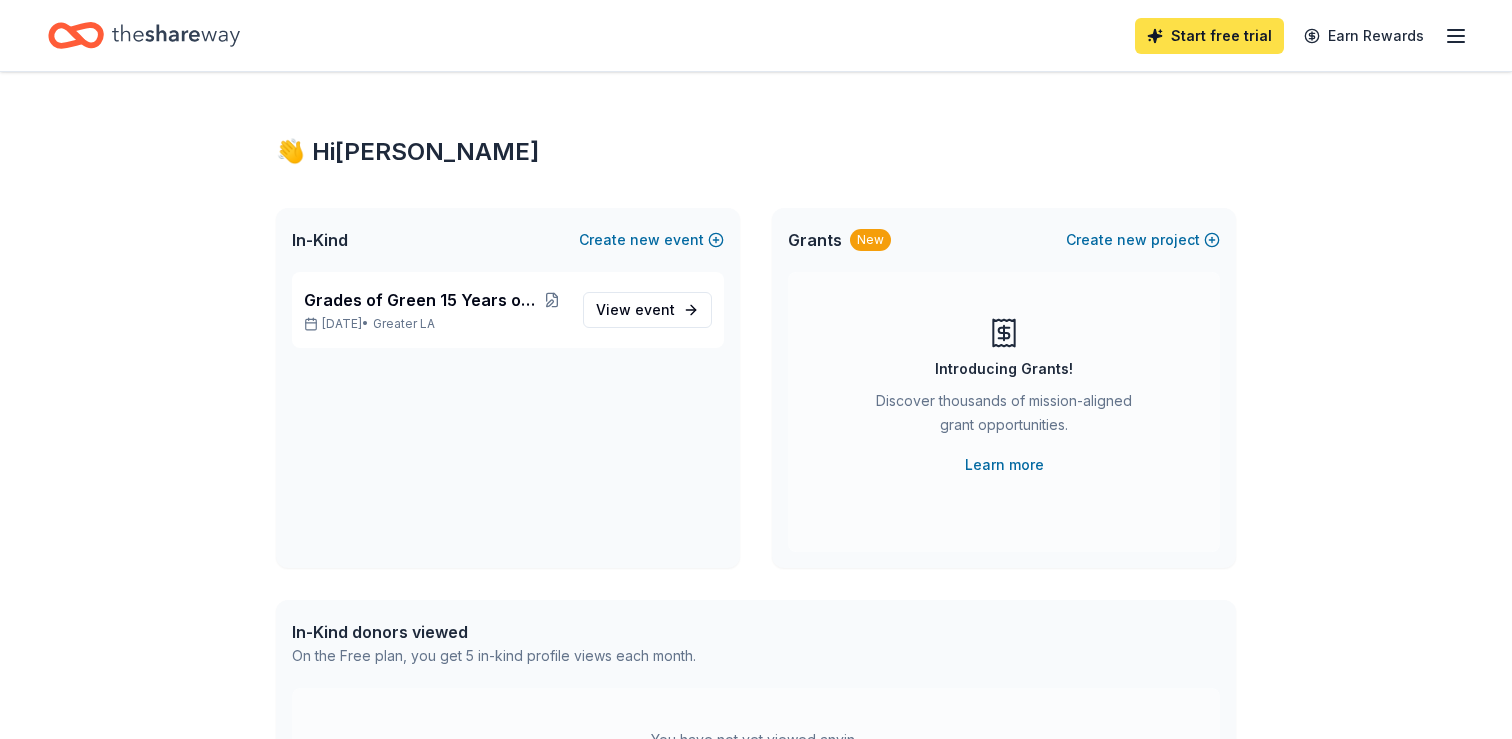 click on "Start free  trial" at bounding box center (1209, 36) 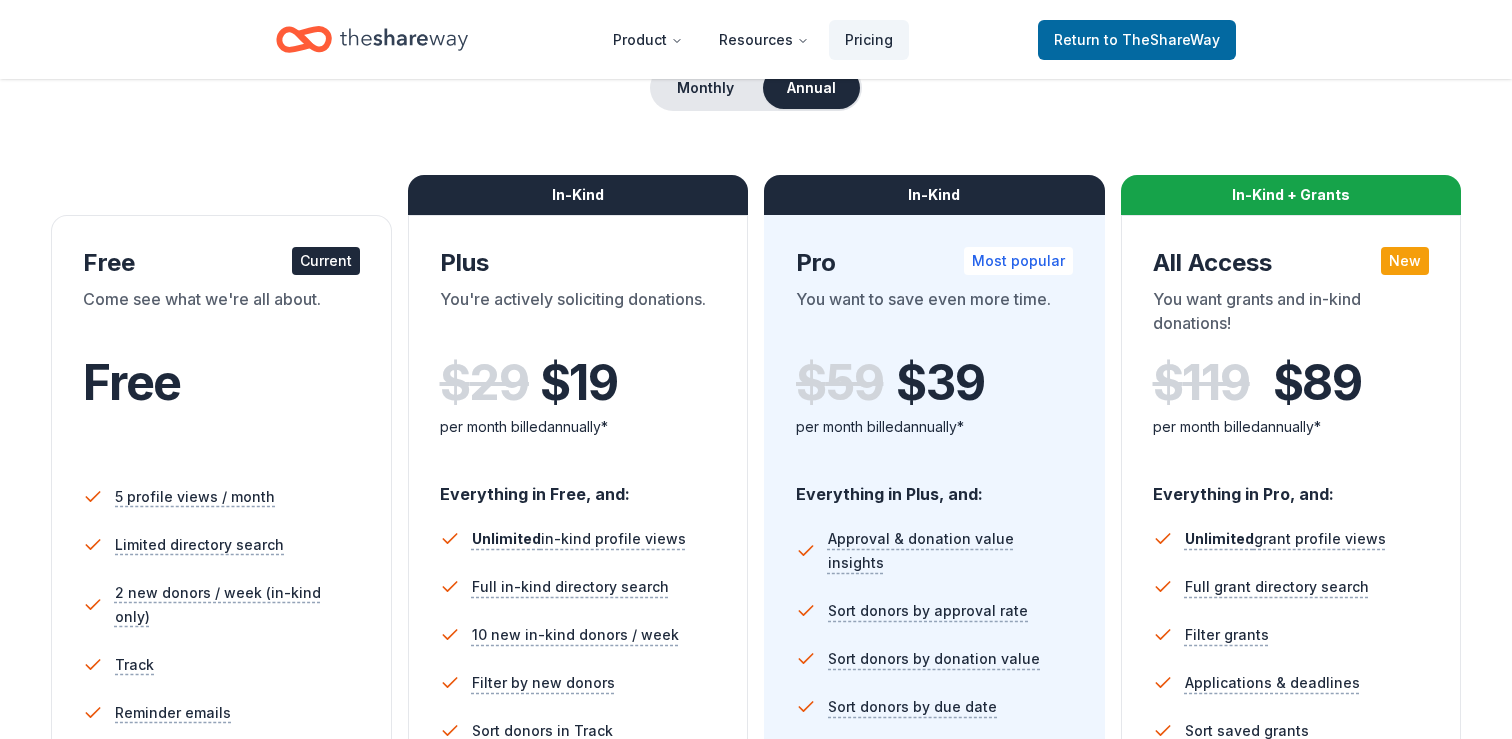 scroll, scrollTop: 0, scrollLeft: 0, axis: both 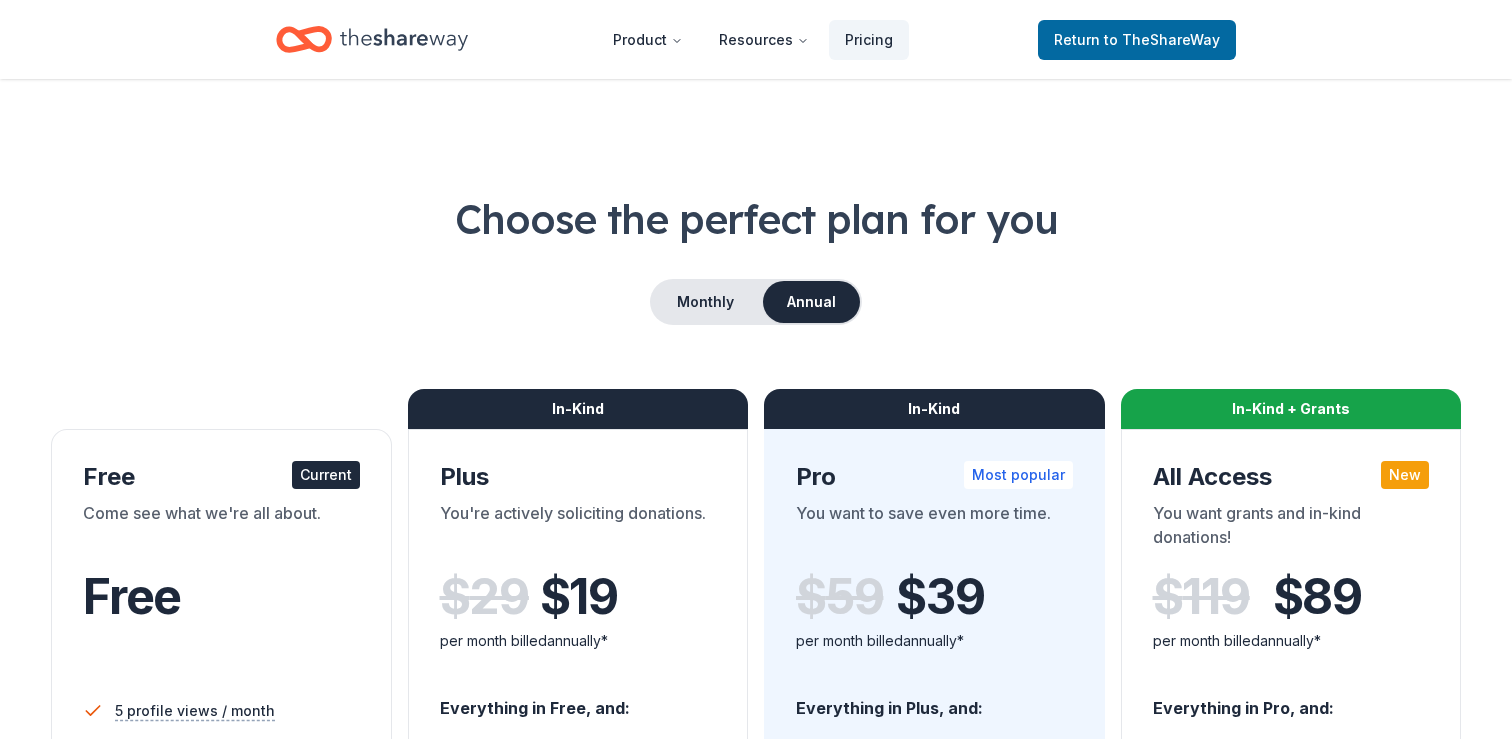 click on "Product Resources Pricing Return to TheShareWay" at bounding box center [756, 39] 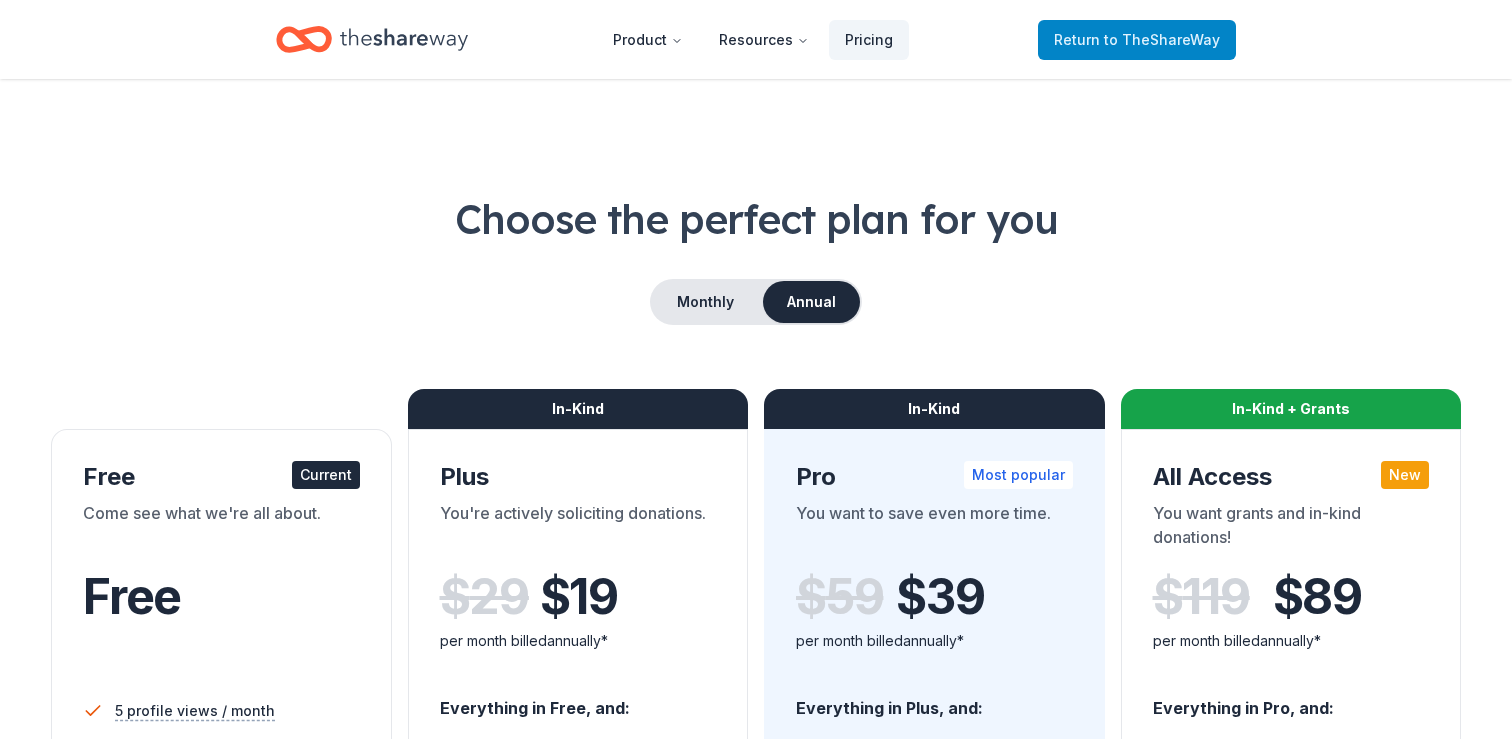click on "Return to TheShareWay" at bounding box center (1137, 40) 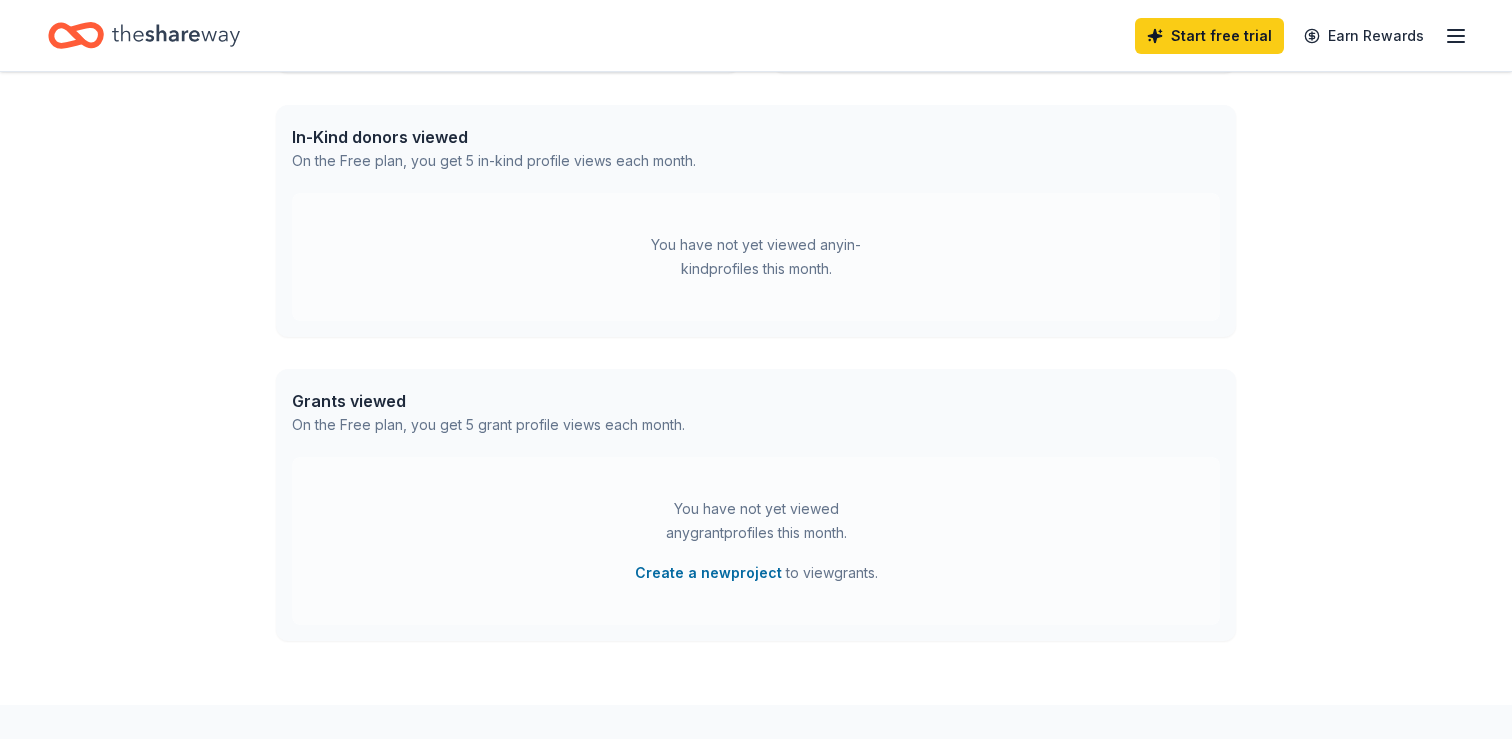 scroll, scrollTop: 0, scrollLeft: 0, axis: both 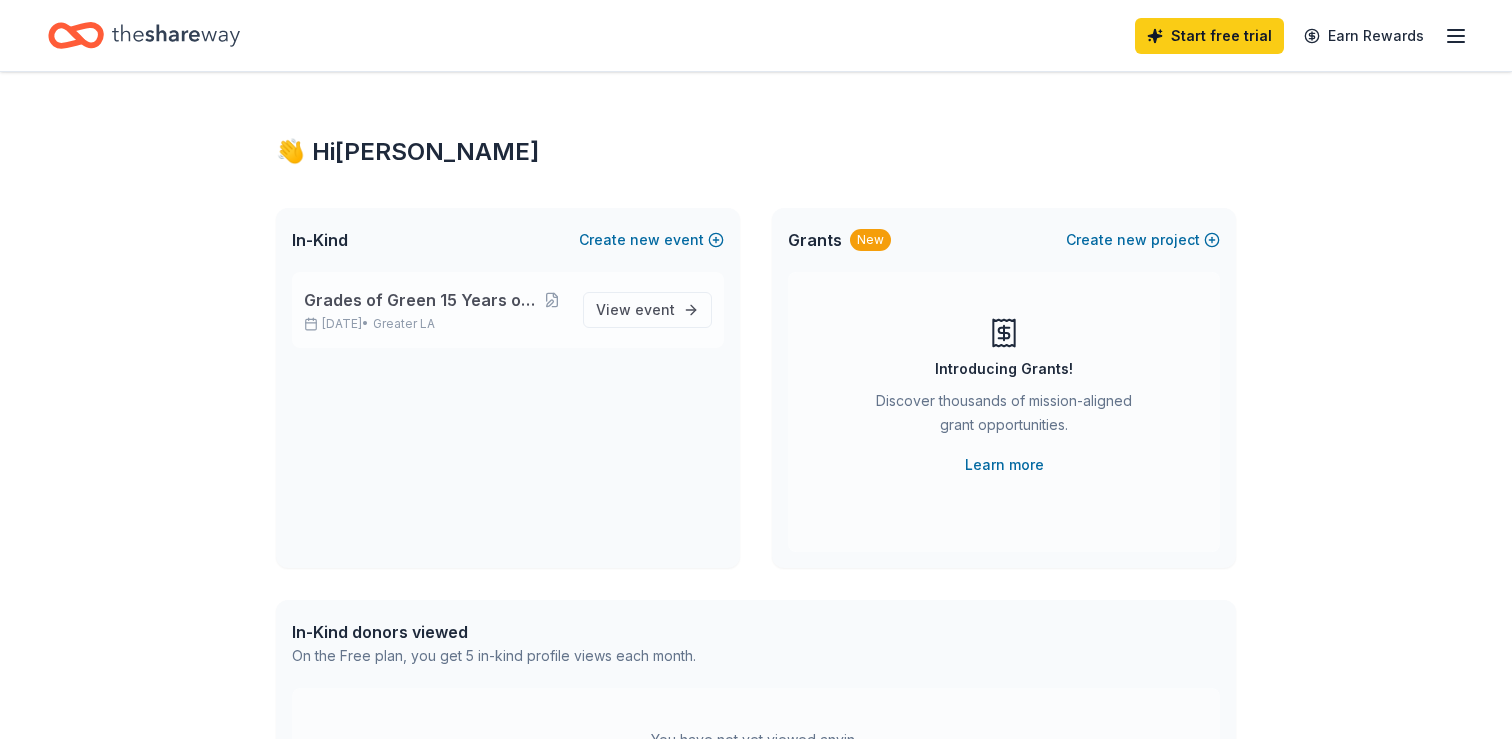click on "Grades of Green 15 Years of Impact Gala" at bounding box center (421, 300) 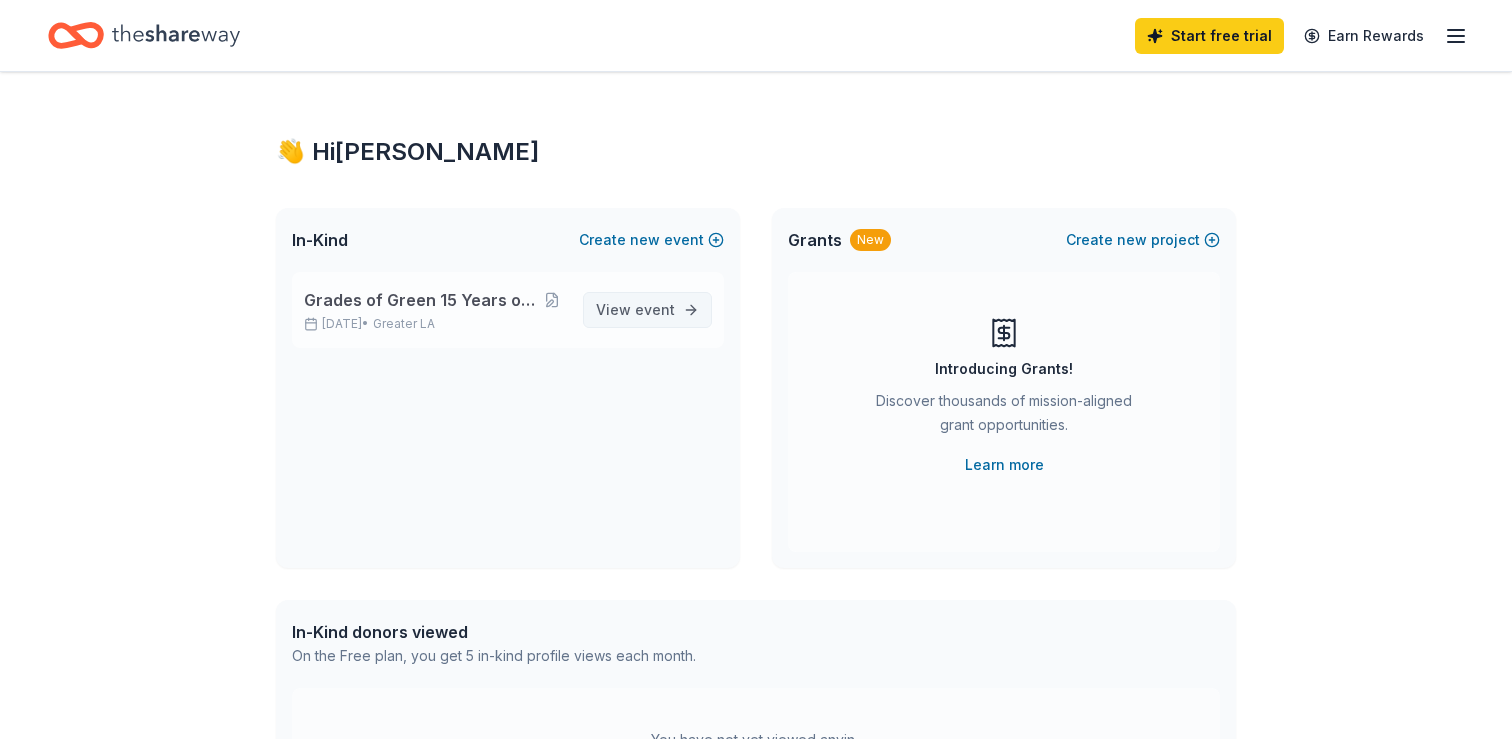 click on "event" at bounding box center (655, 309) 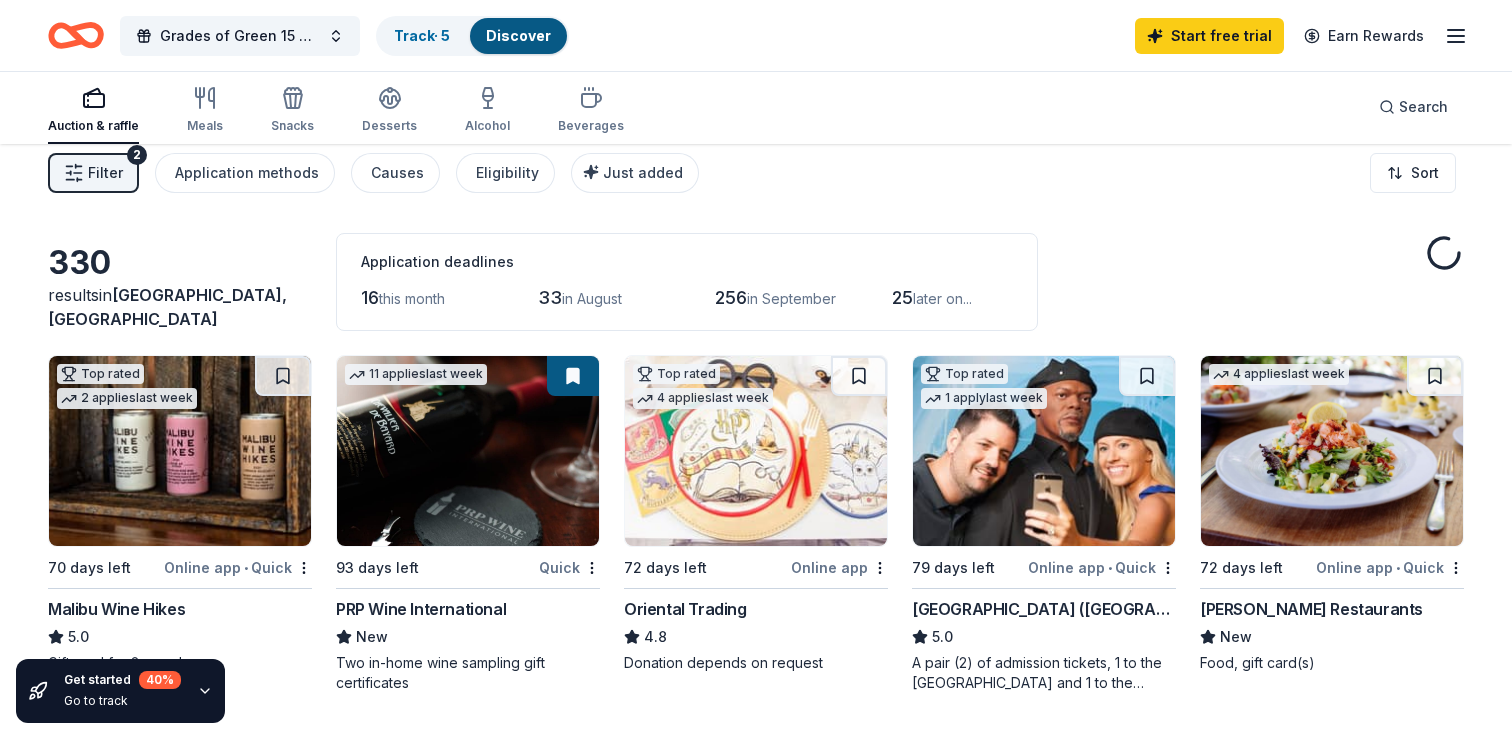 scroll, scrollTop: 33, scrollLeft: 0, axis: vertical 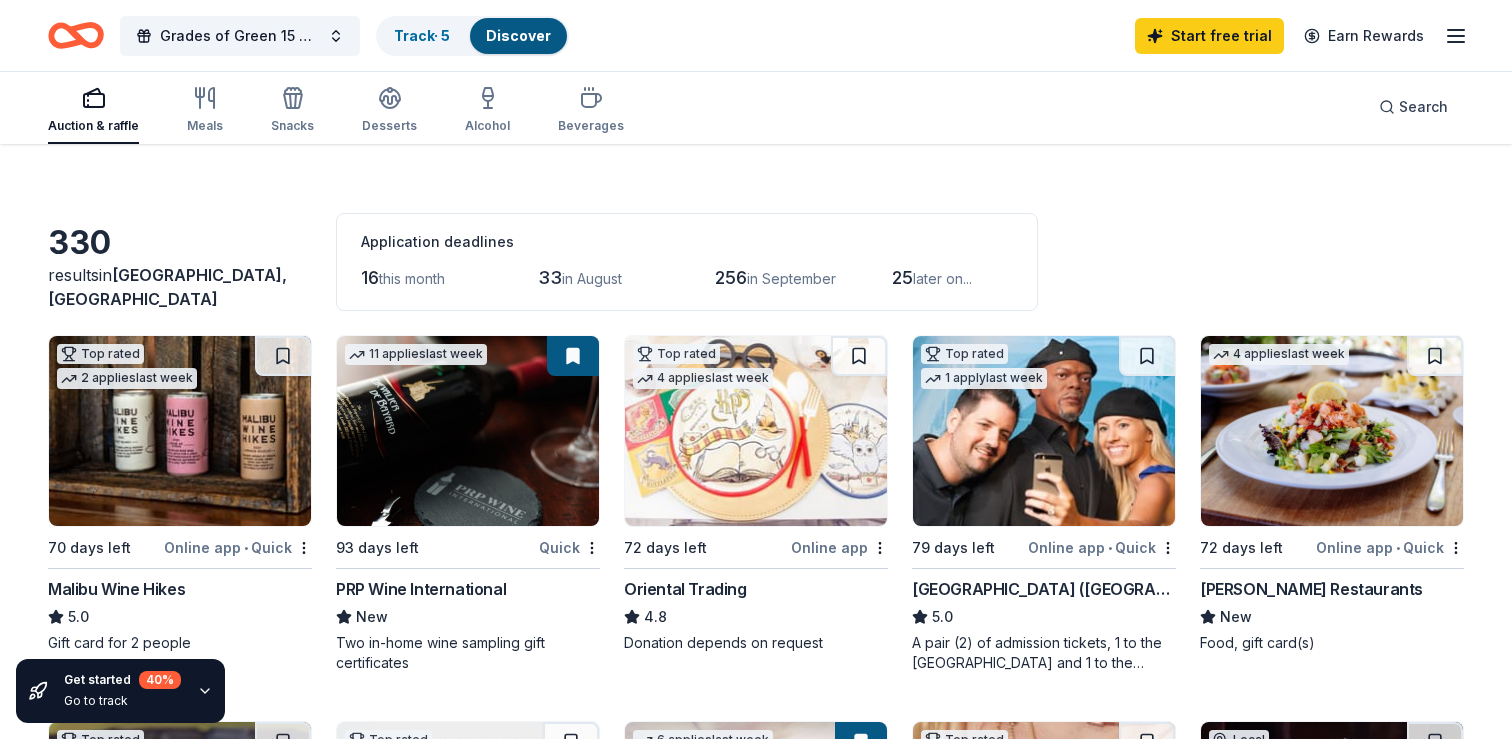 click at bounding box center [1332, 431] 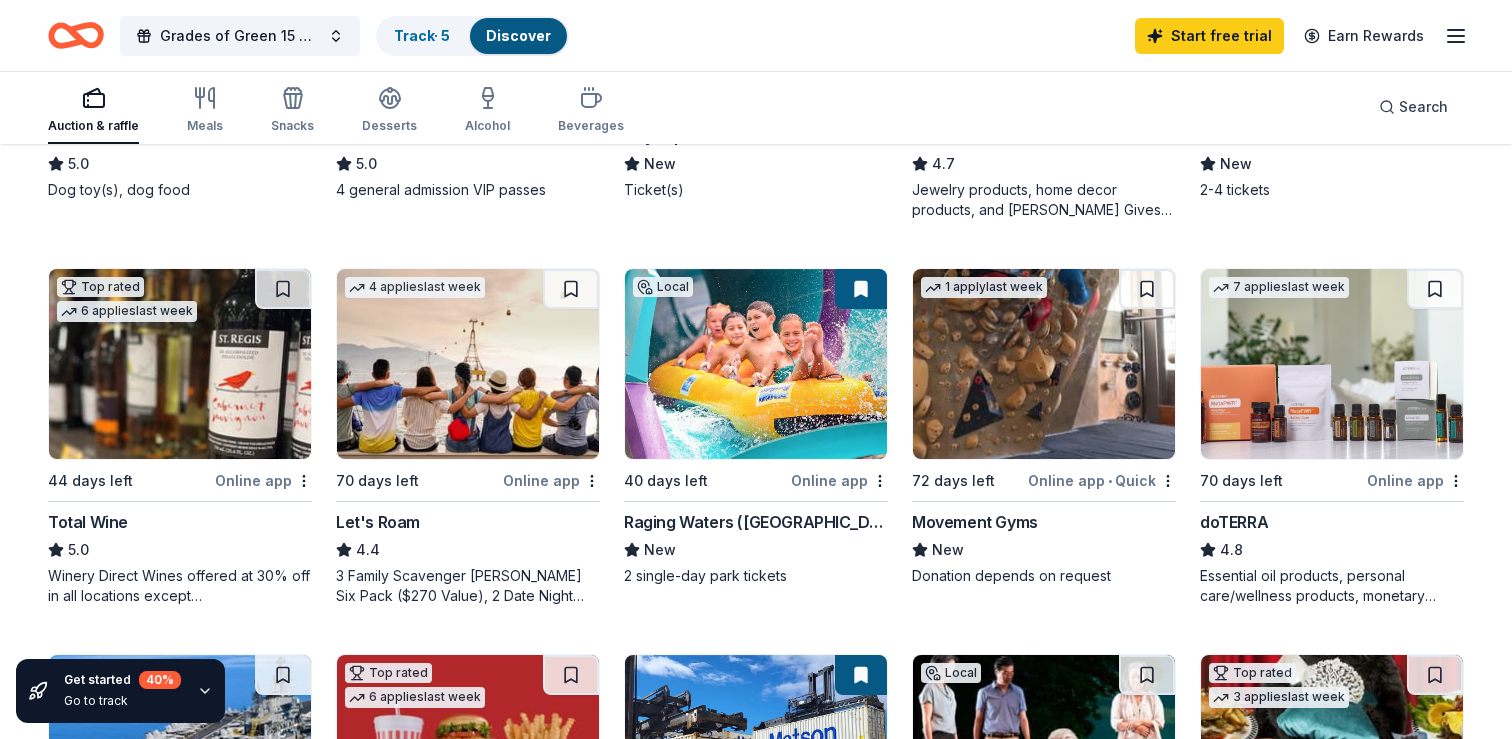 scroll, scrollTop: 874, scrollLeft: 0, axis: vertical 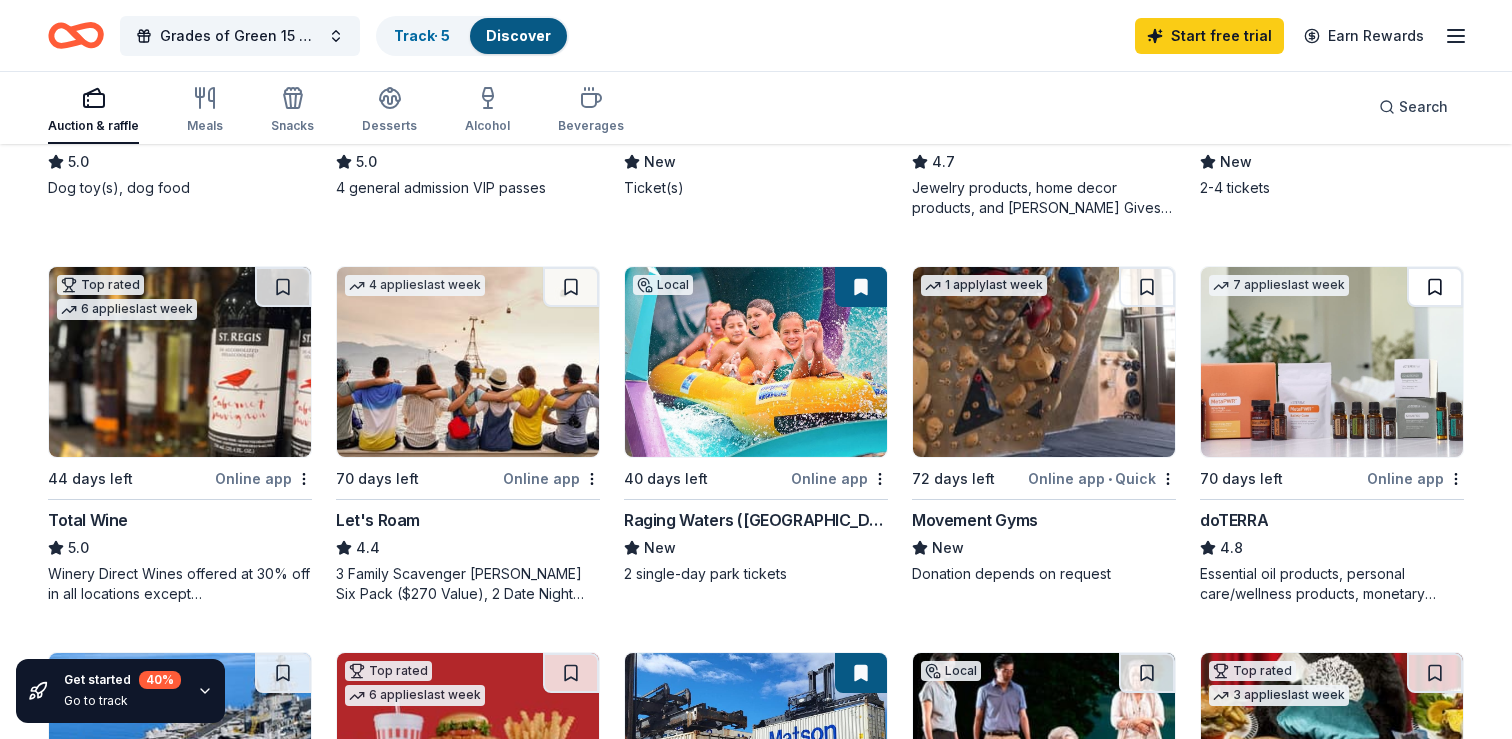 click at bounding box center [1435, 287] 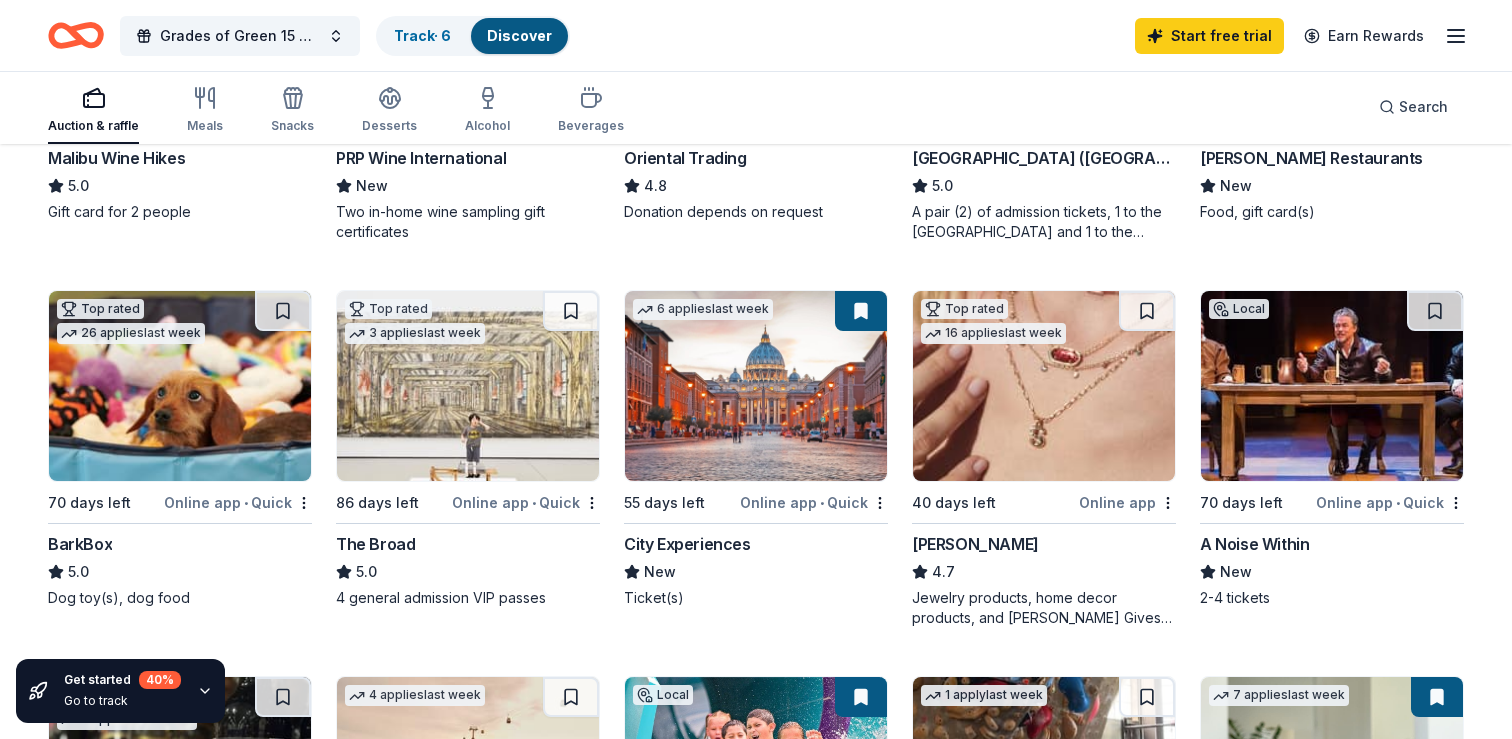 scroll, scrollTop: 192, scrollLeft: 0, axis: vertical 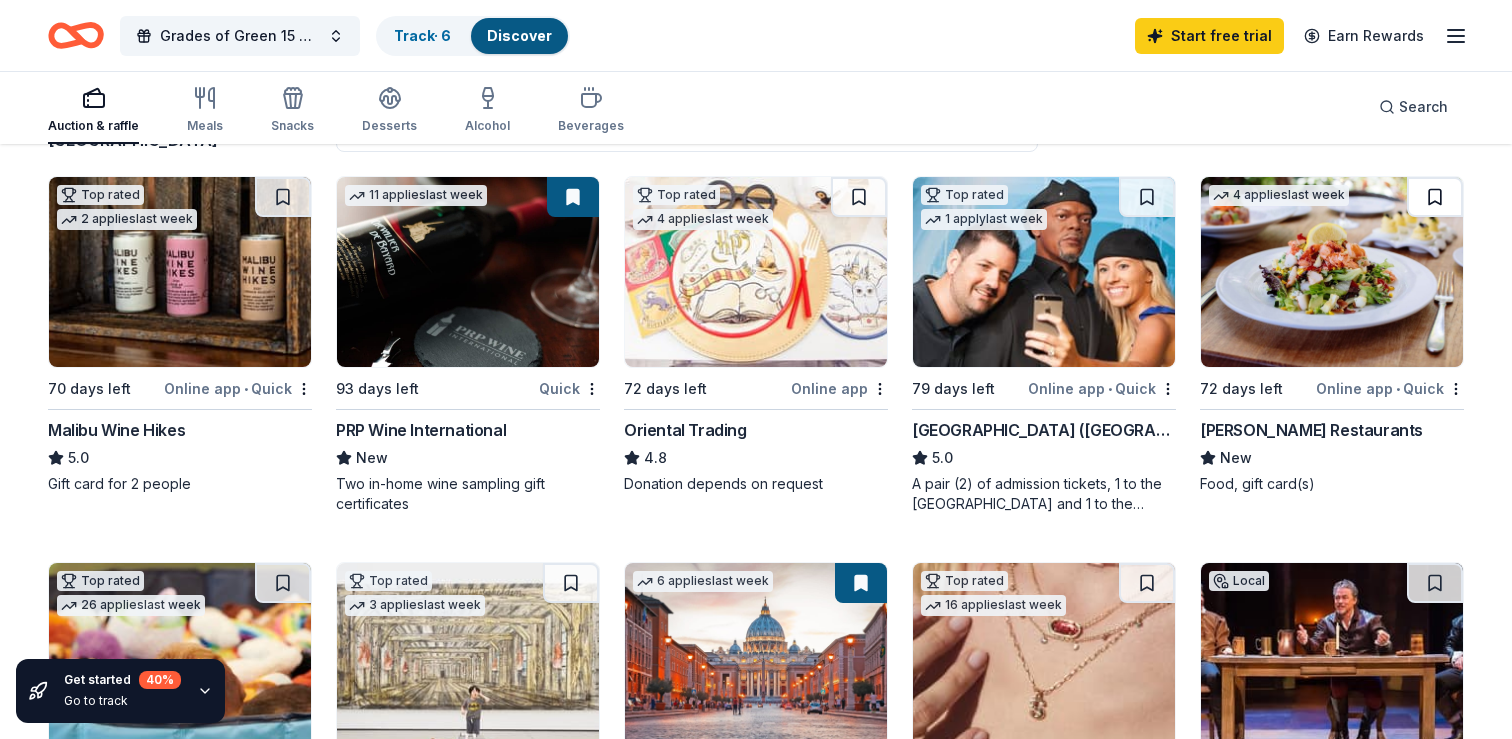click at bounding box center (1435, 197) 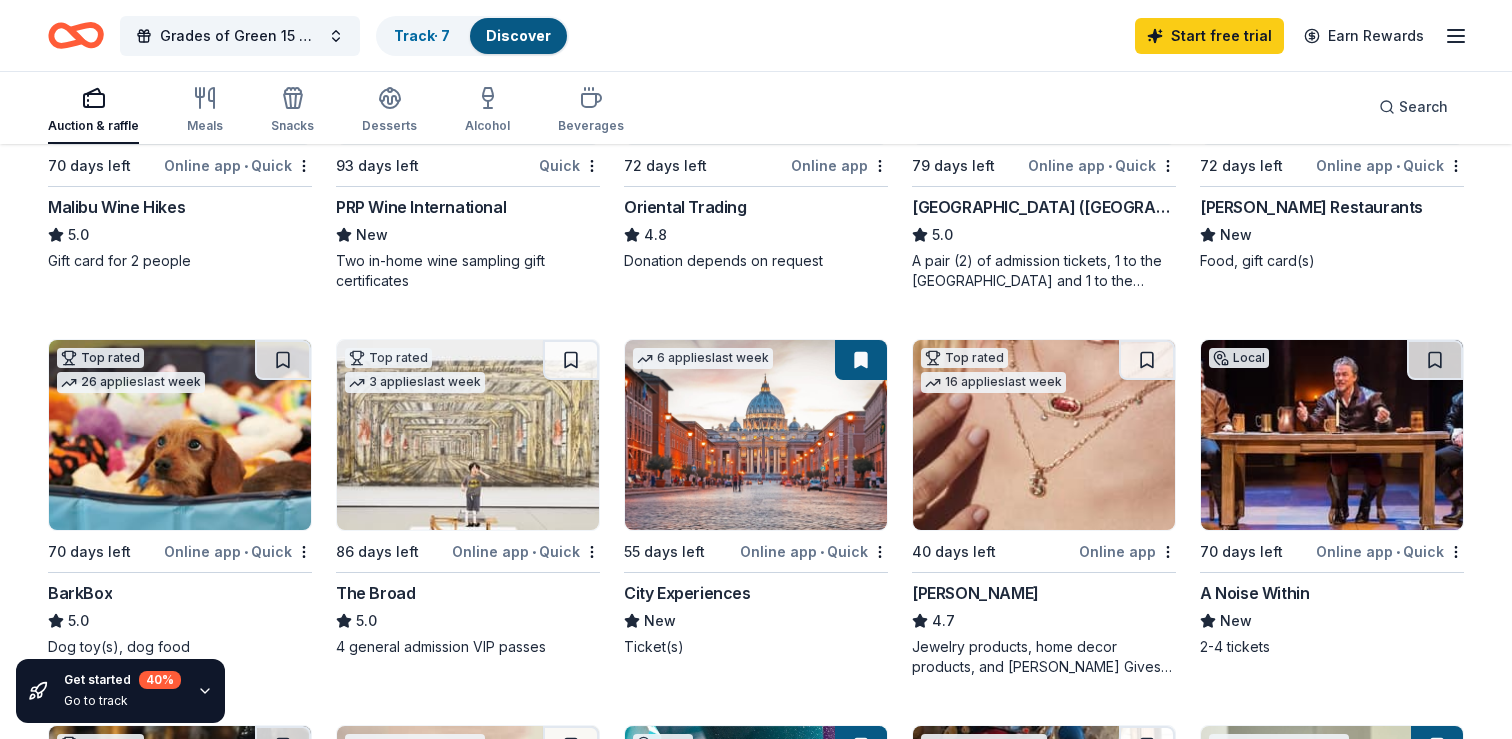 scroll, scrollTop: 414, scrollLeft: 0, axis: vertical 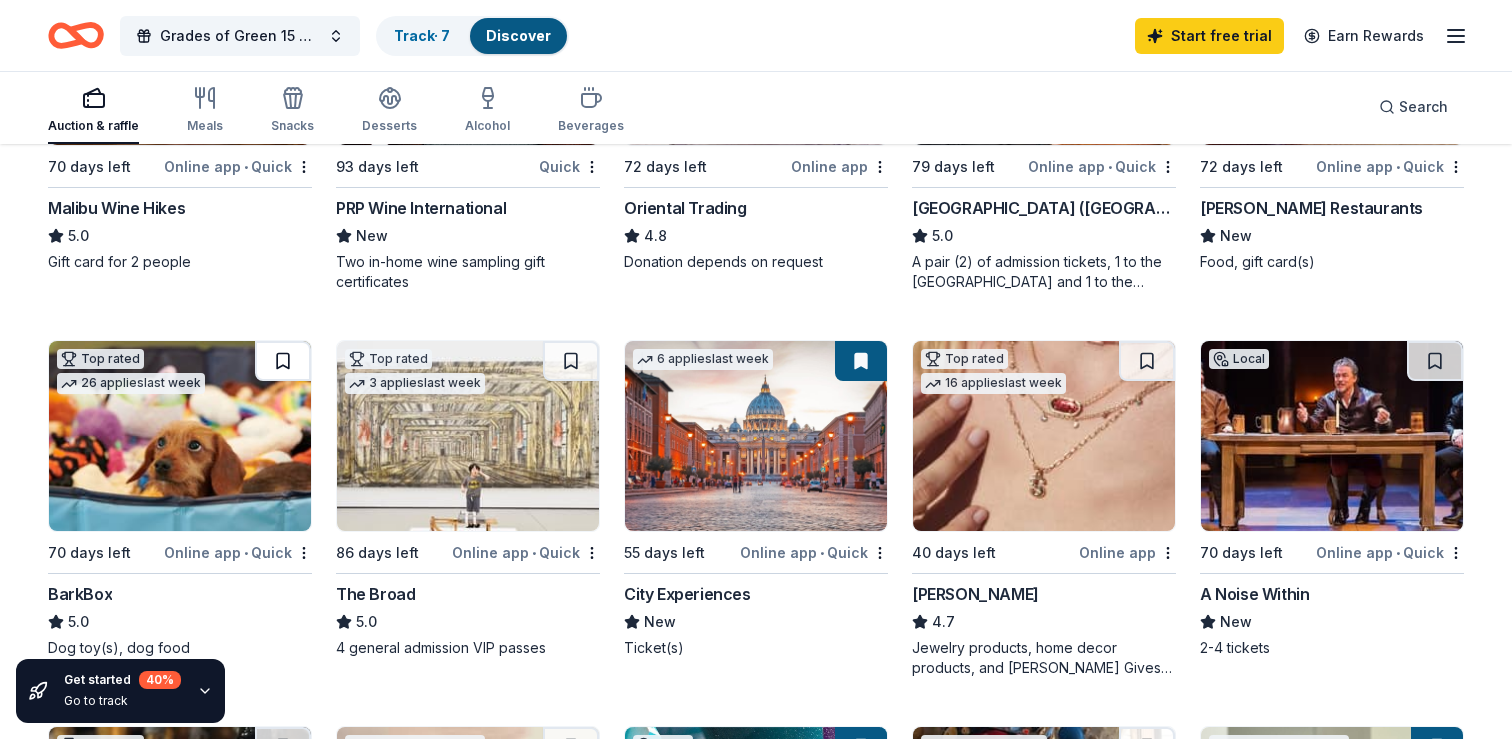 click at bounding box center (283, 361) 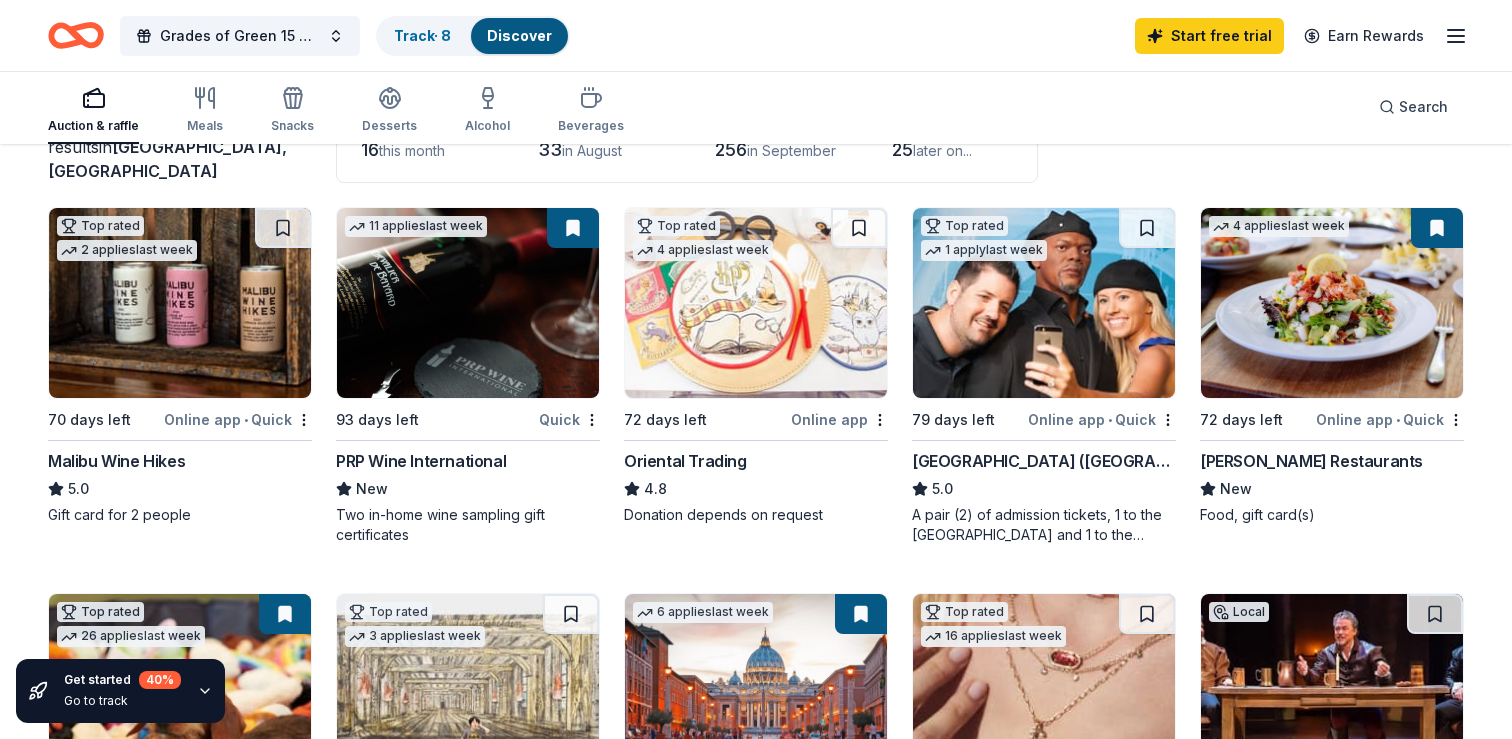 scroll, scrollTop: 160, scrollLeft: 0, axis: vertical 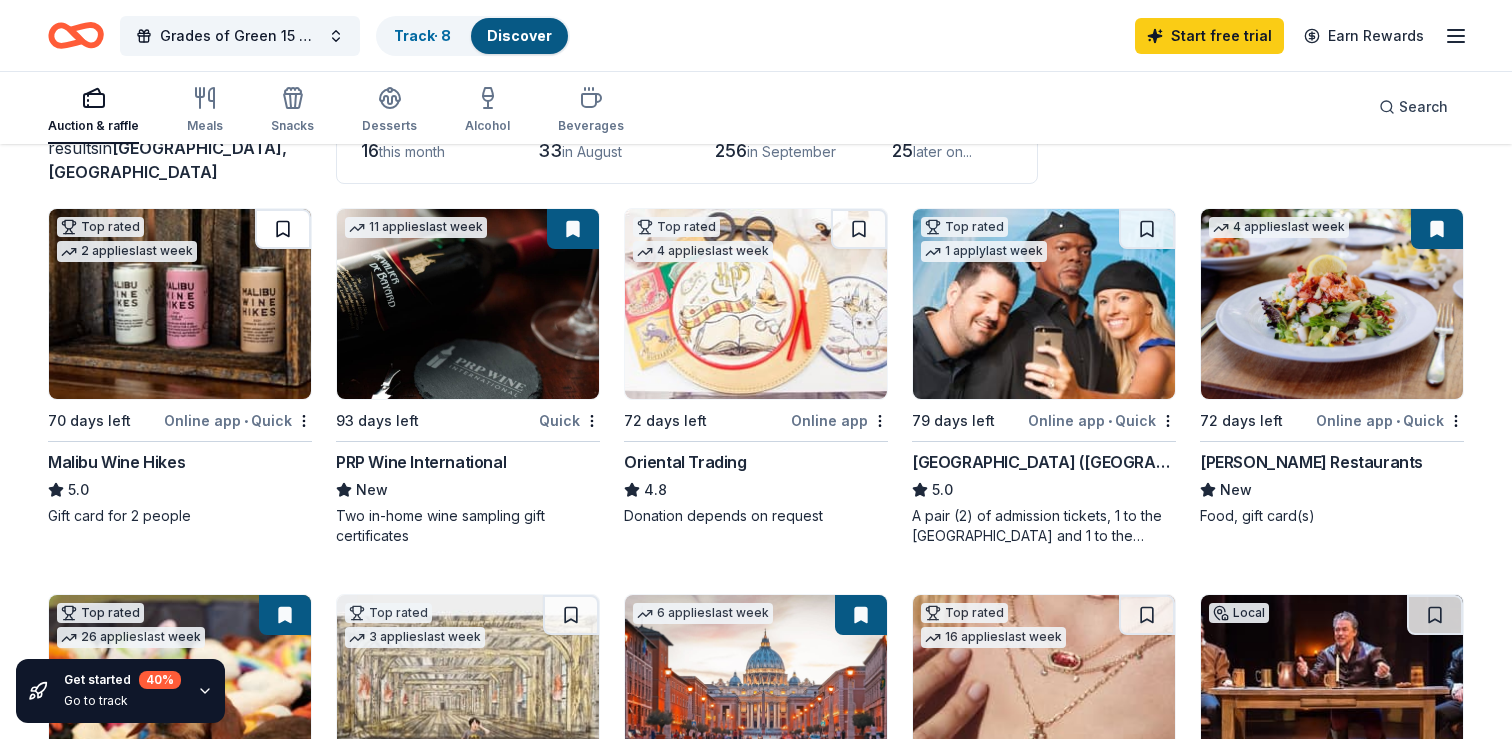 click at bounding box center (283, 229) 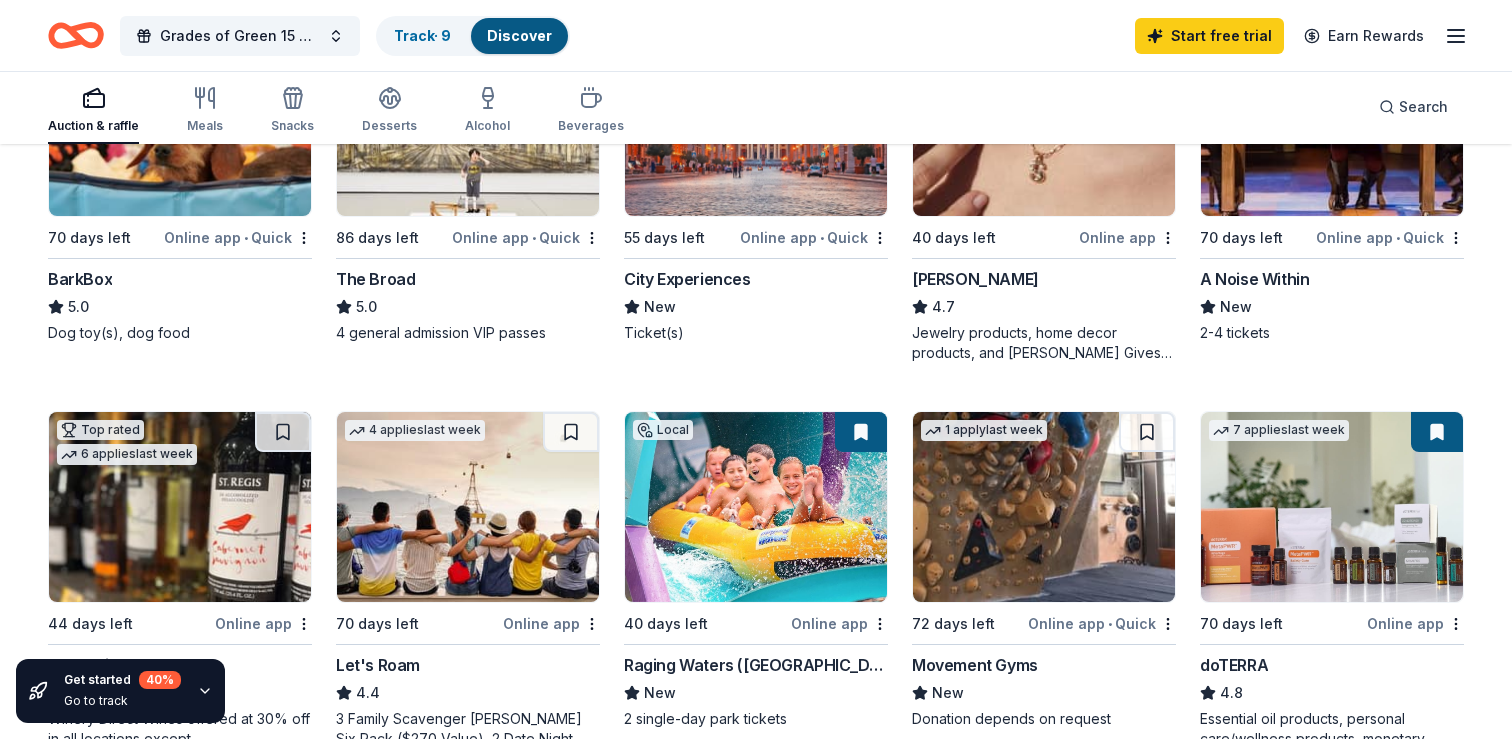 scroll, scrollTop: 736, scrollLeft: 0, axis: vertical 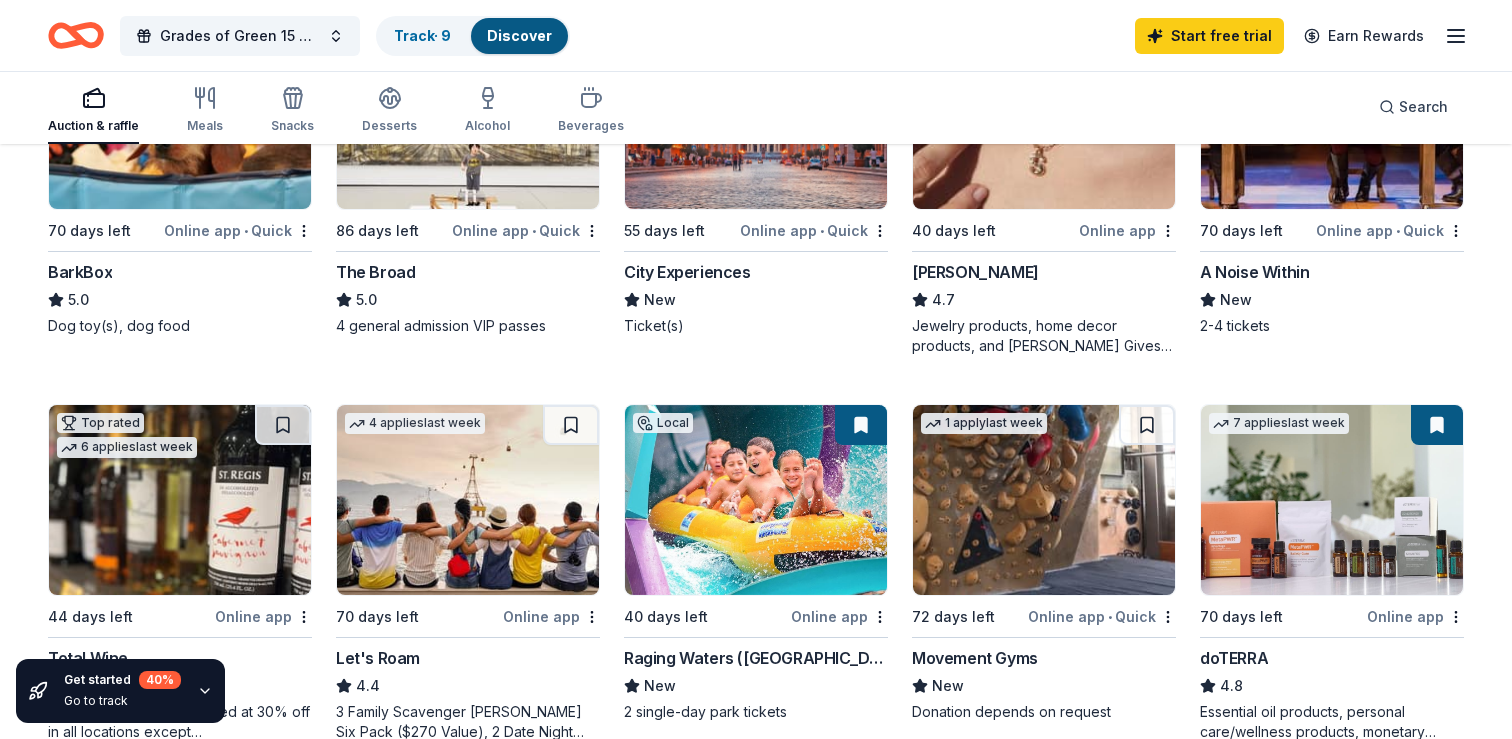 click on "Online app" at bounding box center (1415, 616) 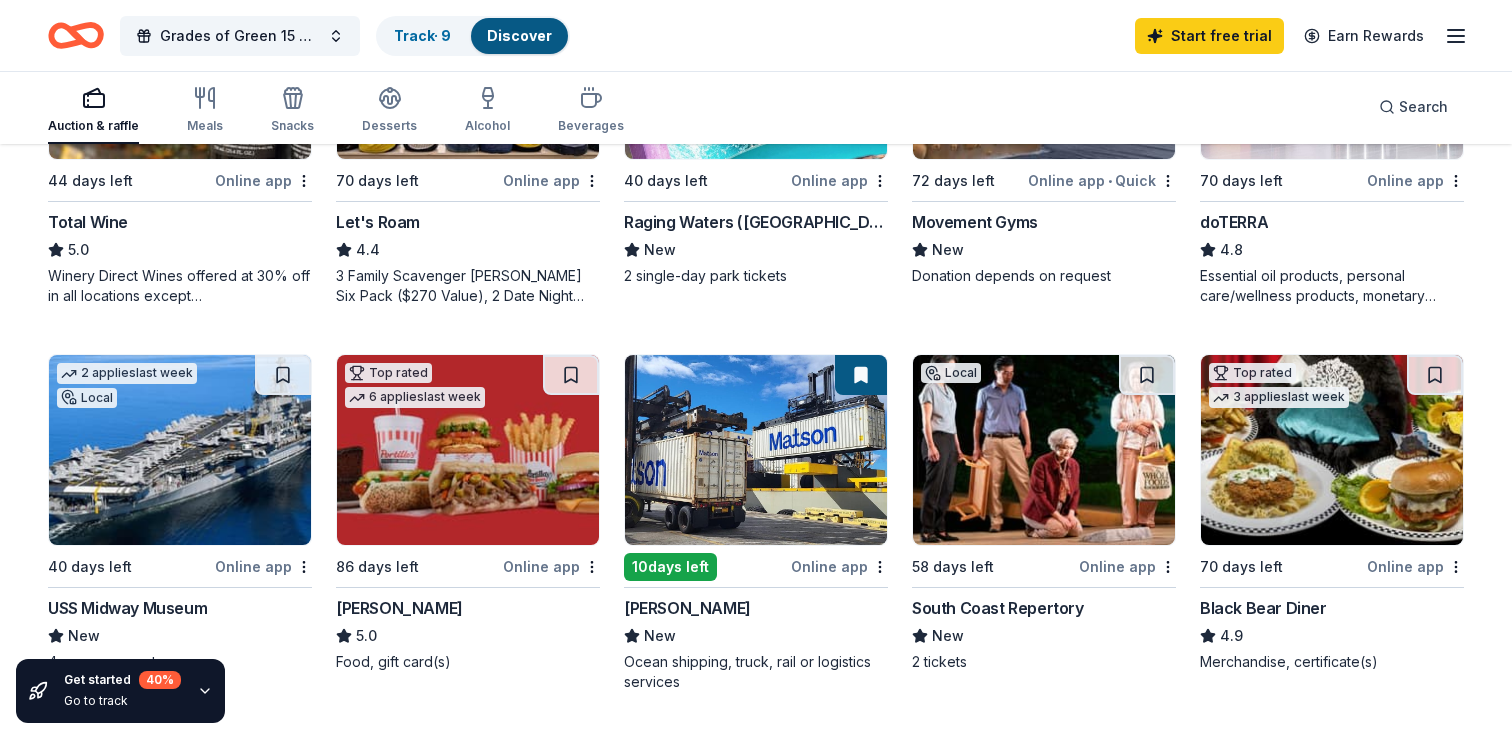 scroll, scrollTop: 1214, scrollLeft: 0, axis: vertical 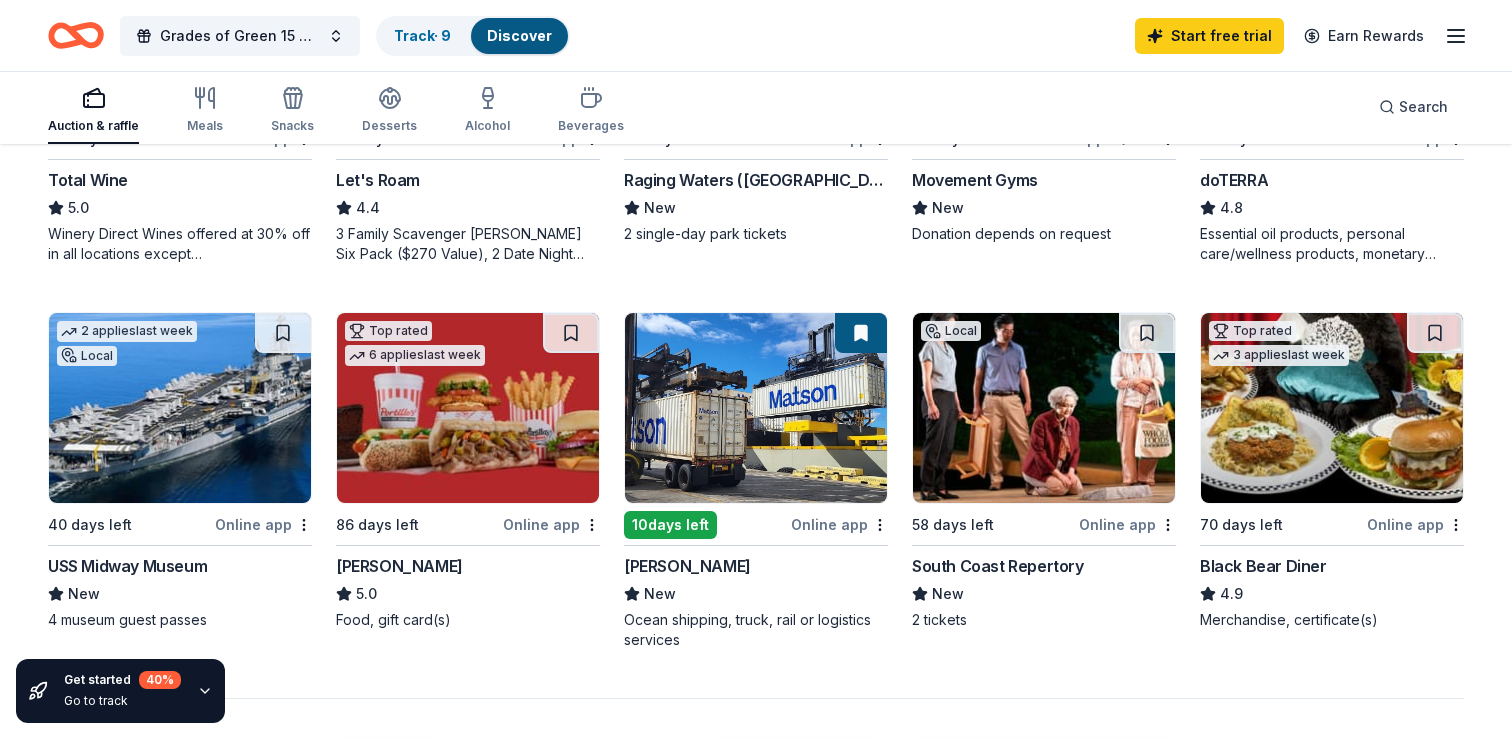click at bounding box center [861, 333] 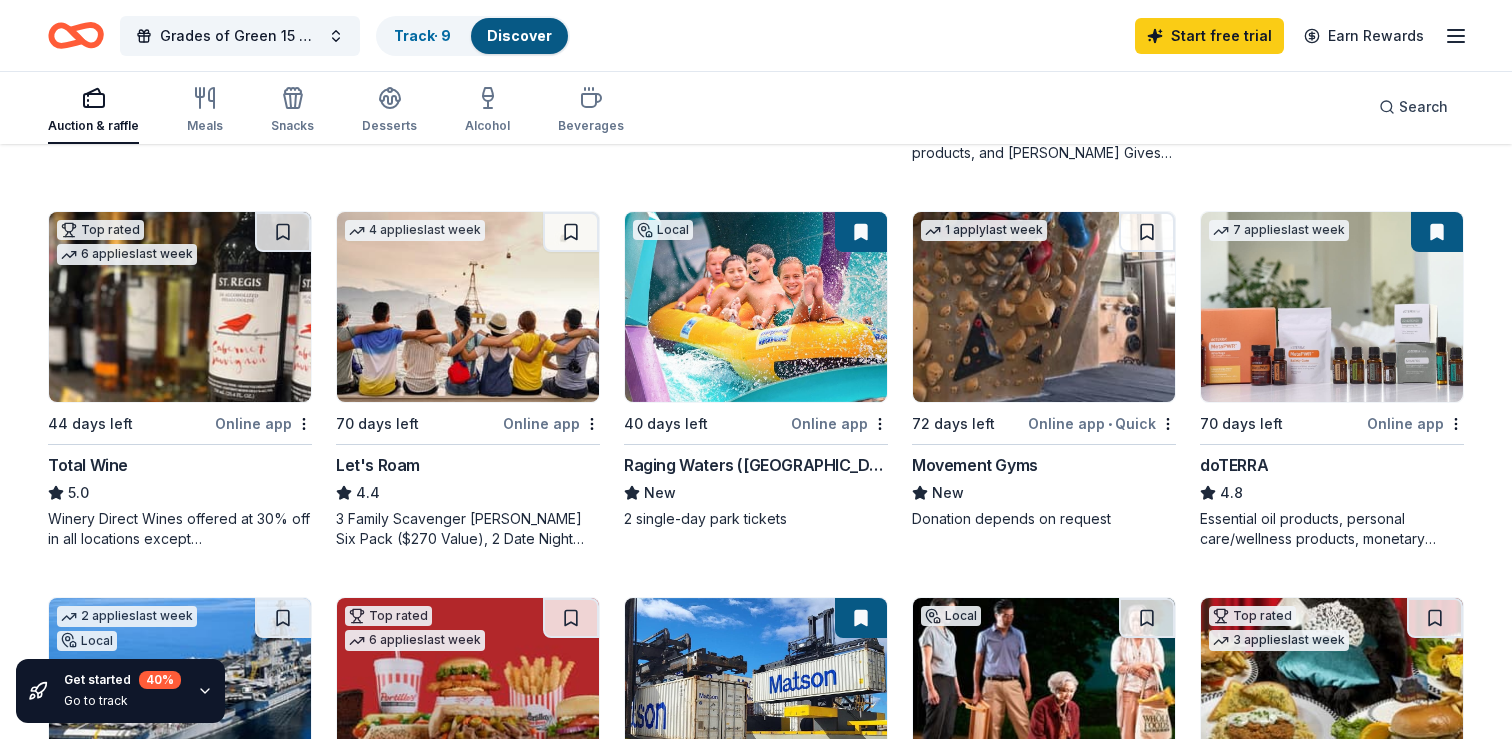 scroll, scrollTop: 940, scrollLeft: 0, axis: vertical 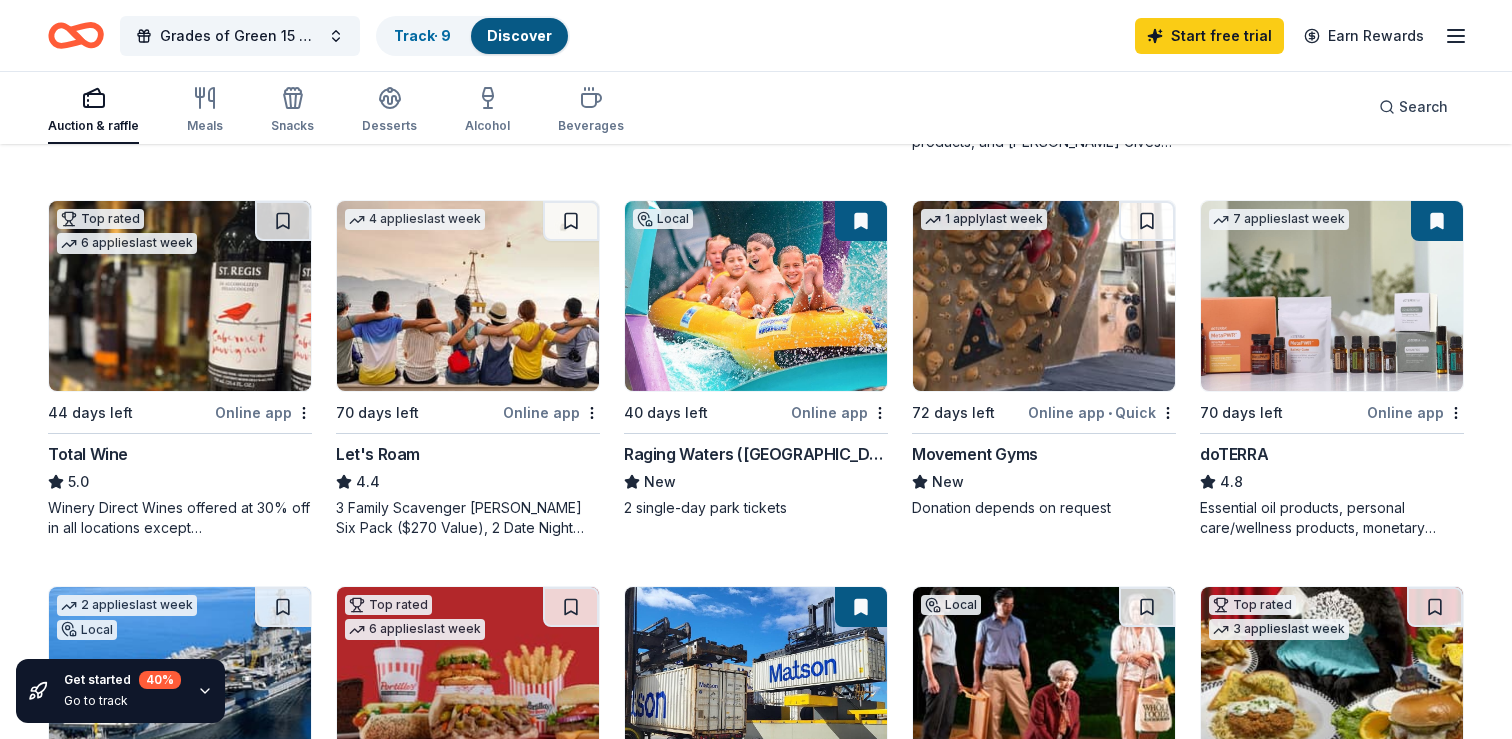 click on "Online app" at bounding box center [263, 412] 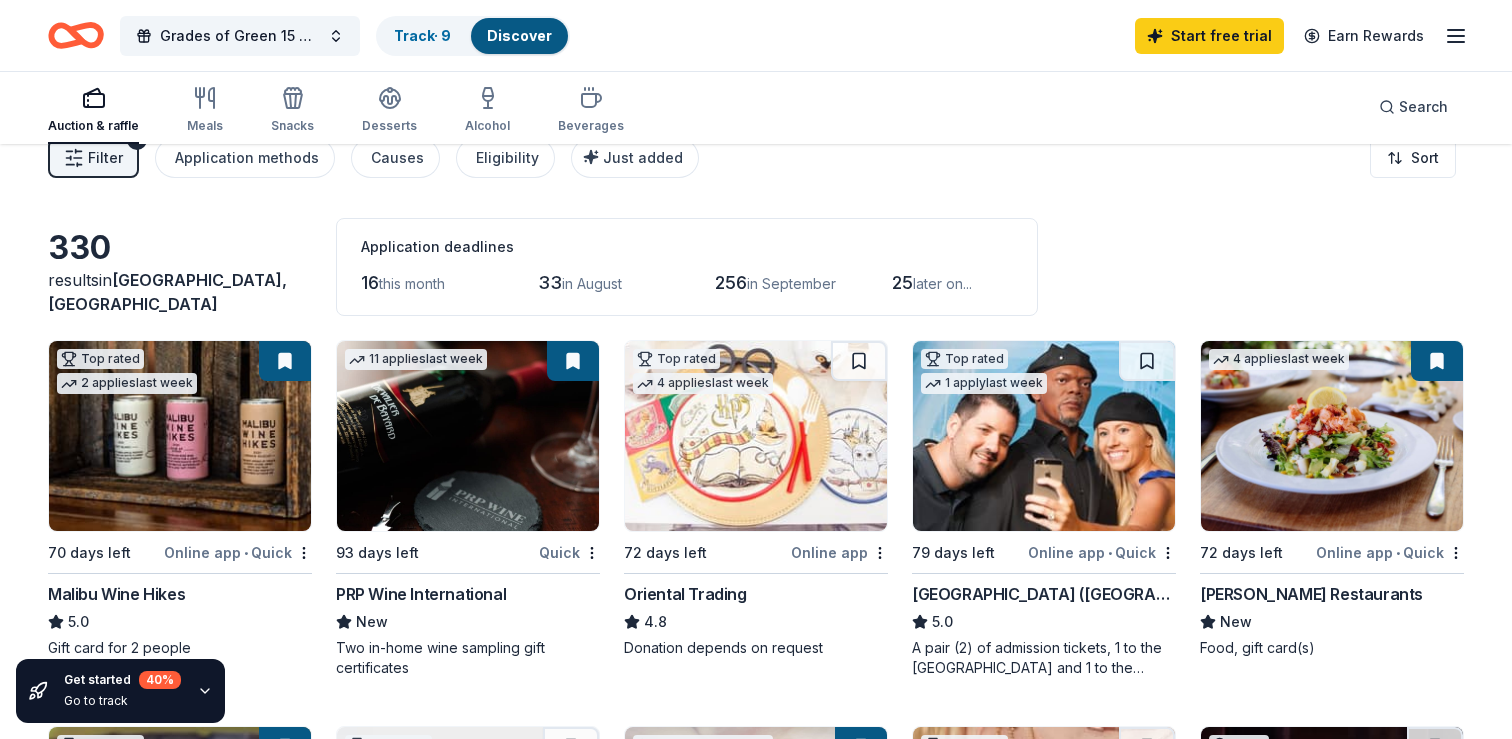 scroll, scrollTop: 0, scrollLeft: 0, axis: both 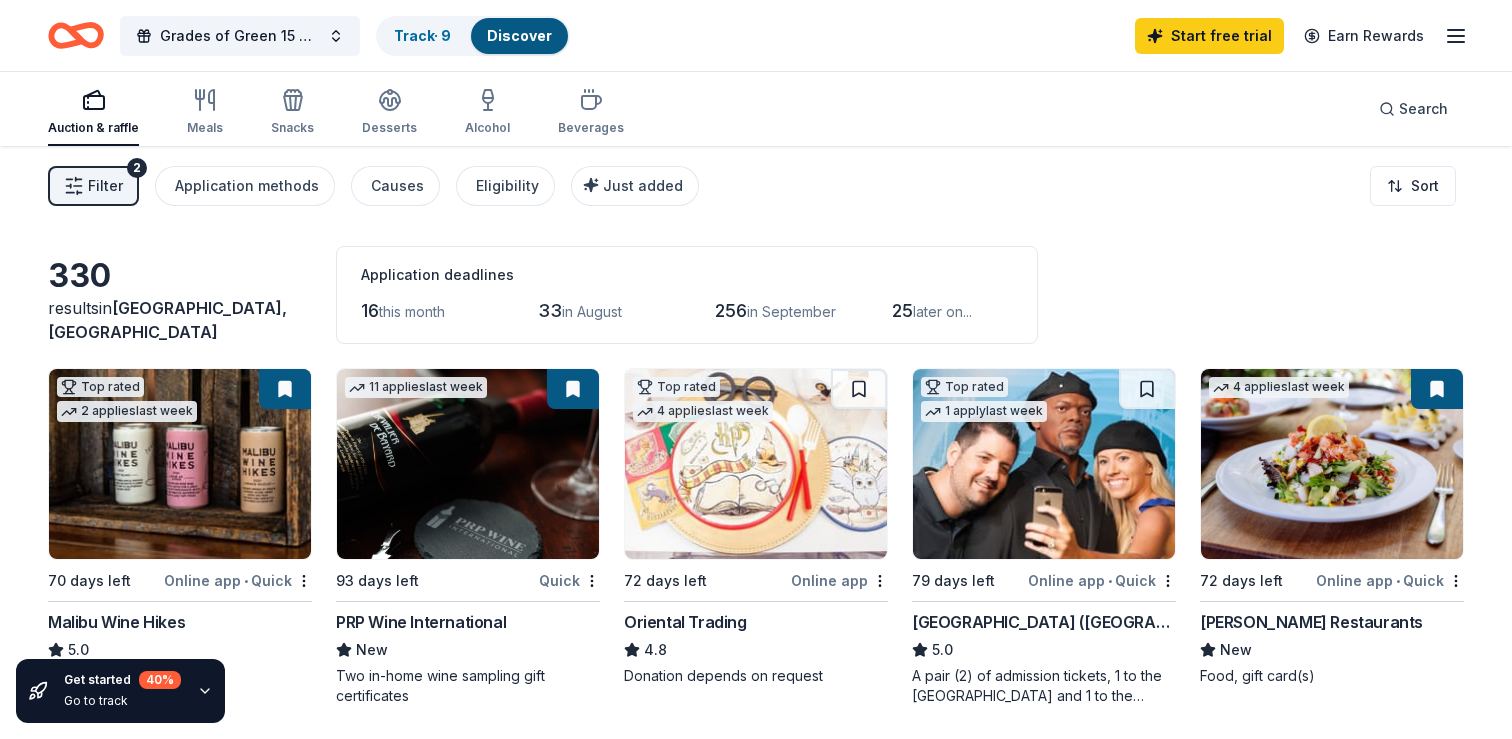 click at bounding box center [180, 464] 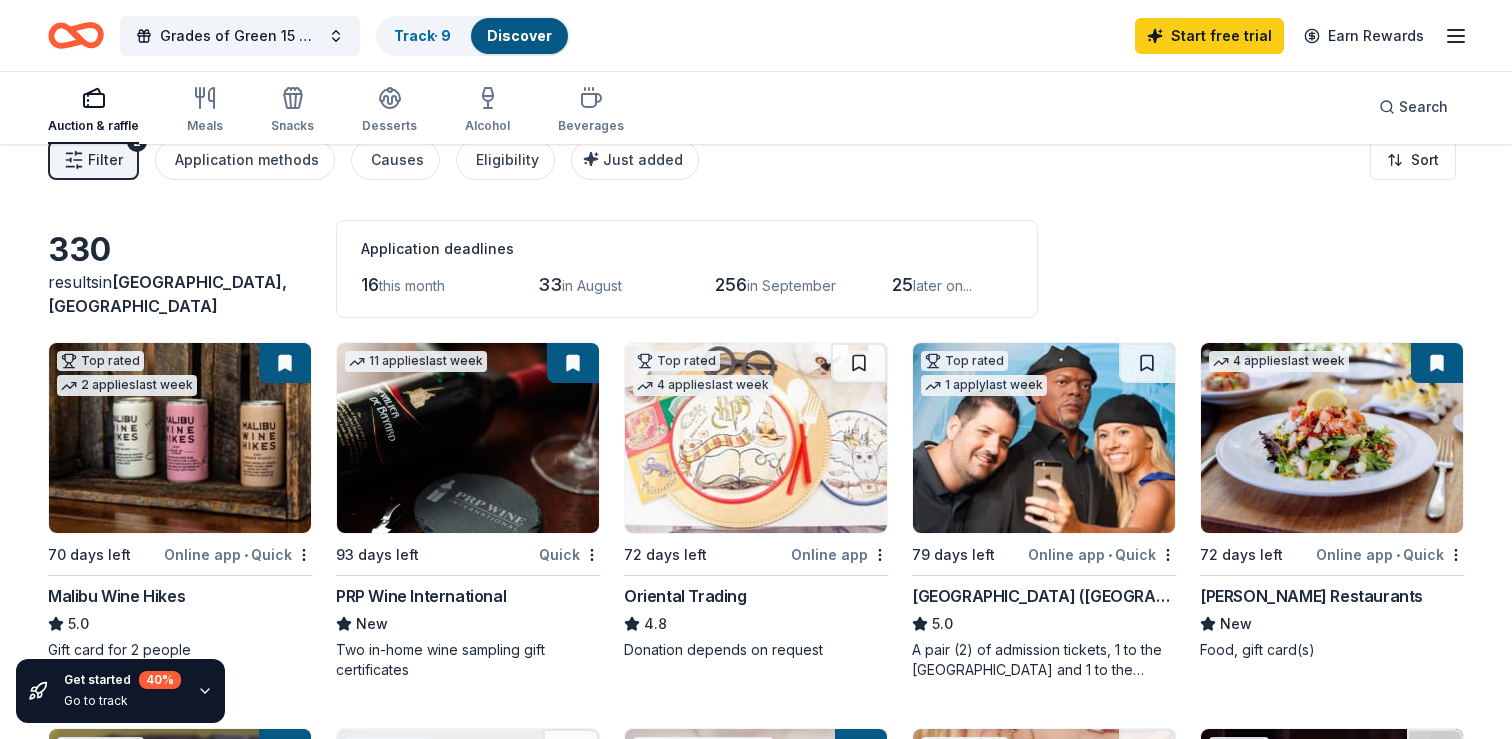 scroll, scrollTop: 28, scrollLeft: 0, axis: vertical 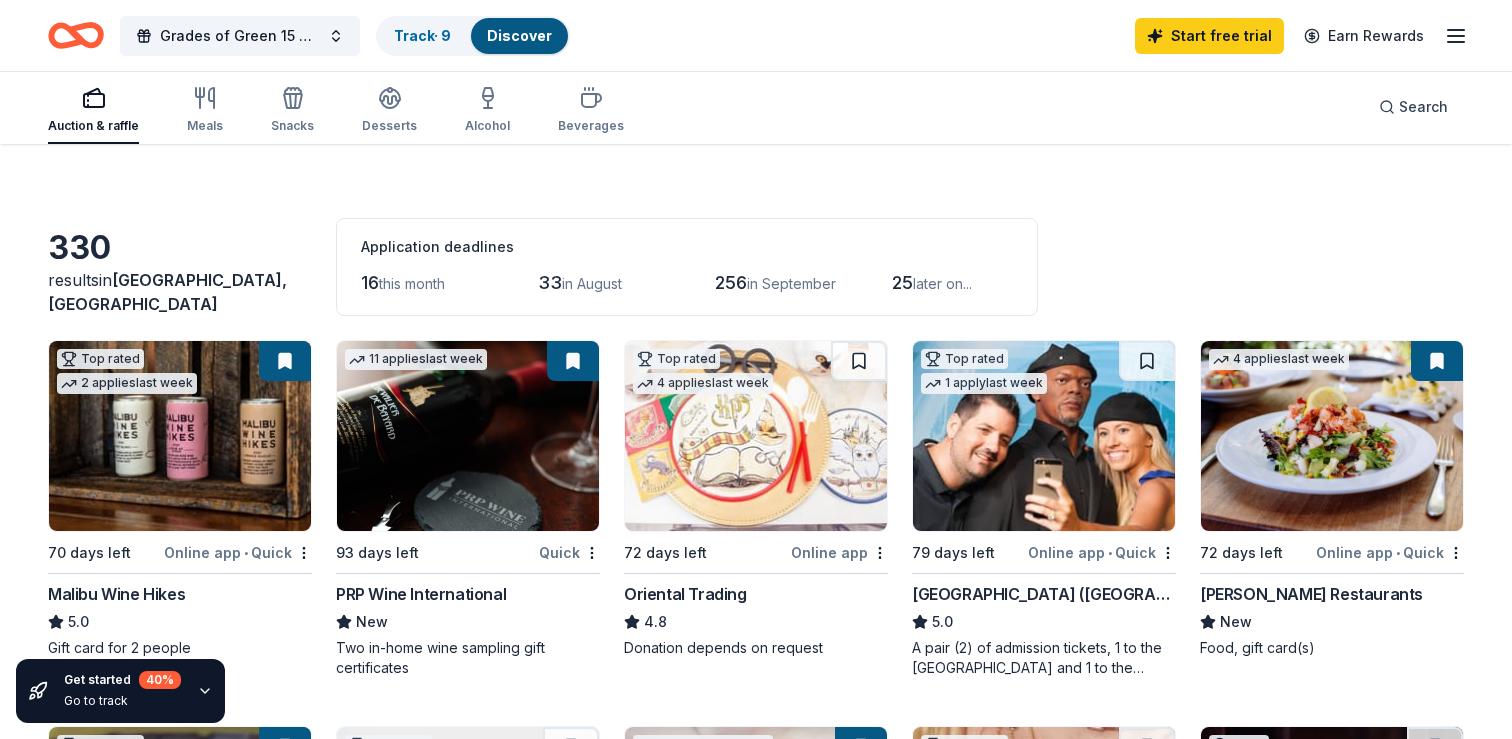 click at bounding box center (468, 436) 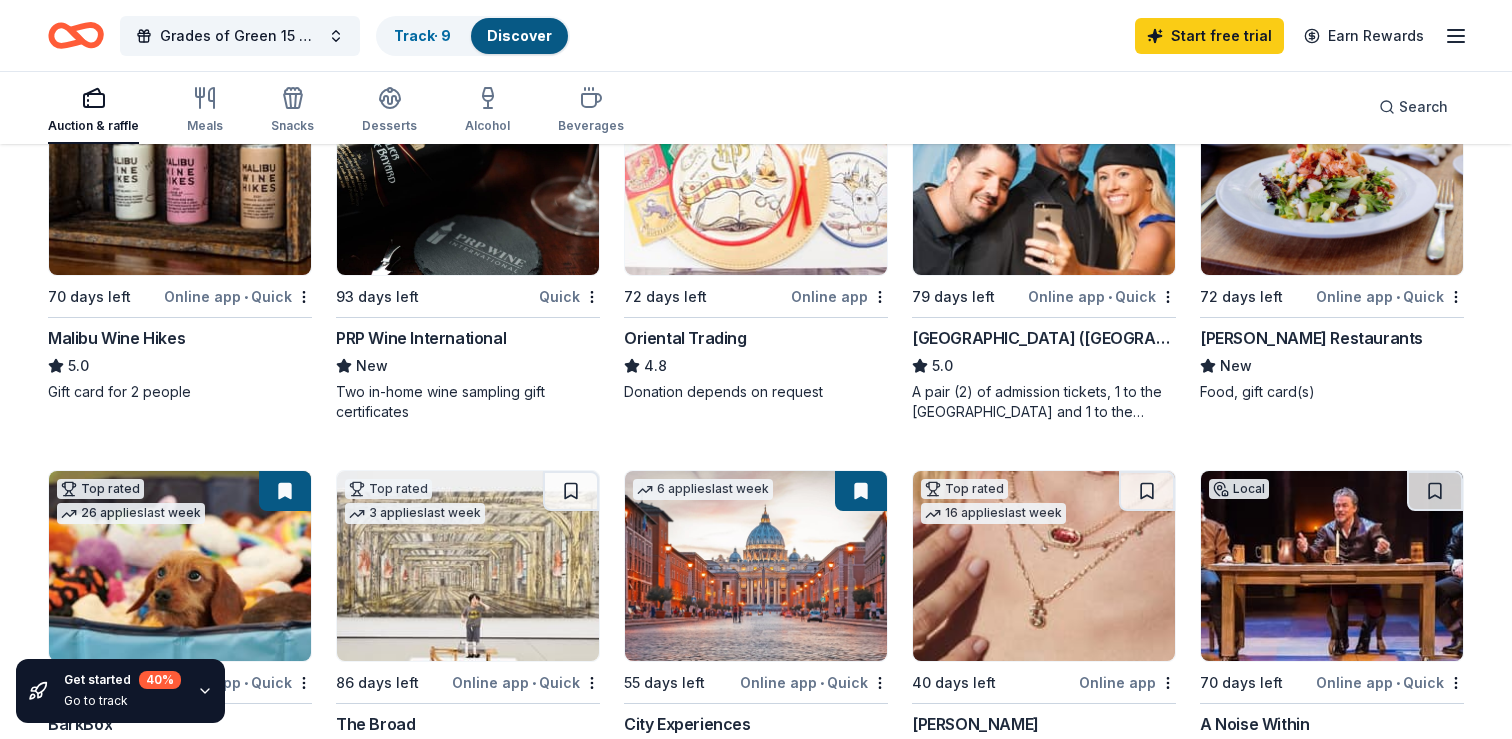 scroll, scrollTop: 415, scrollLeft: 0, axis: vertical 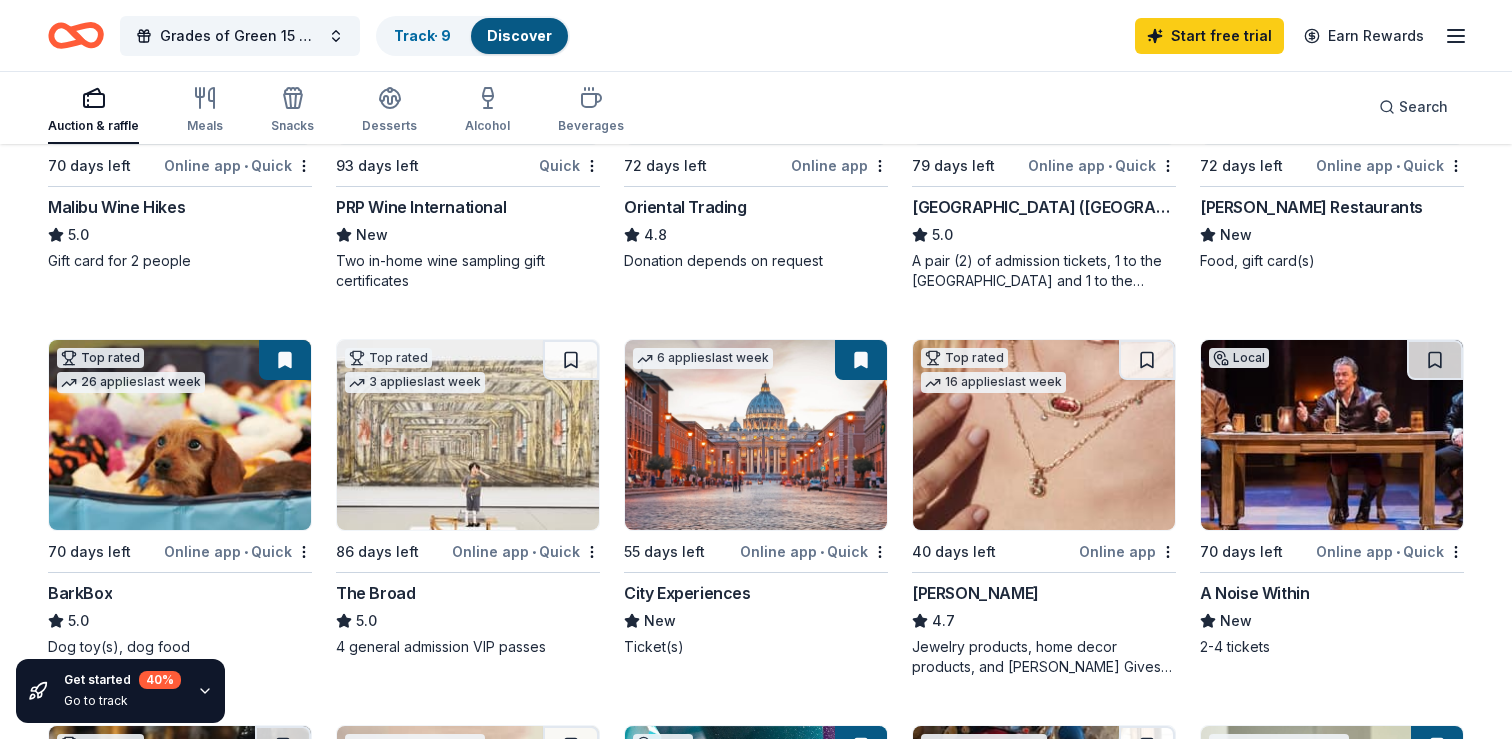 click at bounding box center (468, 435) 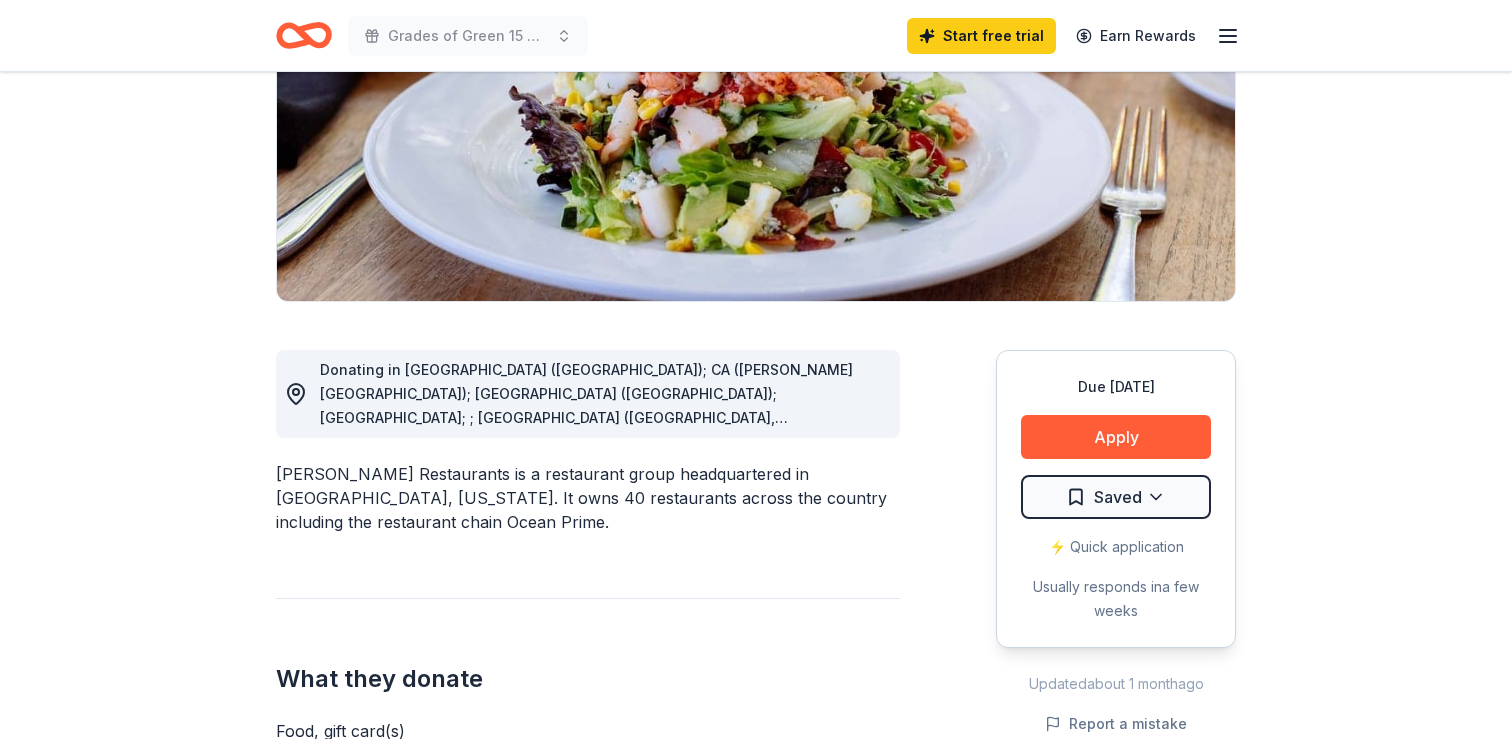 scroll, scrollTop: 313, scrollLeft: 0, axis: vertical 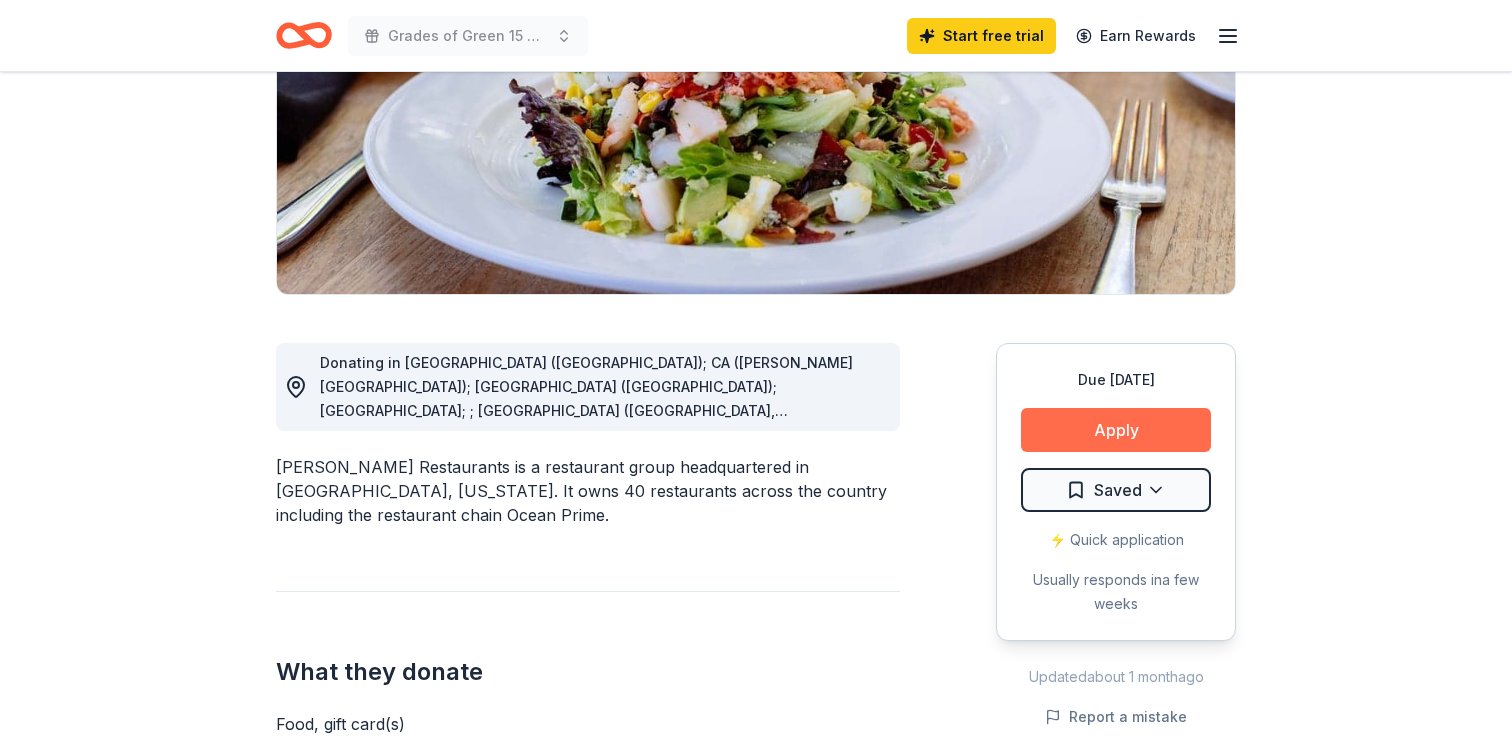 click on "Apply" at bounding box center (1116, 430) 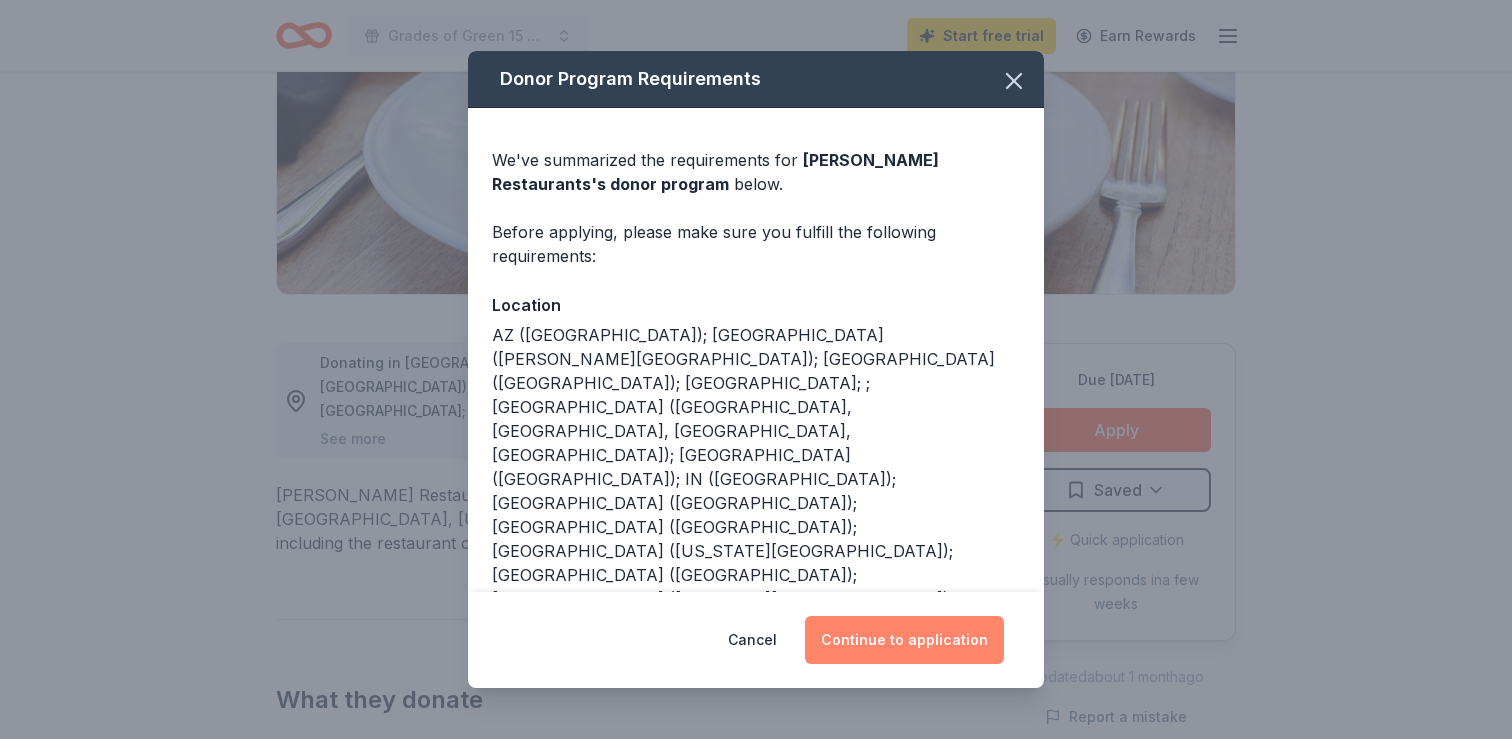click on "Continue to application" at bounding box center (904, 640) 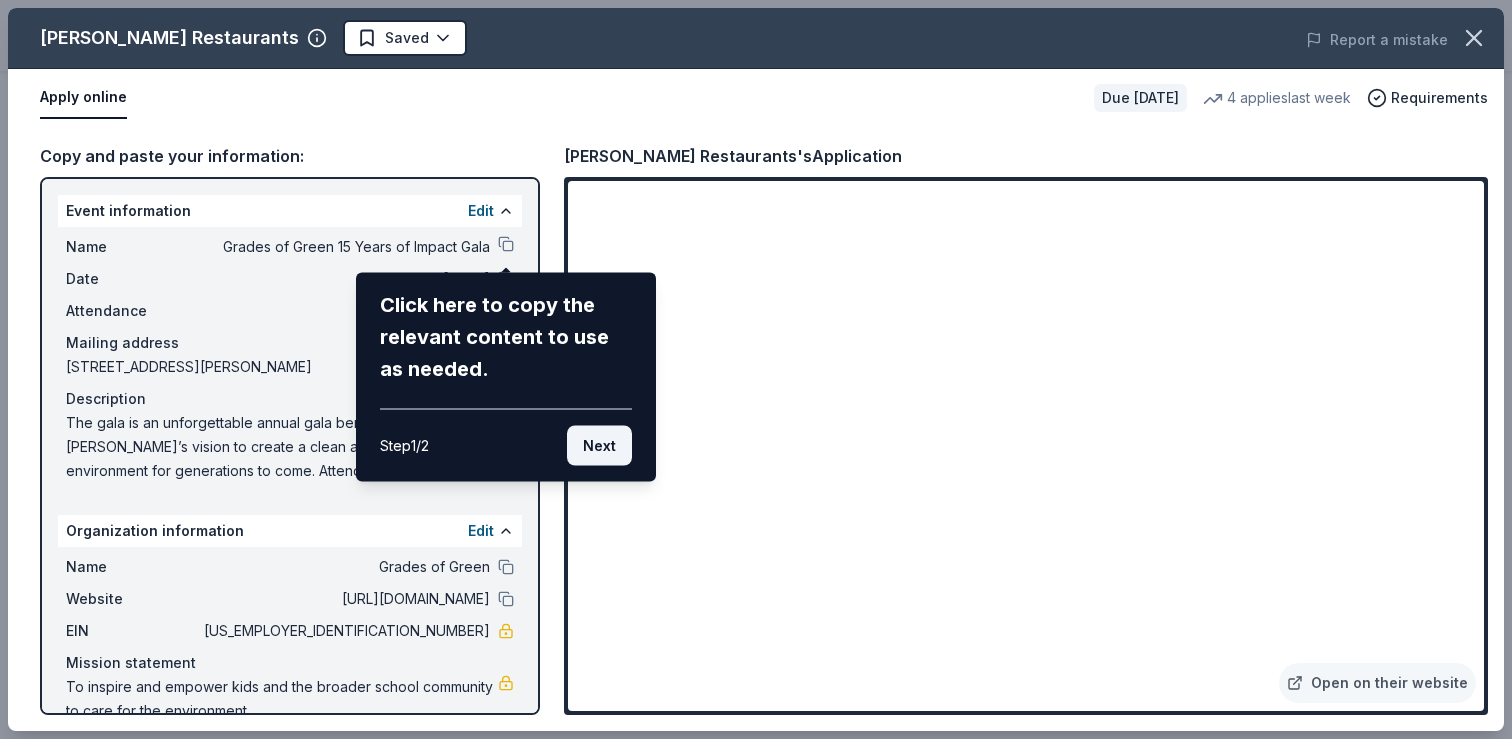 click on "Next" at bounding box center [599, 446] 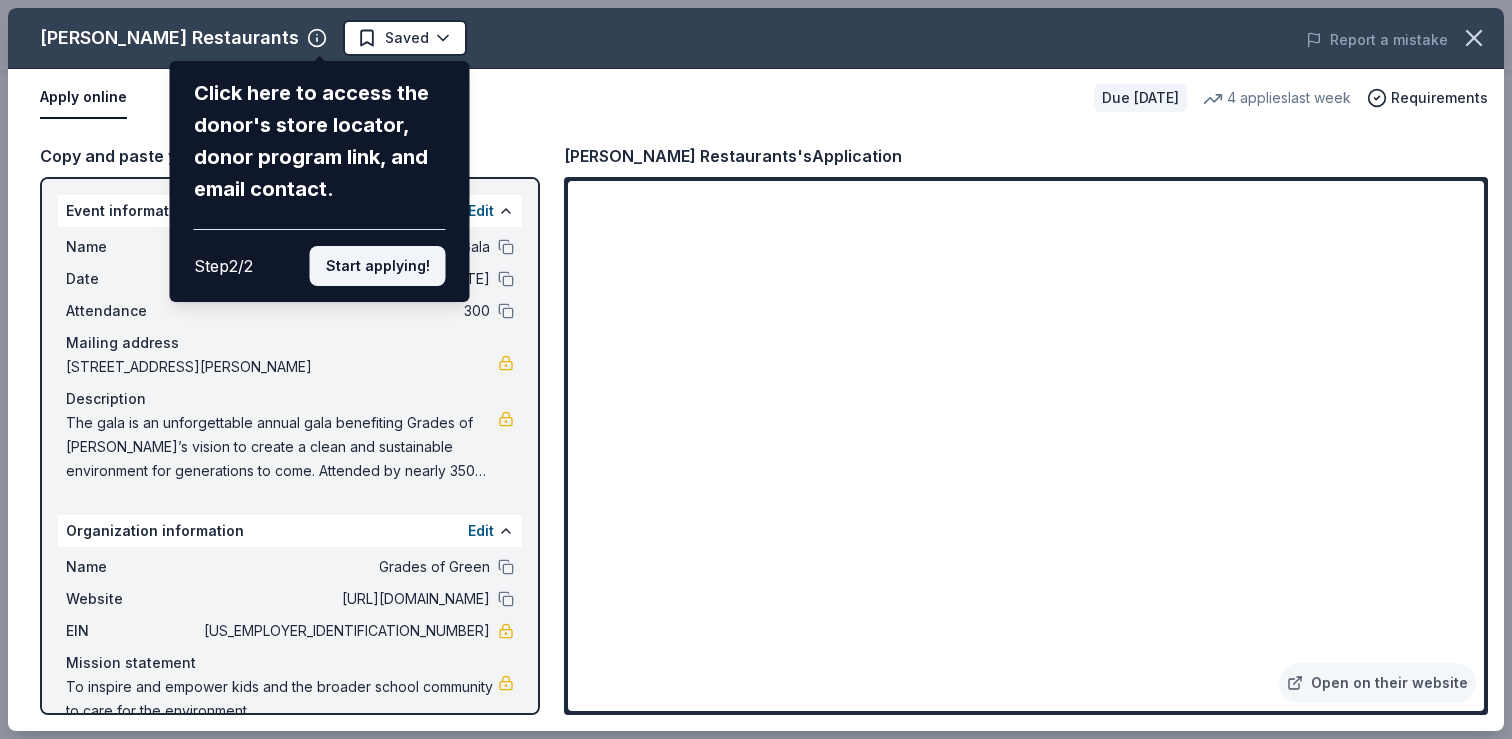 click on "Start applying!" at bounding box center (378, 266) 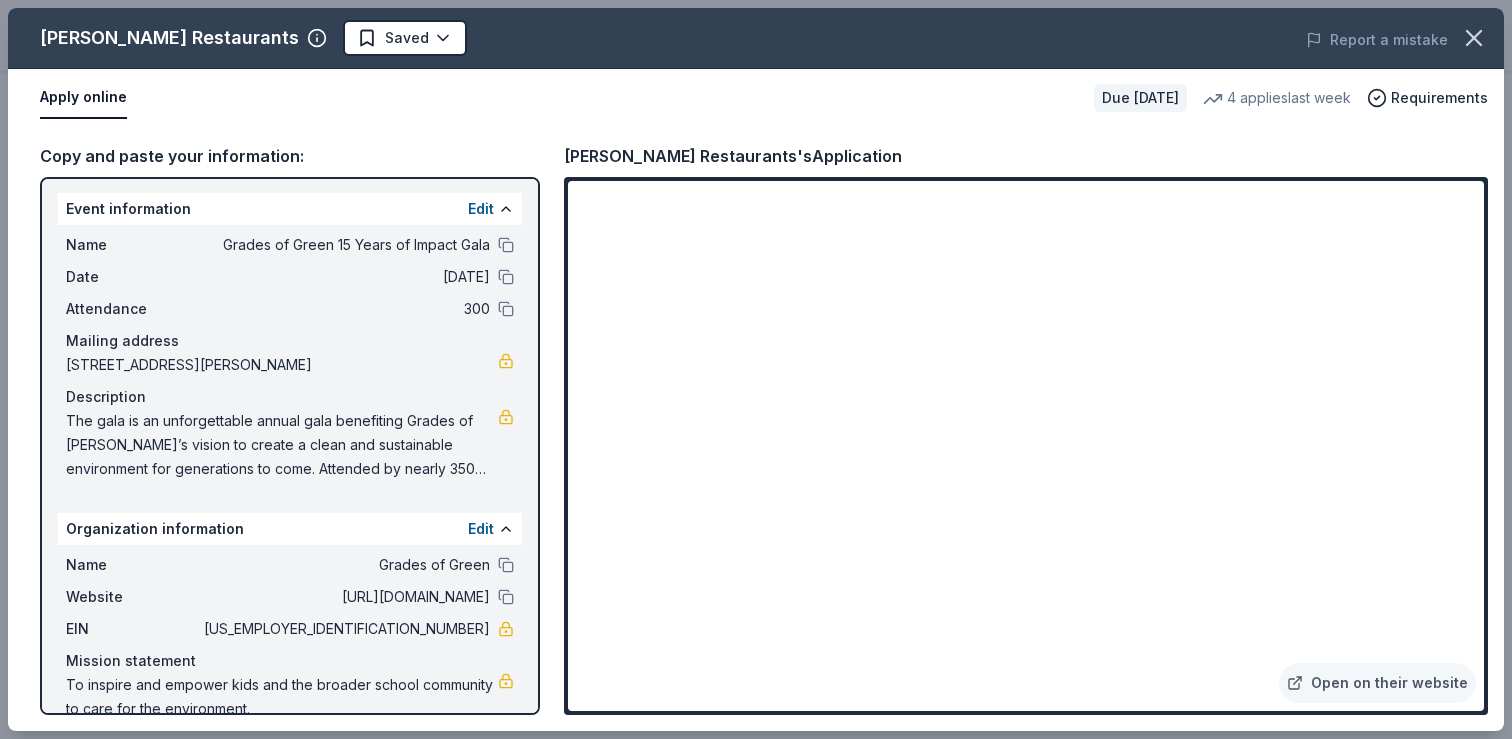 scroll, scrollTop: 0, scrollLeft: 0, axis: both 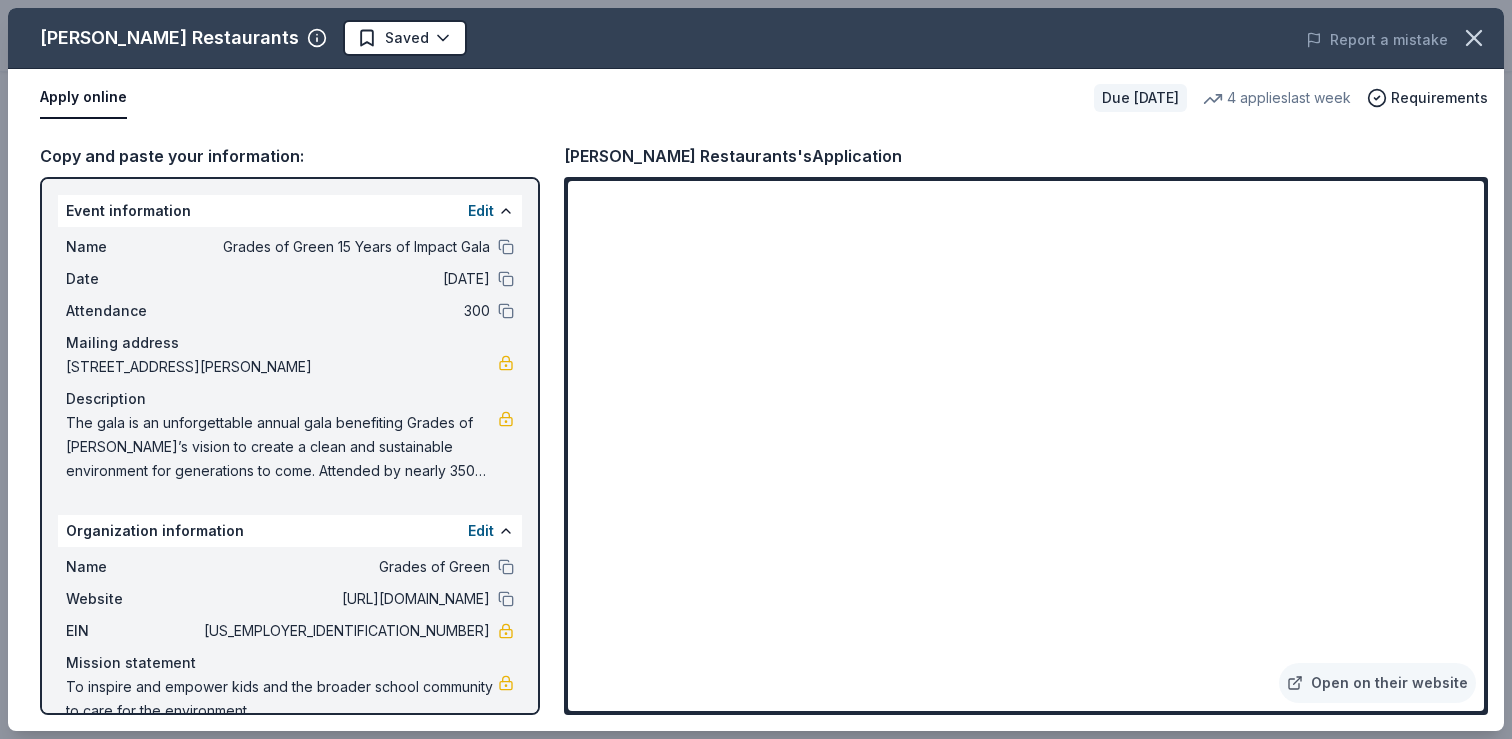 click at bounding box center [506, 247] 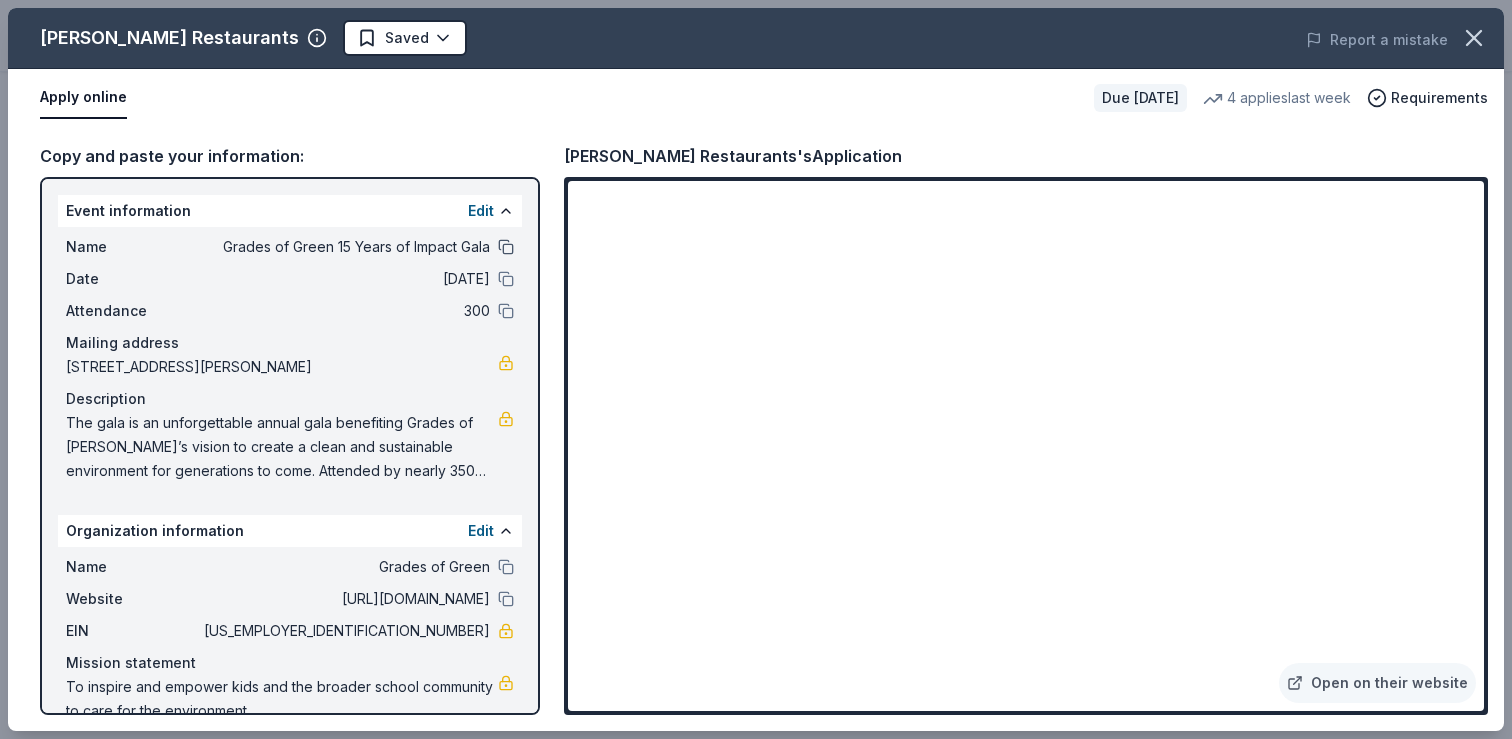 click at bounding box center [506, 247] 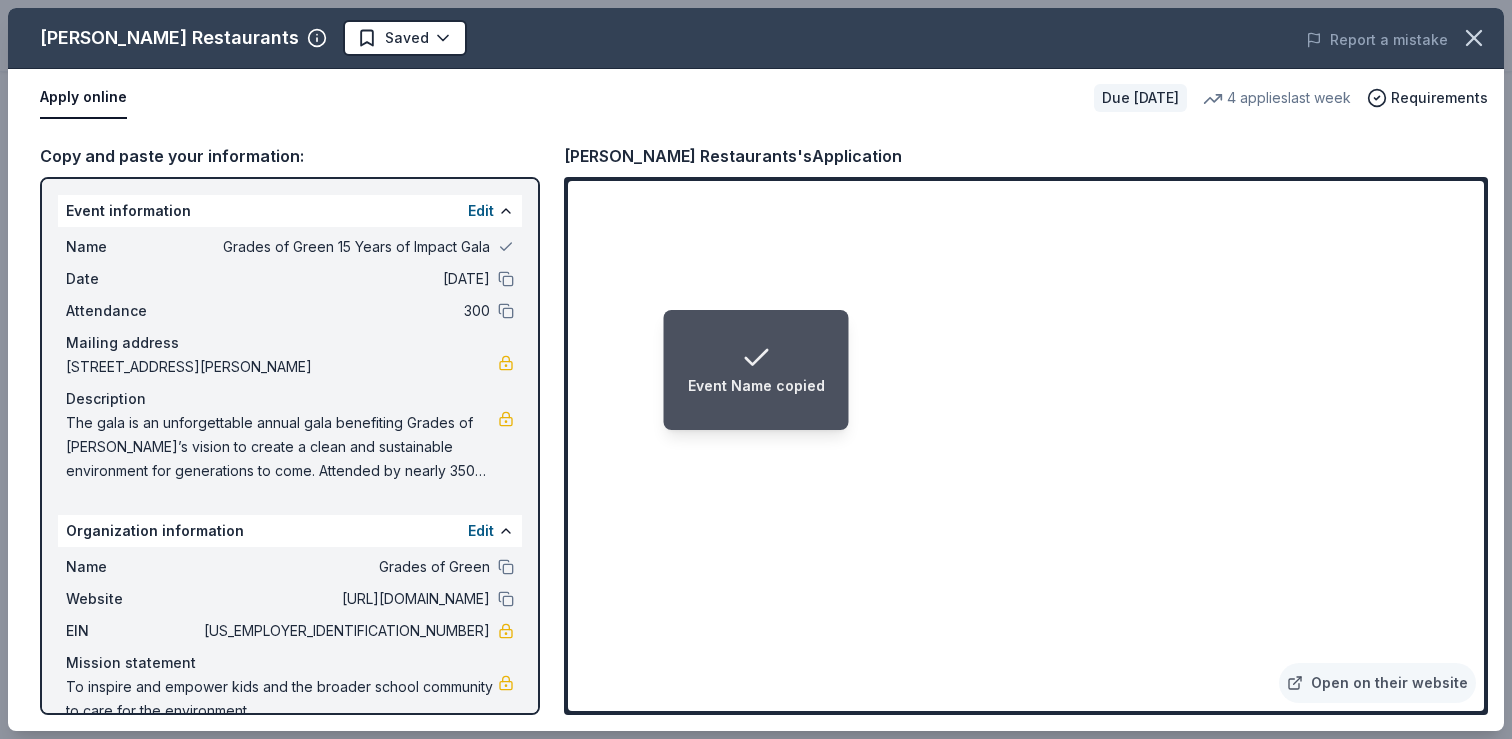 scroll, scrollTop: 34, scrollLeft: 0, axis: vertical 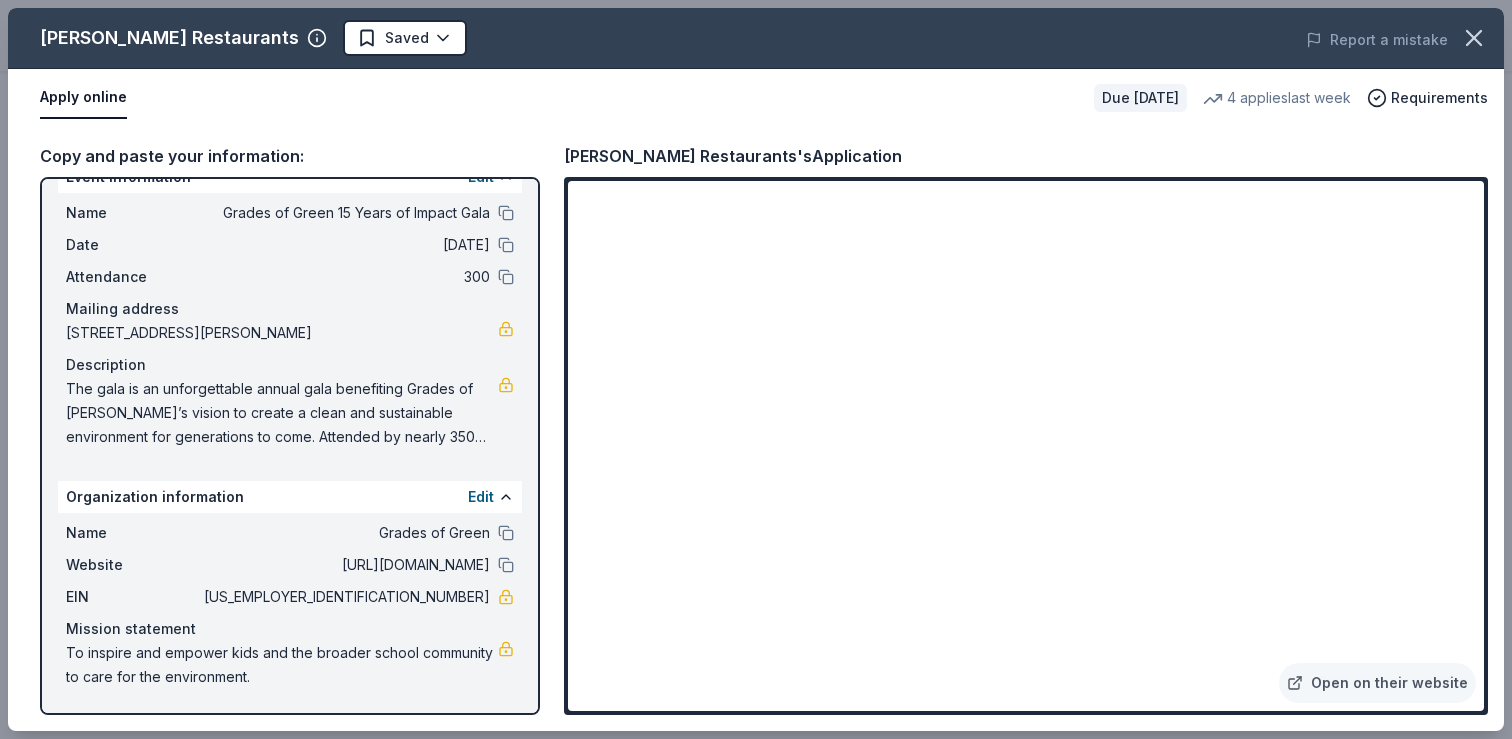 drag, startPoint x: 698, startPoint y: 156, endPoint x: 553, endPoint y: 156, distance: 145 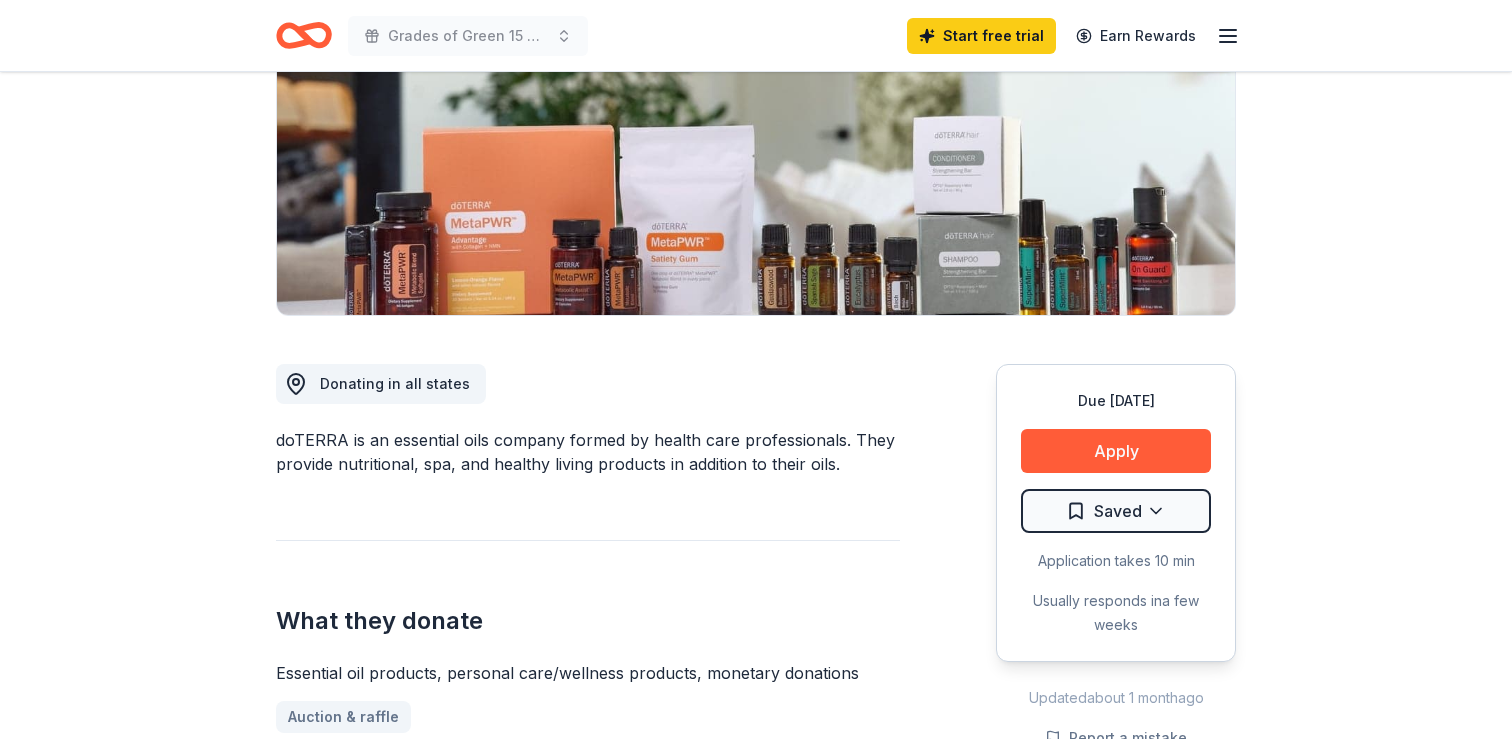 scroll, scrollTop: 306, scrollLeft: 0, axis: vertical 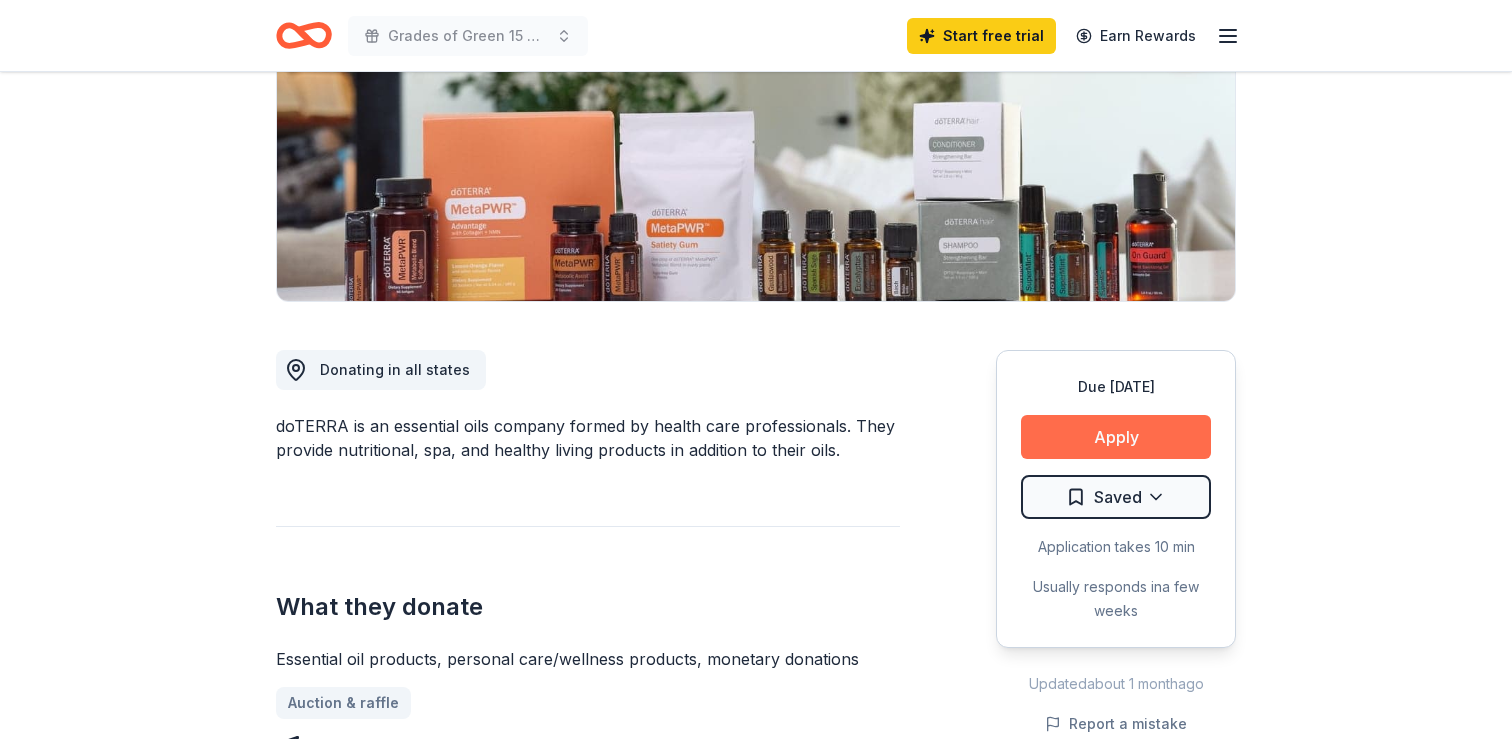 click on "Apply" at bounding box center [1116, 437] 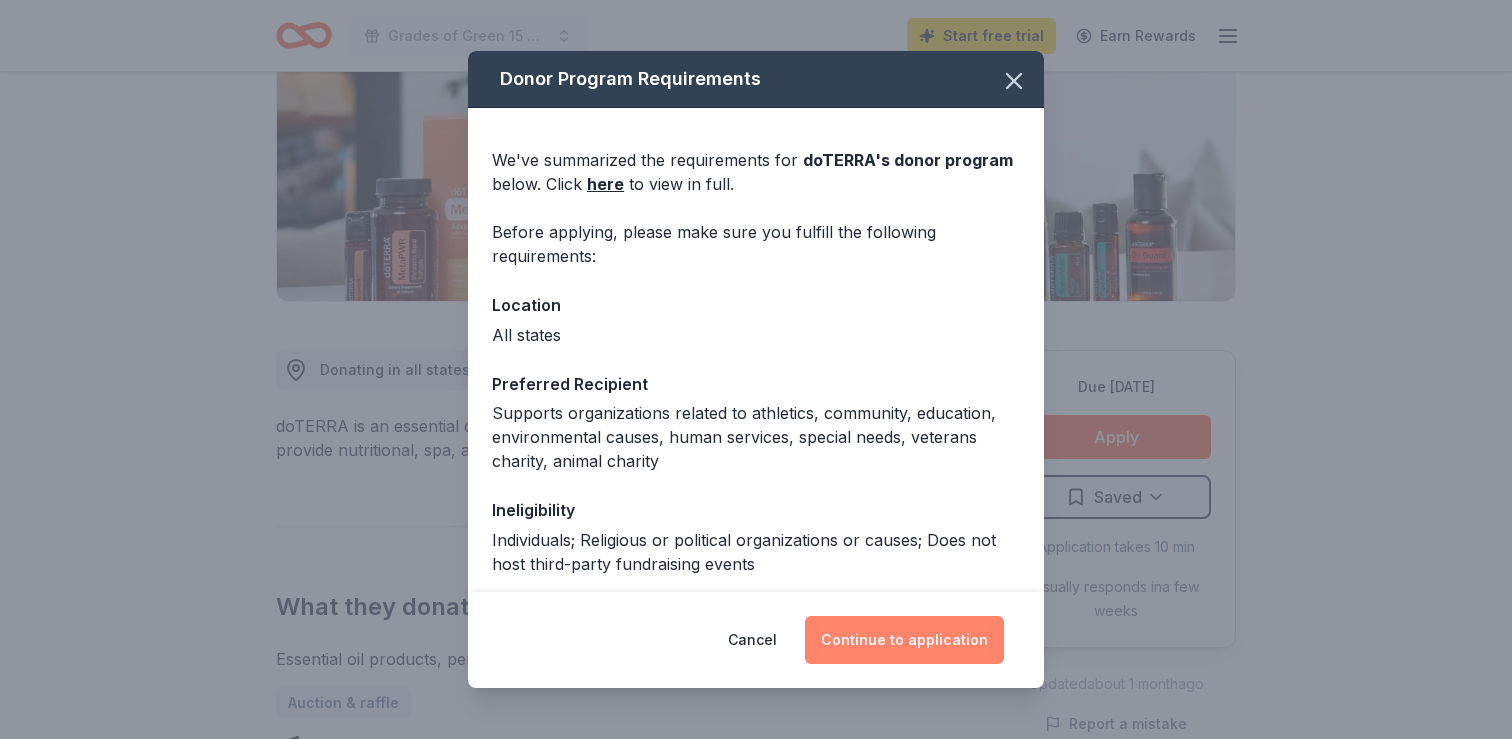 click on "Continue to application" at bounding box center [904, 640] 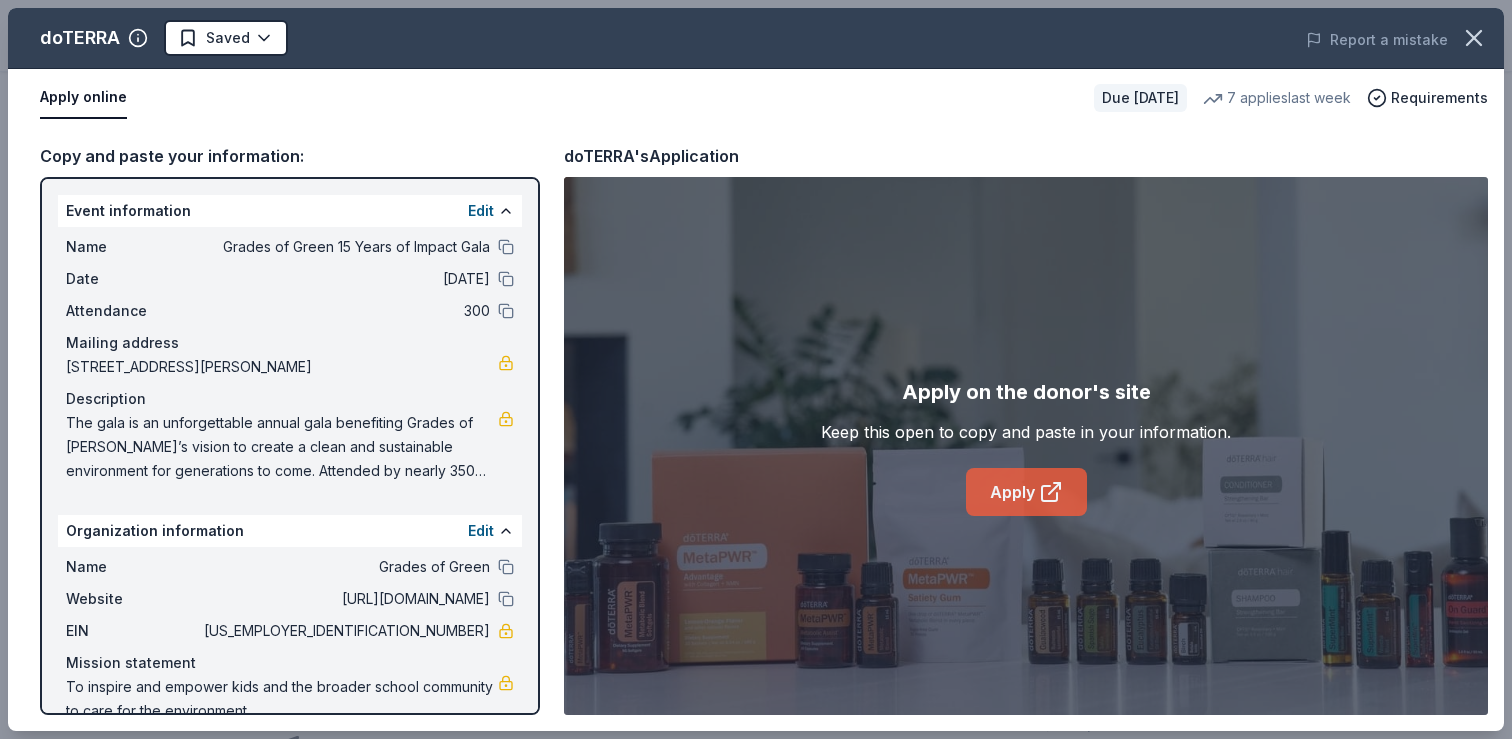 click on "Apply" at bounding box center (1026, 492) 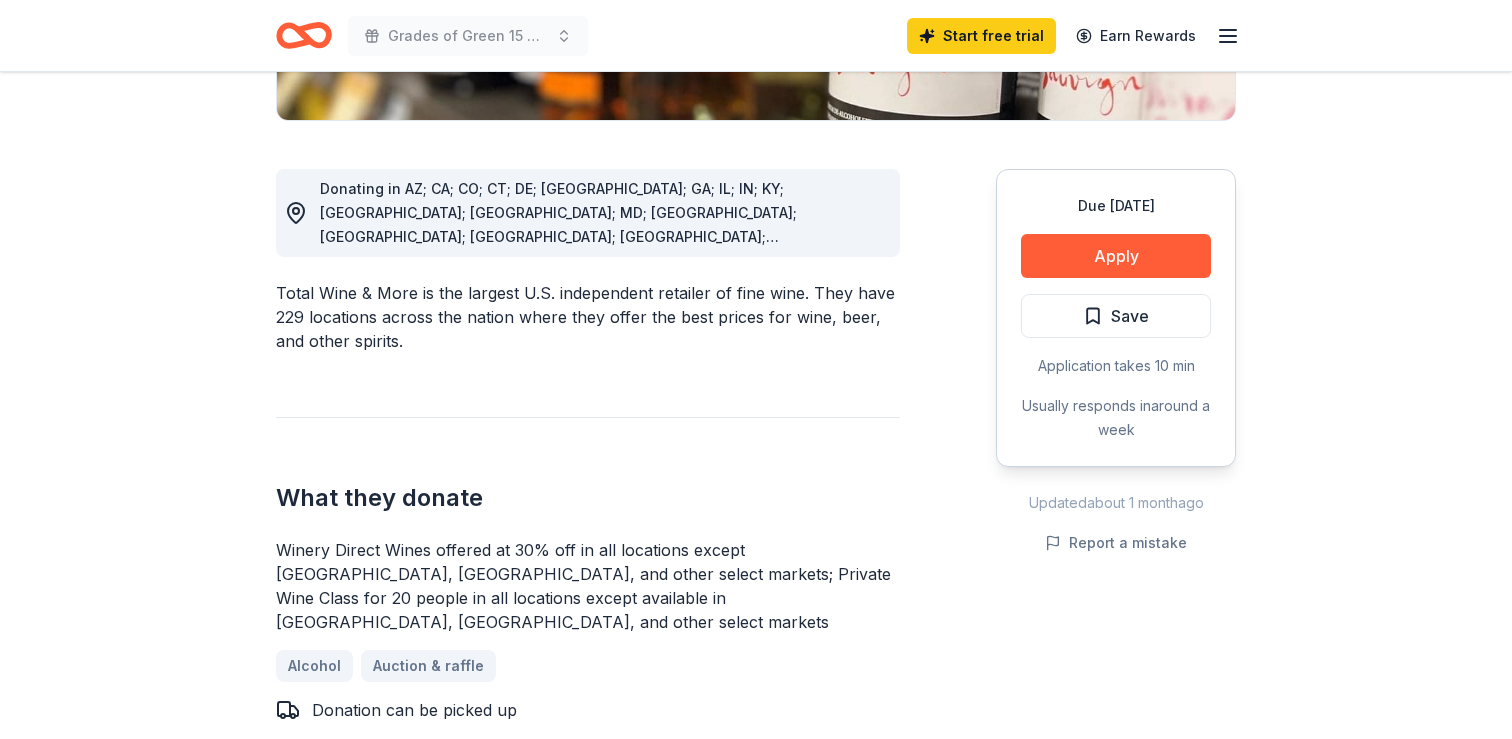scroll, scrollTop: 489, scrollLeft: 0, axis: vertical 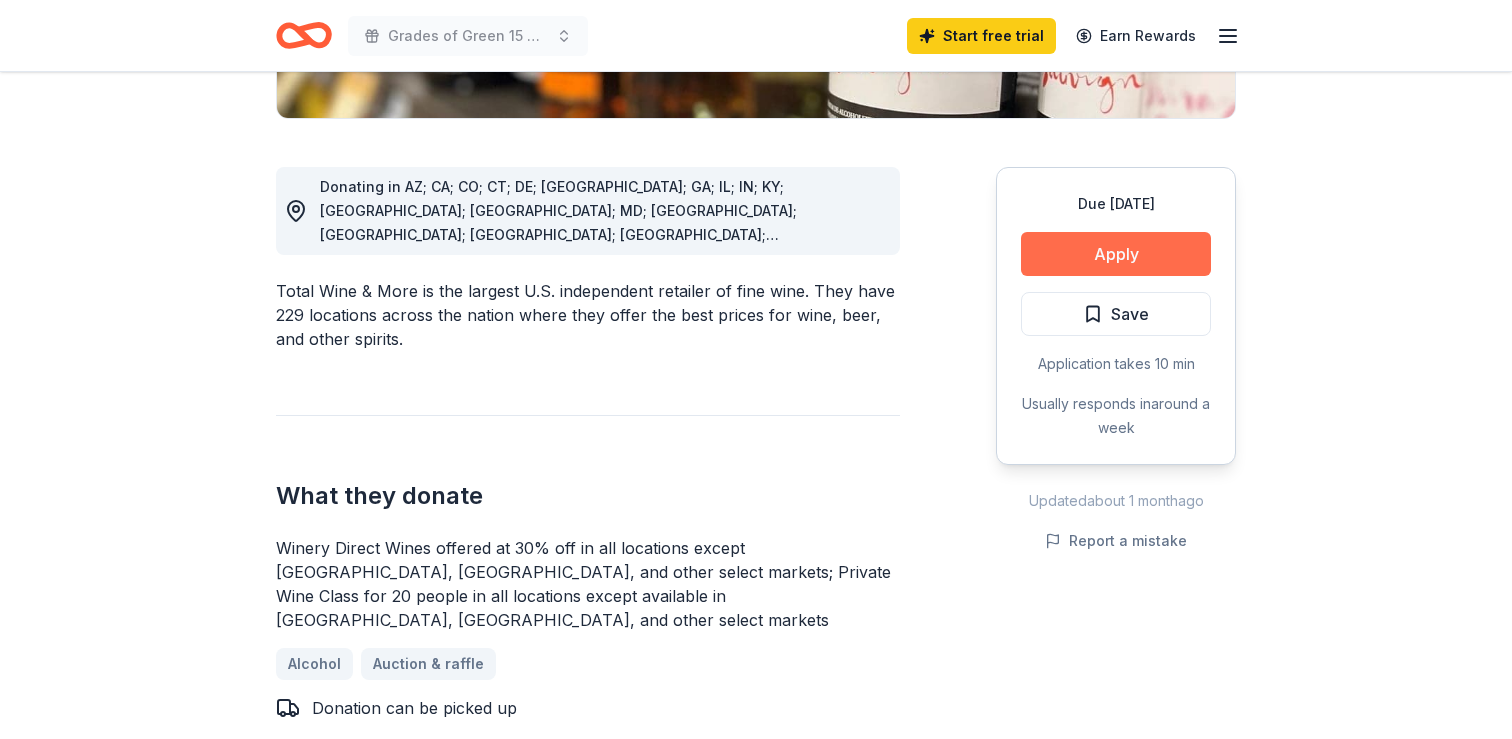 click on "Apply" at bounding box center (1116, 254) 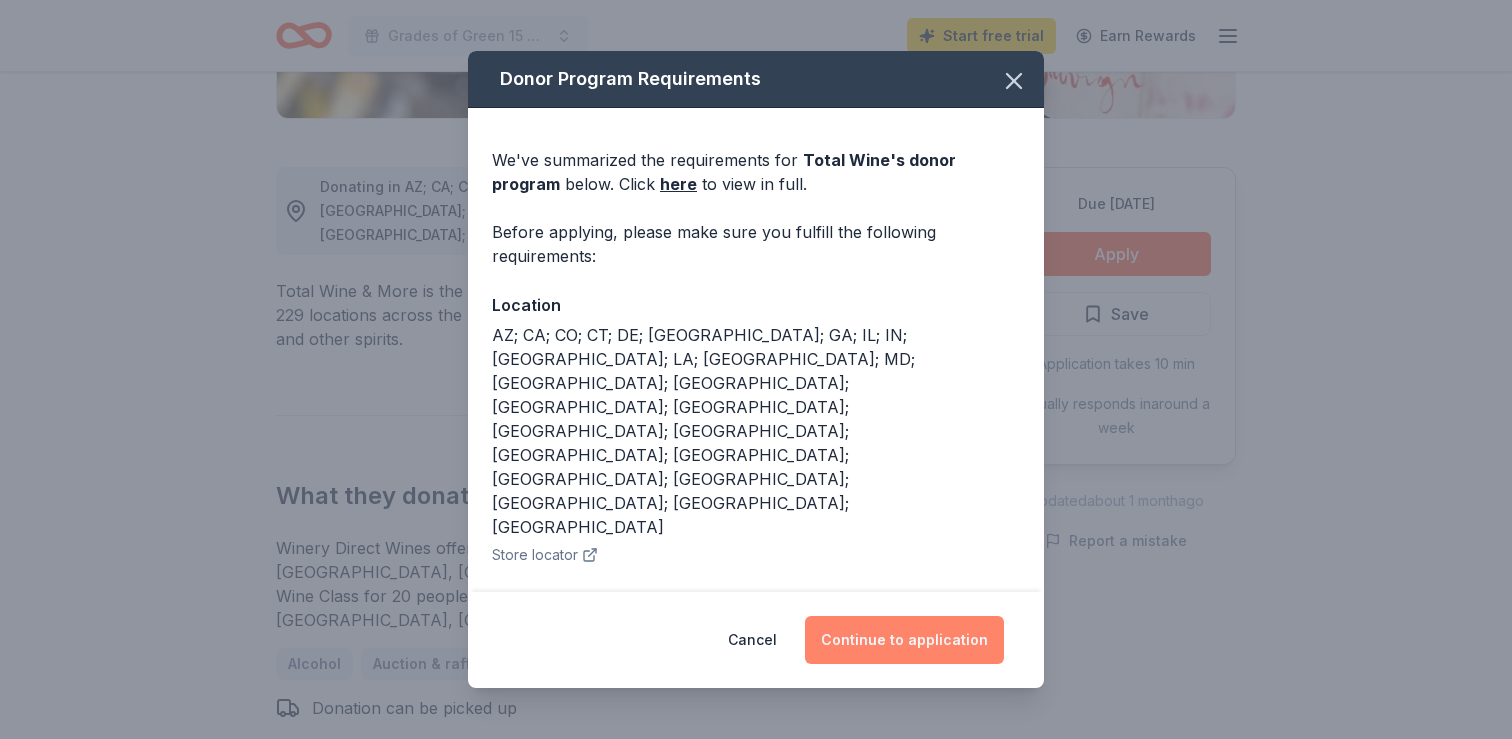 click on "Continue to application" at bounding box center (904, 640) 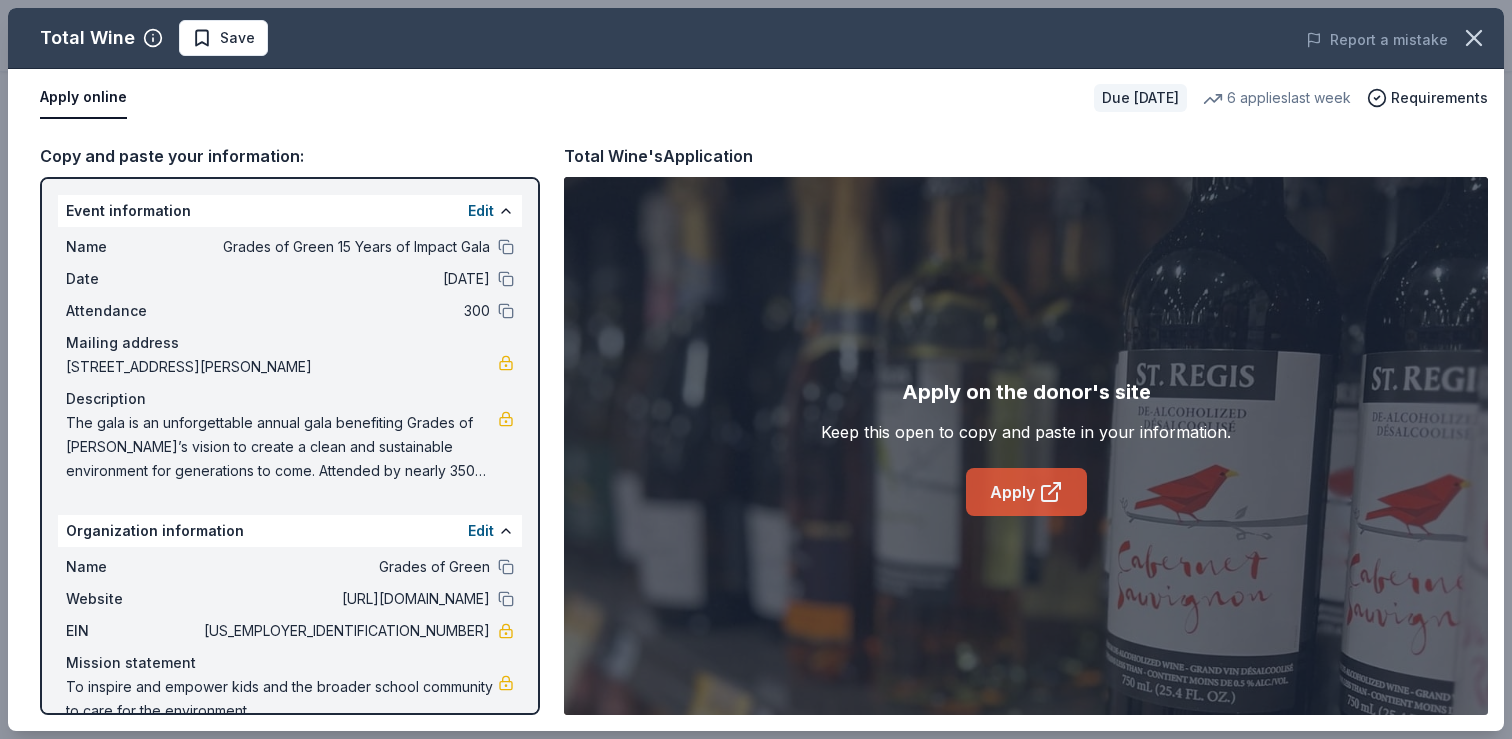 click on "Apply" at bounding box center [1026, 492] 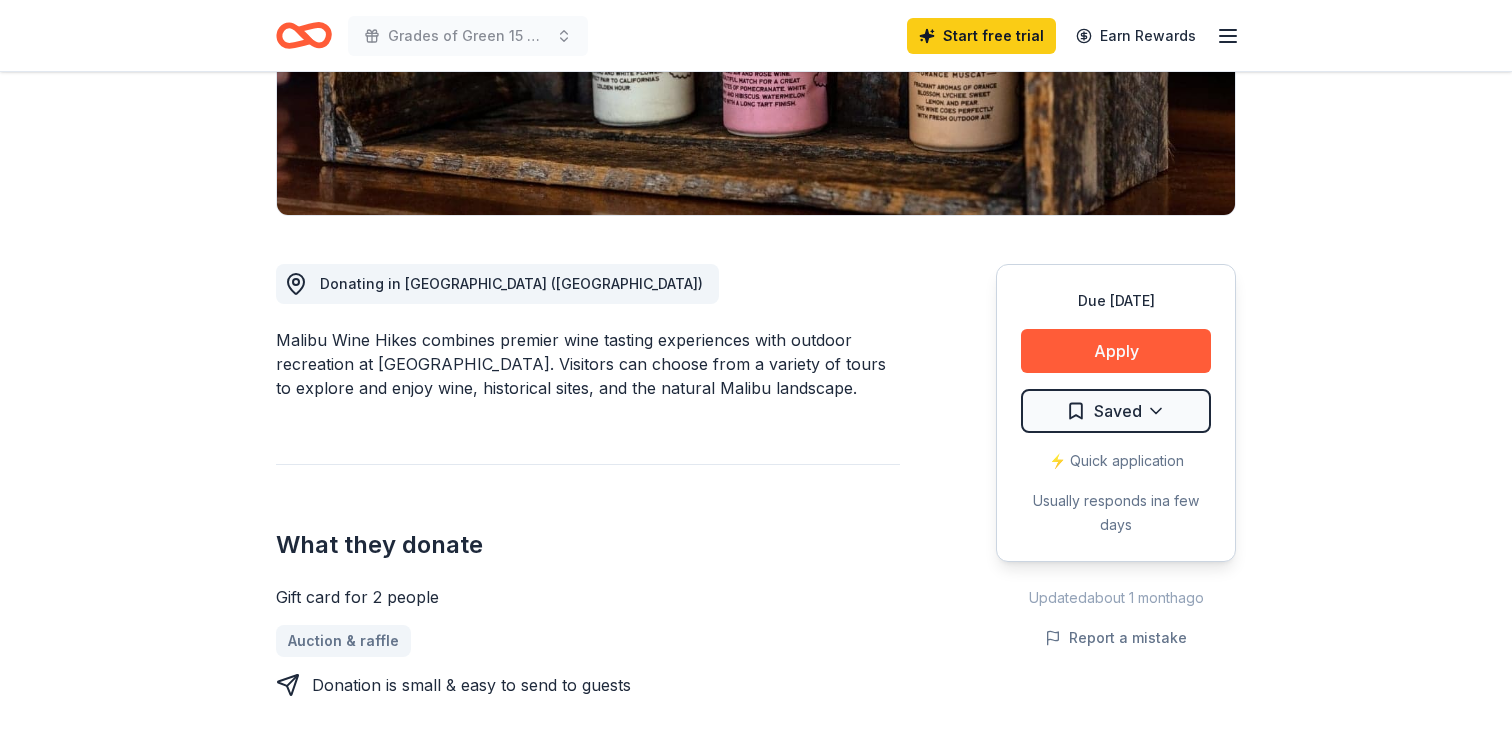 scroll, scrollTop: 397, scrollLeft: 0, axis: vertical 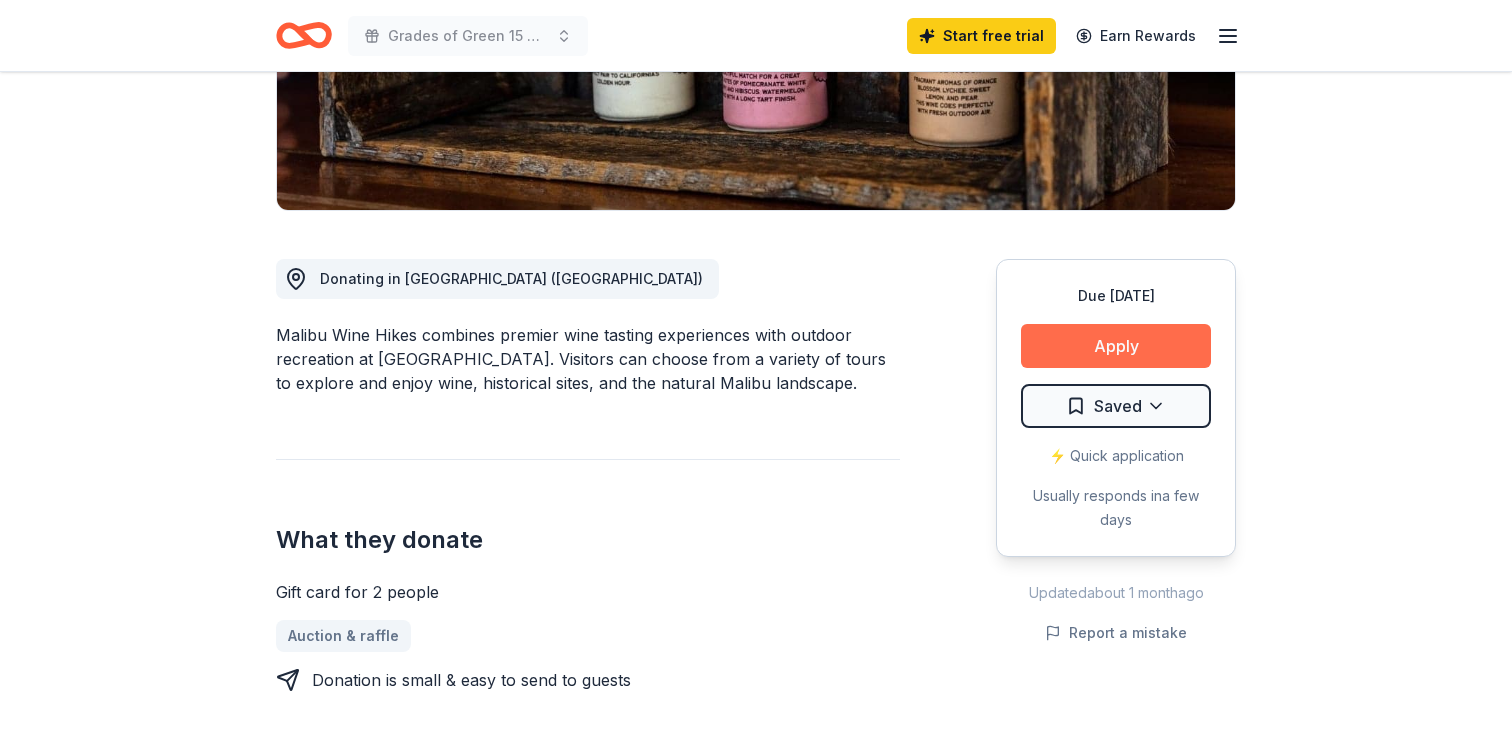 click on "Apply" at bounding box center (1116, 346) 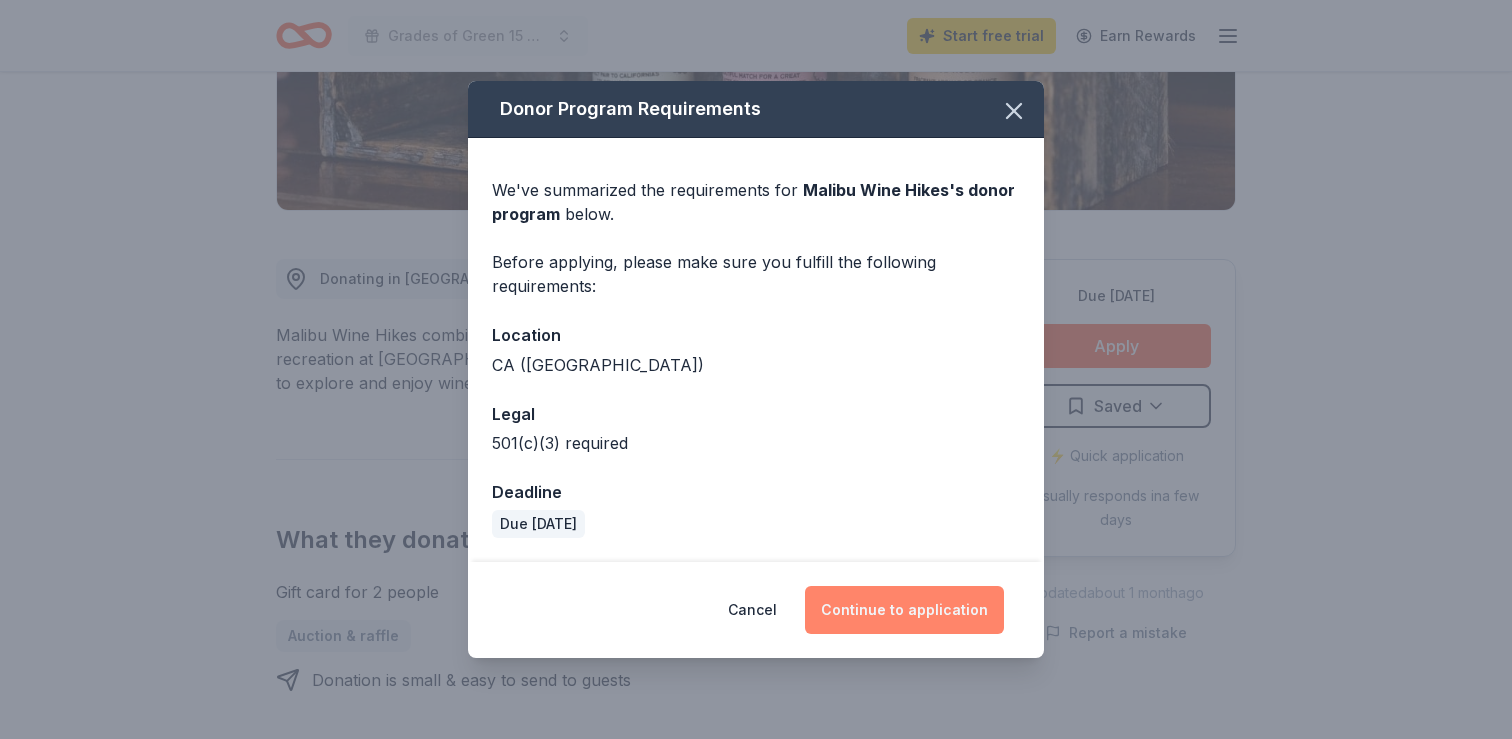 click on "Continue to application" at bounding box center [904, 610] 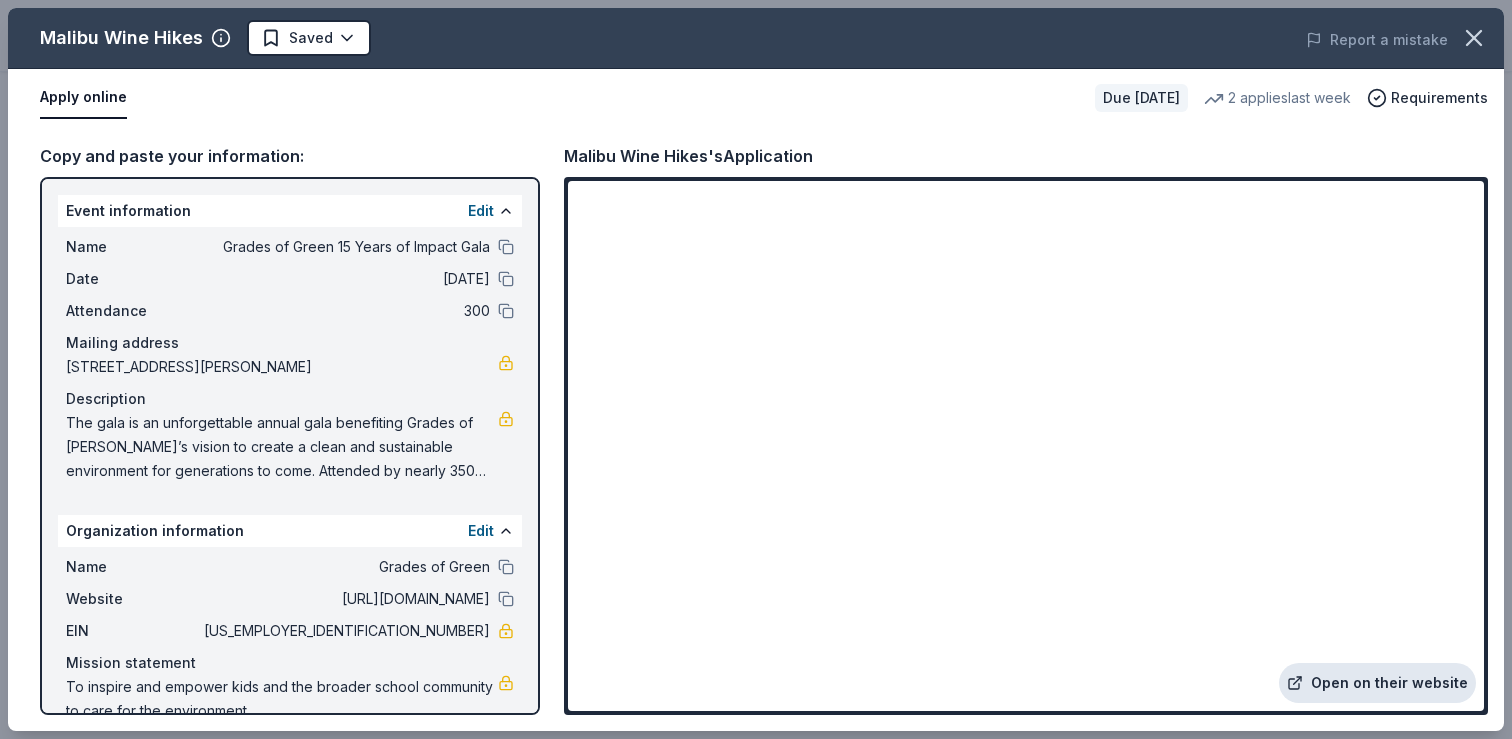click on "Open on their website" at bounding box center (1377, 683) 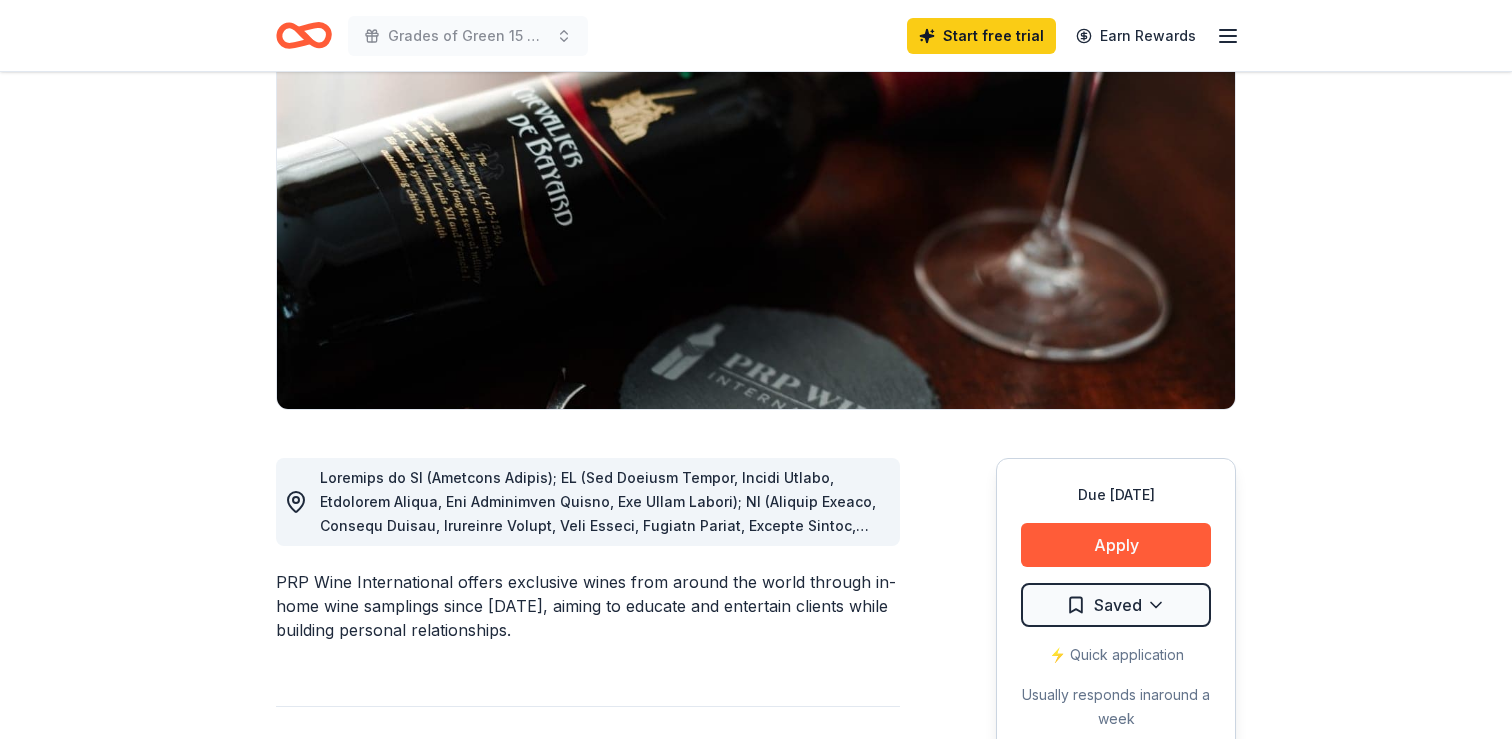 scroll, scrollTop: 206, scrollLeft: 0, axis: vertical 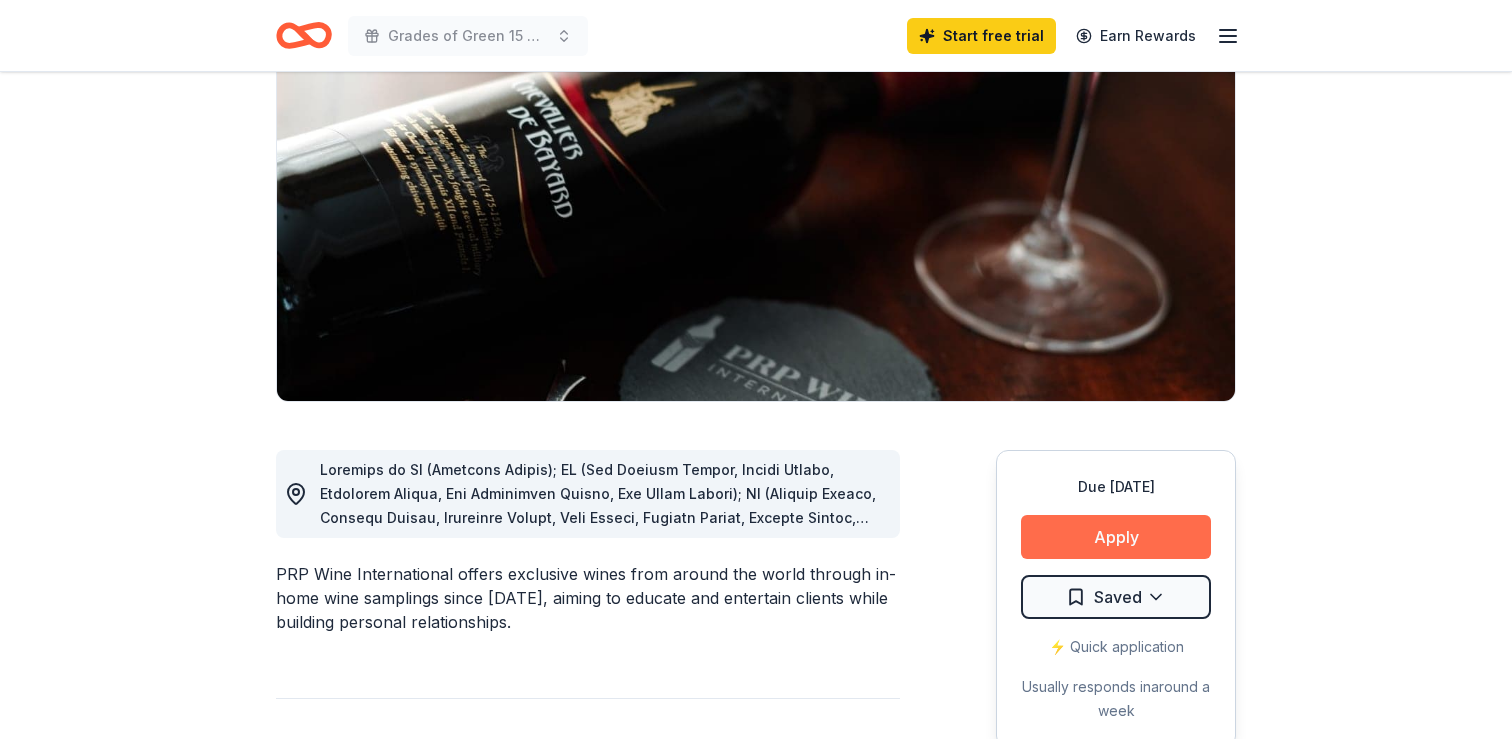 click on "Apply" at bounding box center (1116, 537) 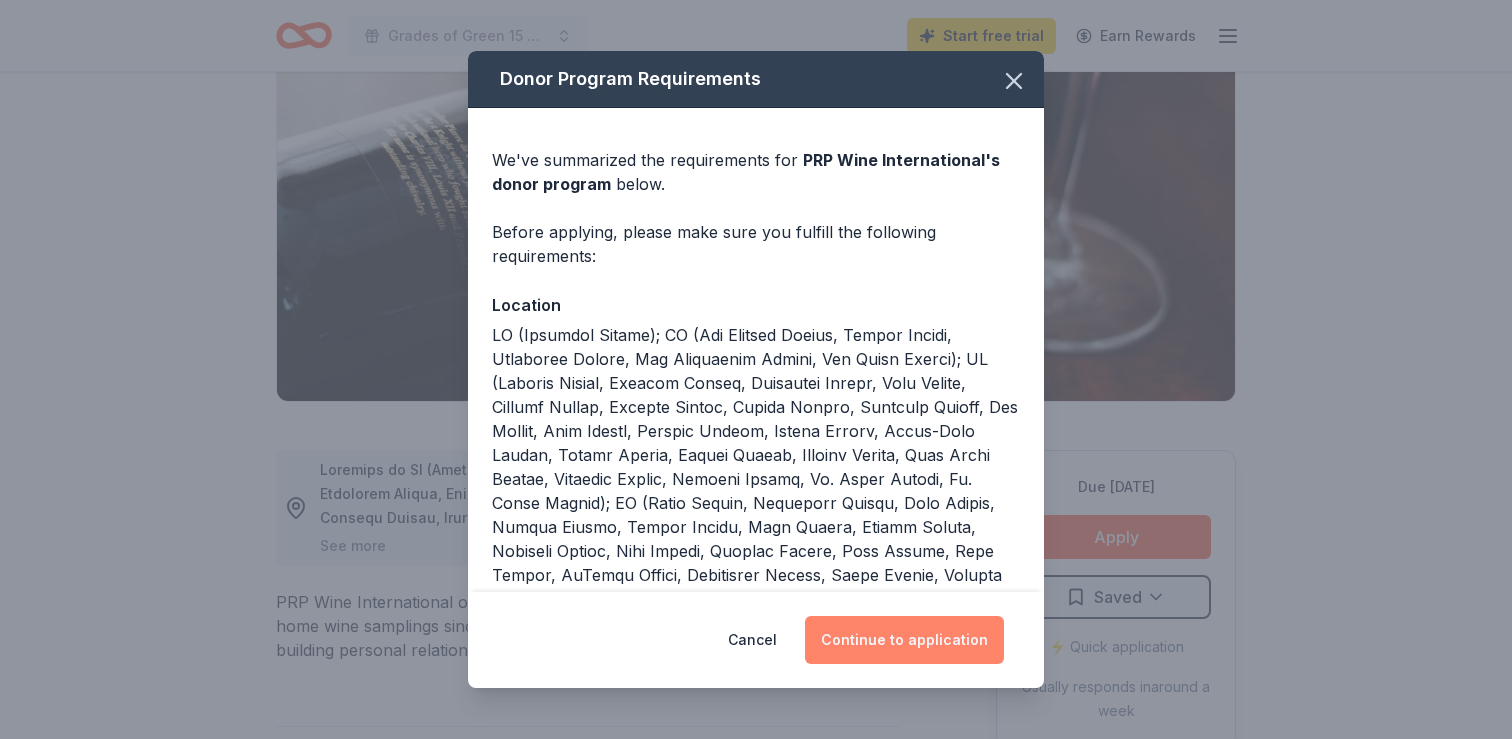 click on "Continue to application" at bounding box center [904, 640] 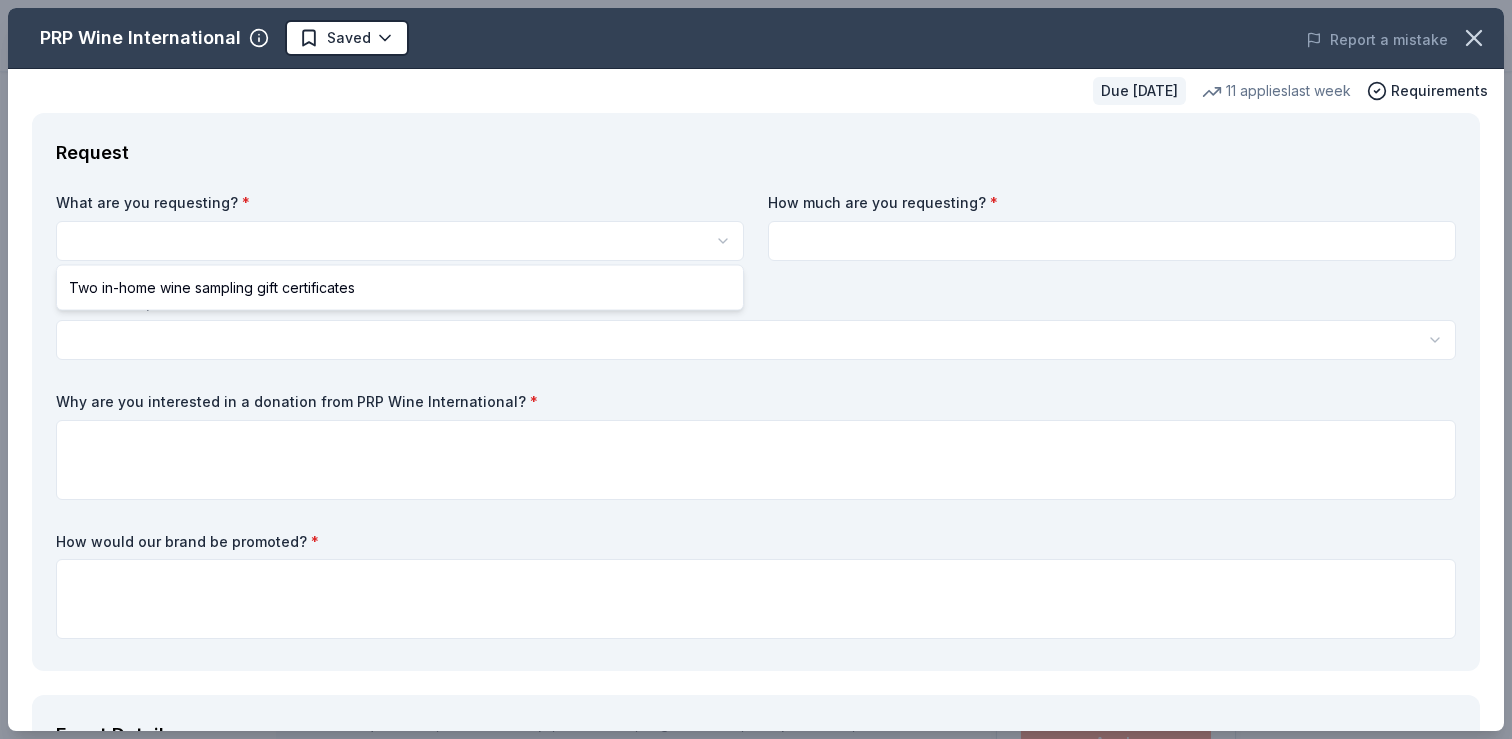 scroll, scrollTop: 0, scrollLeft: 0, axis: both 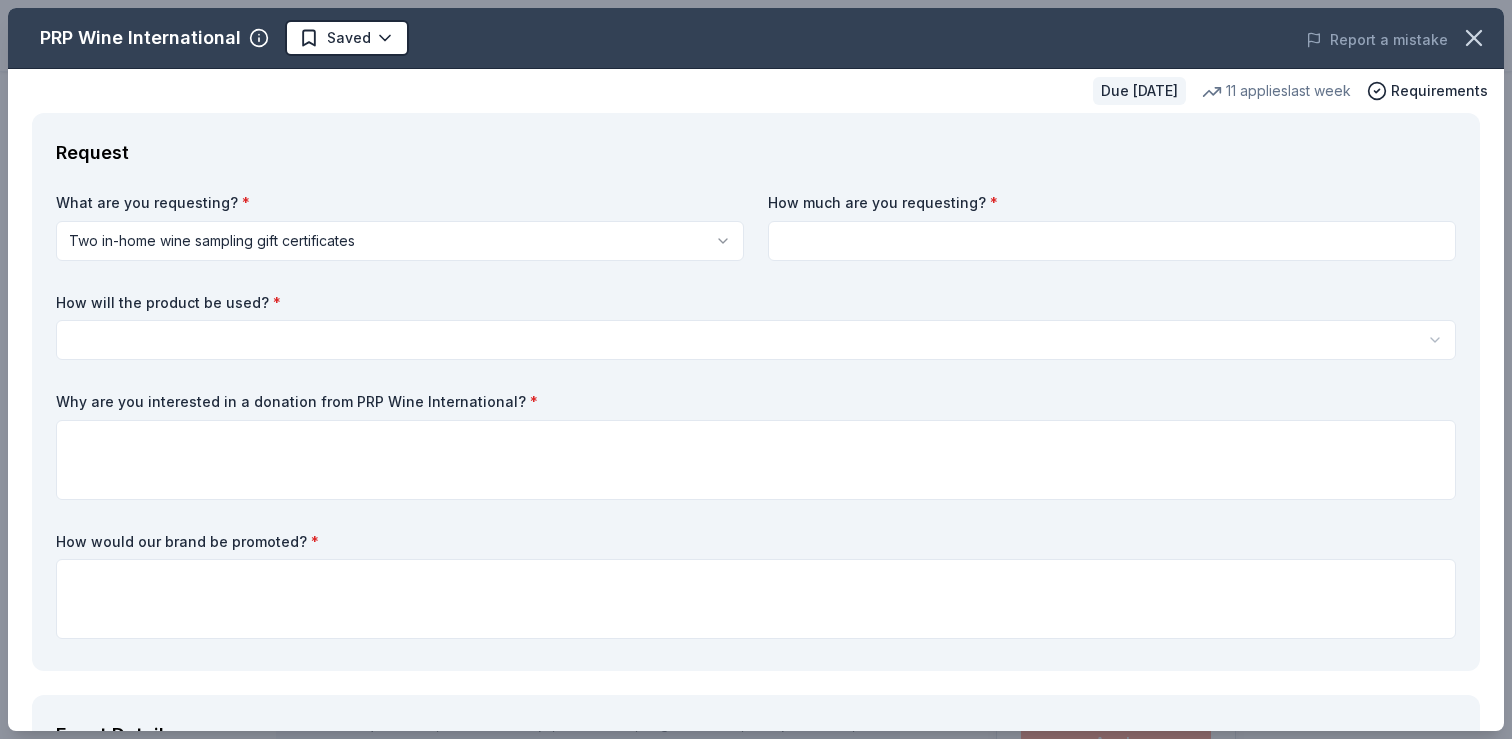 click on "How much are you requesting? *" at bounding box center [1112, 227] 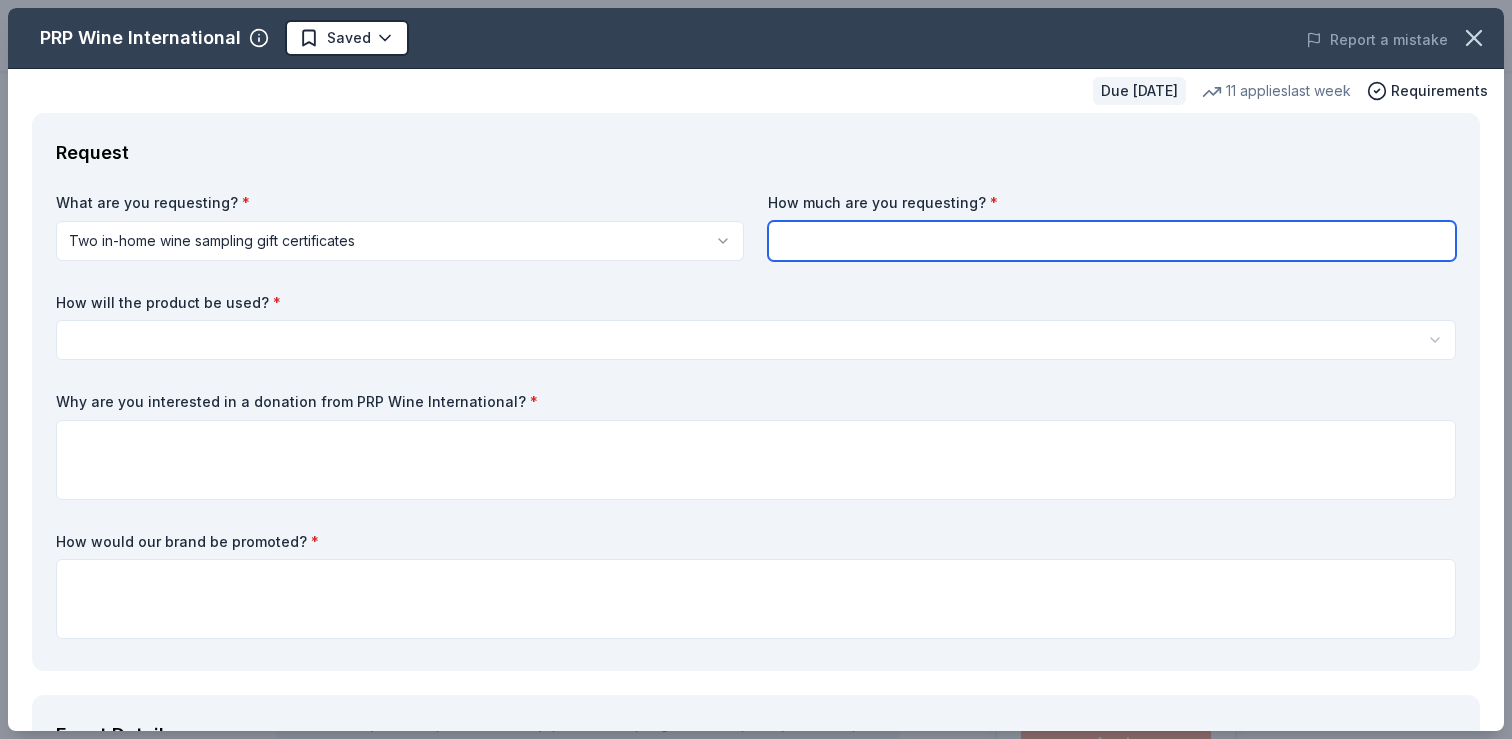 click at bounding box center (1112, 241) 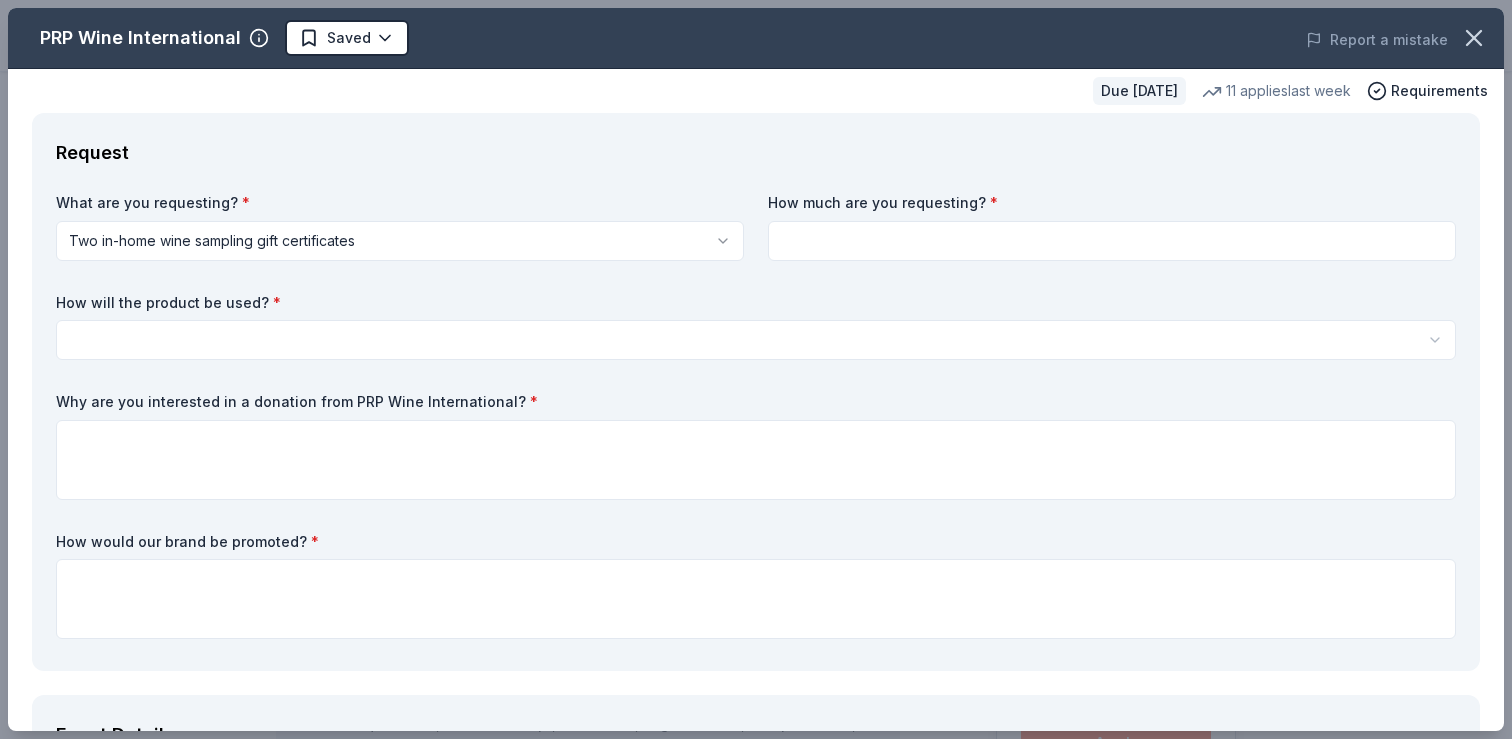 click on "How will the product be used? *" at bounding box center (756, 303) 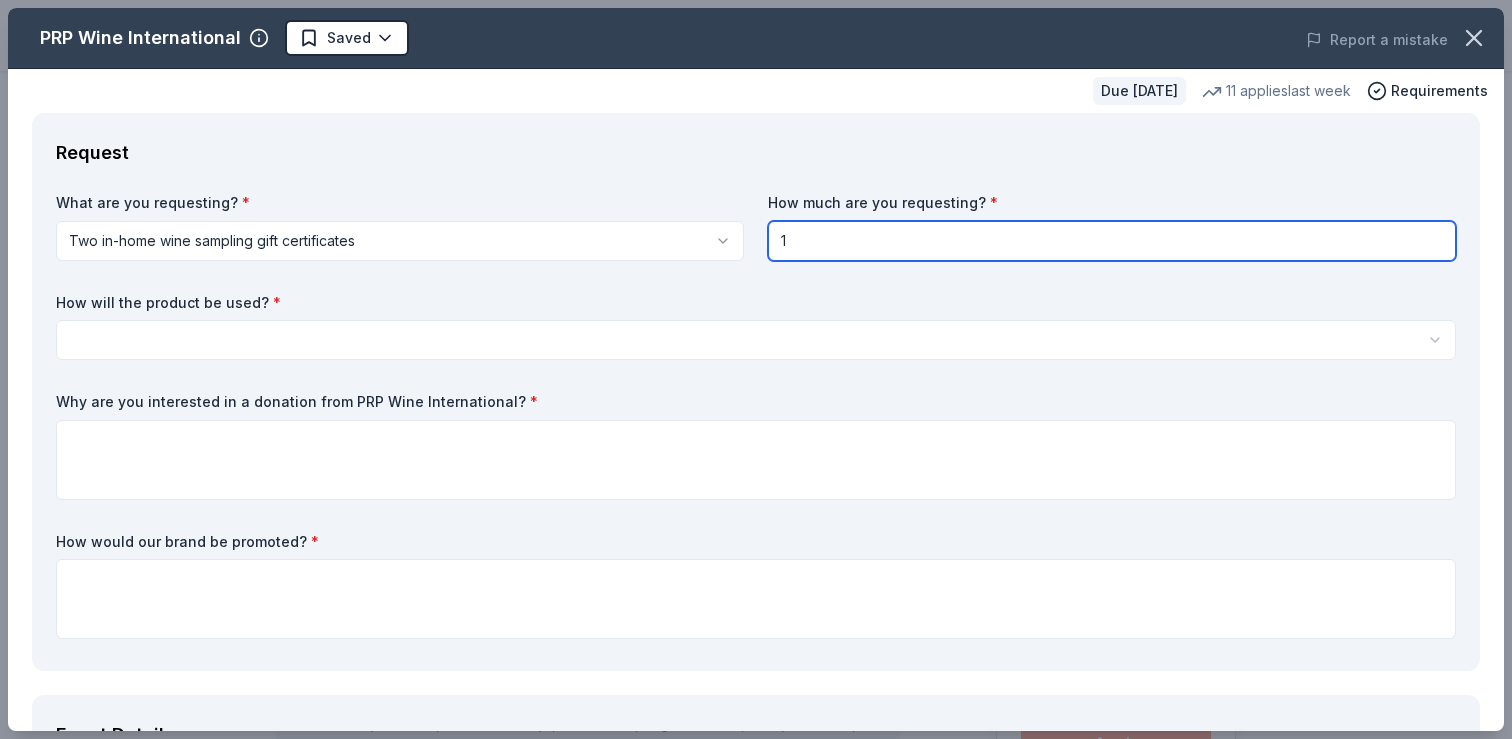 click on "1" at bounding box center [1112, 241] 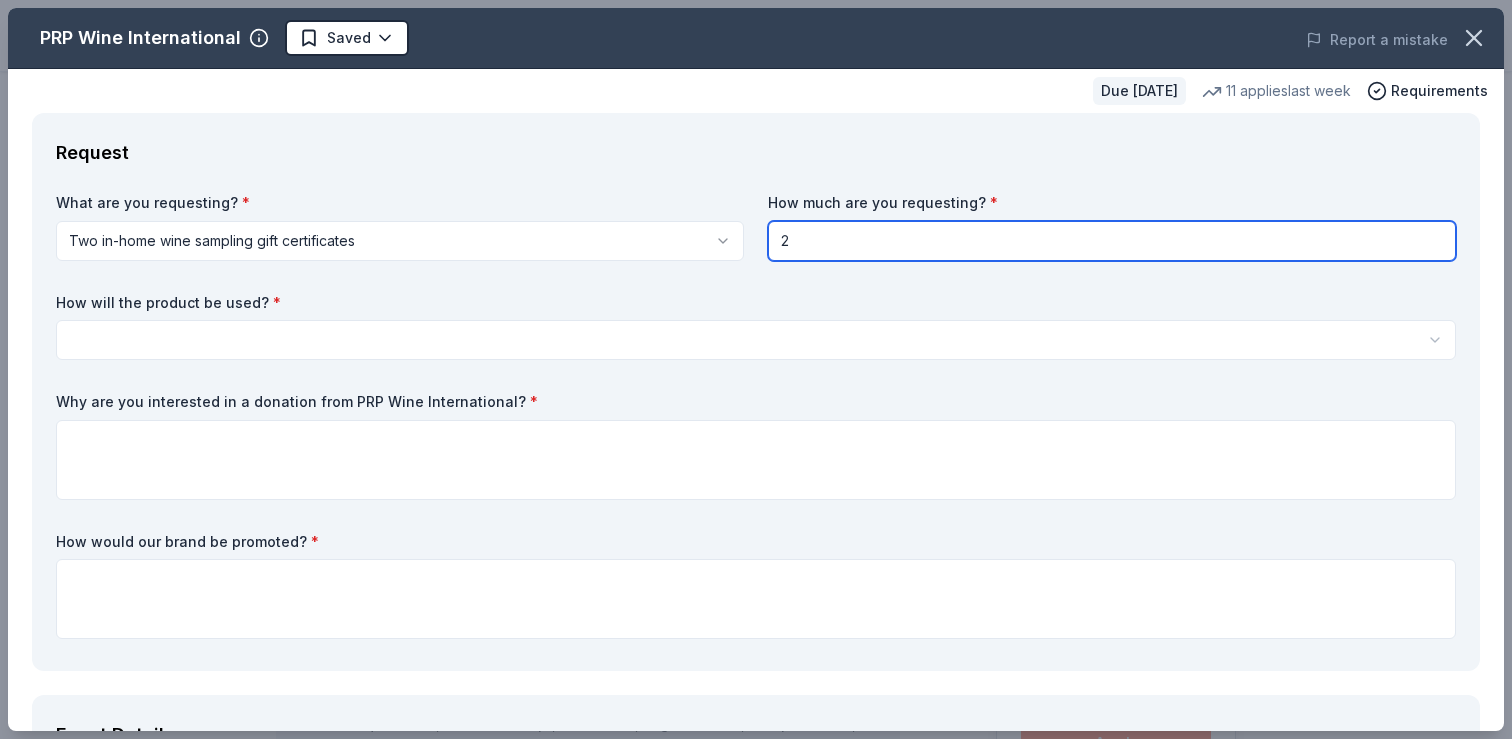 type on "2" 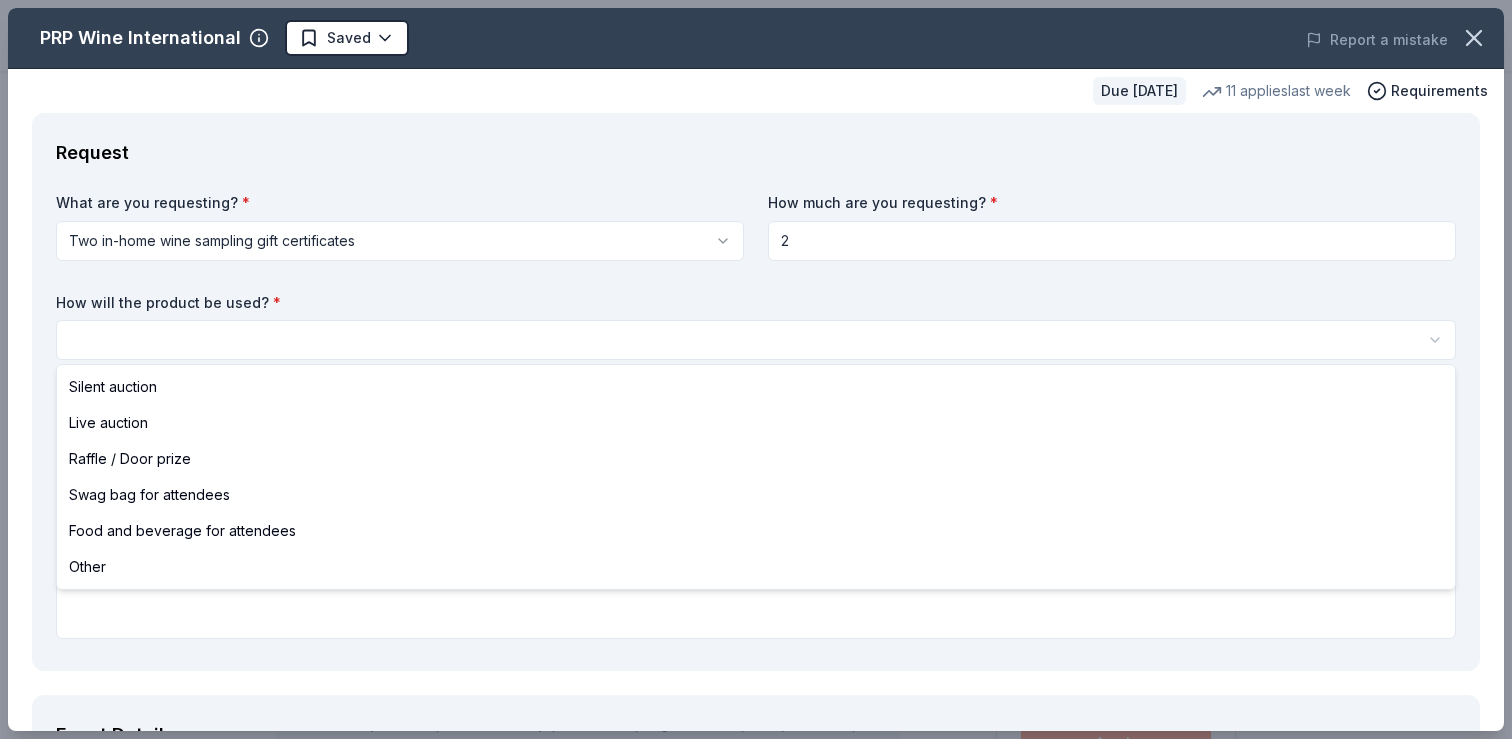 click on "Grades of Green 15 Years of Impact Gala Saved Apply Due in 93 days Share PRP Wine International New • 2  reviews 11   applies  last week approval rate donation value Share See more PRP Wine International offers exclusive wines from around the world through in-home wine samplings since 1989, aiming to educate and entertain clients while building personal relationships. What they donate Two in-home wine sampling gift certificates Auction & raffle Donation is small & easy to send to guests Who they donate to  Preferred 501(c)(3) preferred Due in 93 days Apply Saved ⚡️ Quick application Usually responds in  around a week Updated  19 days  ago Report a mistake approval rate 20 % approved 30 % declined 50 % no response donation value (average) 20% 70% 0% 10% $xx - $xx $xx - $xx $xx - $xx $xx - $xx Start free Pro trial to view approval rates and average donation values New • 2  reviews Whalen's Heroes February 2025 • Approved They sent 2 Gift certificates via email. Almost Home Chicago Inc.  February 2024" at bounding box center (756, 369) 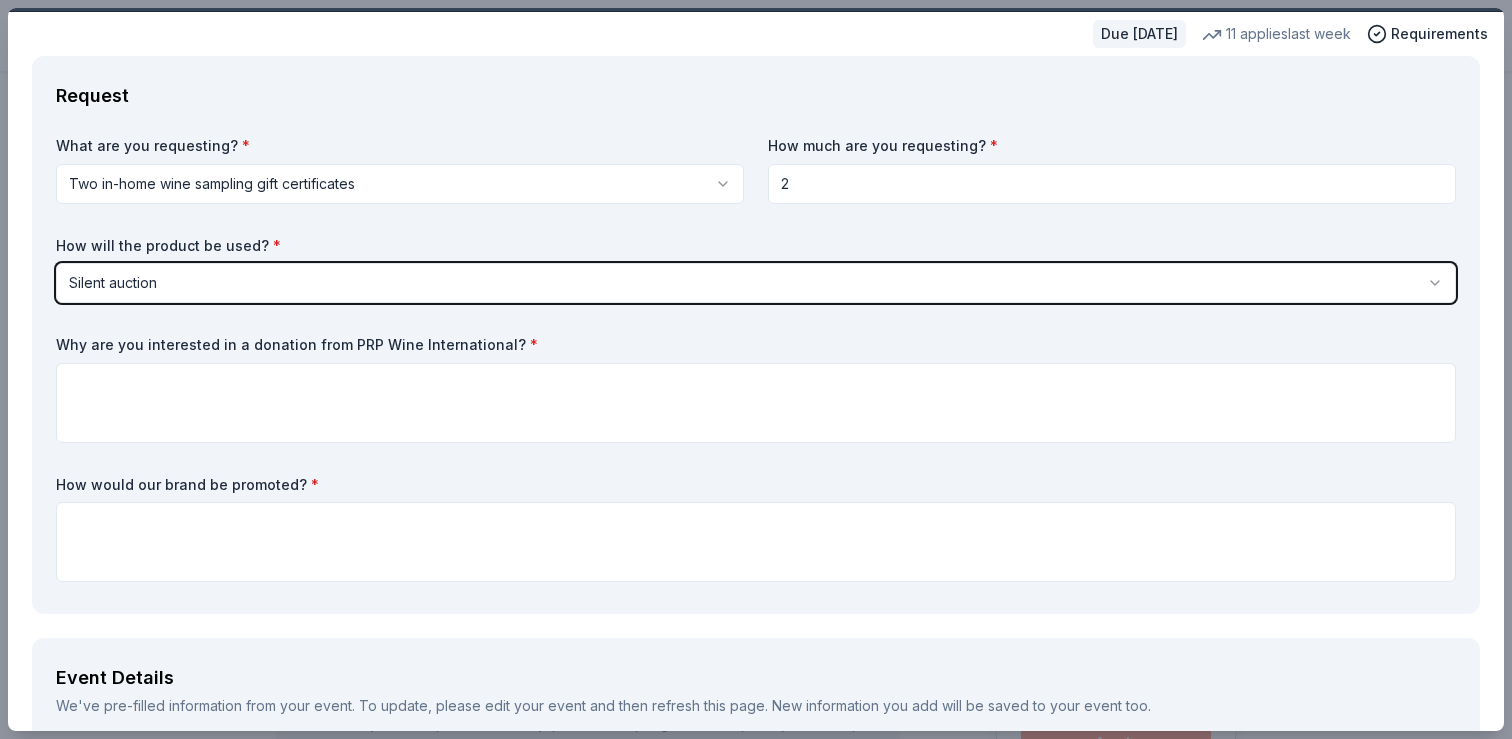 scroll, scrollTop: 78, scrollLeft: 0, axis: vertical 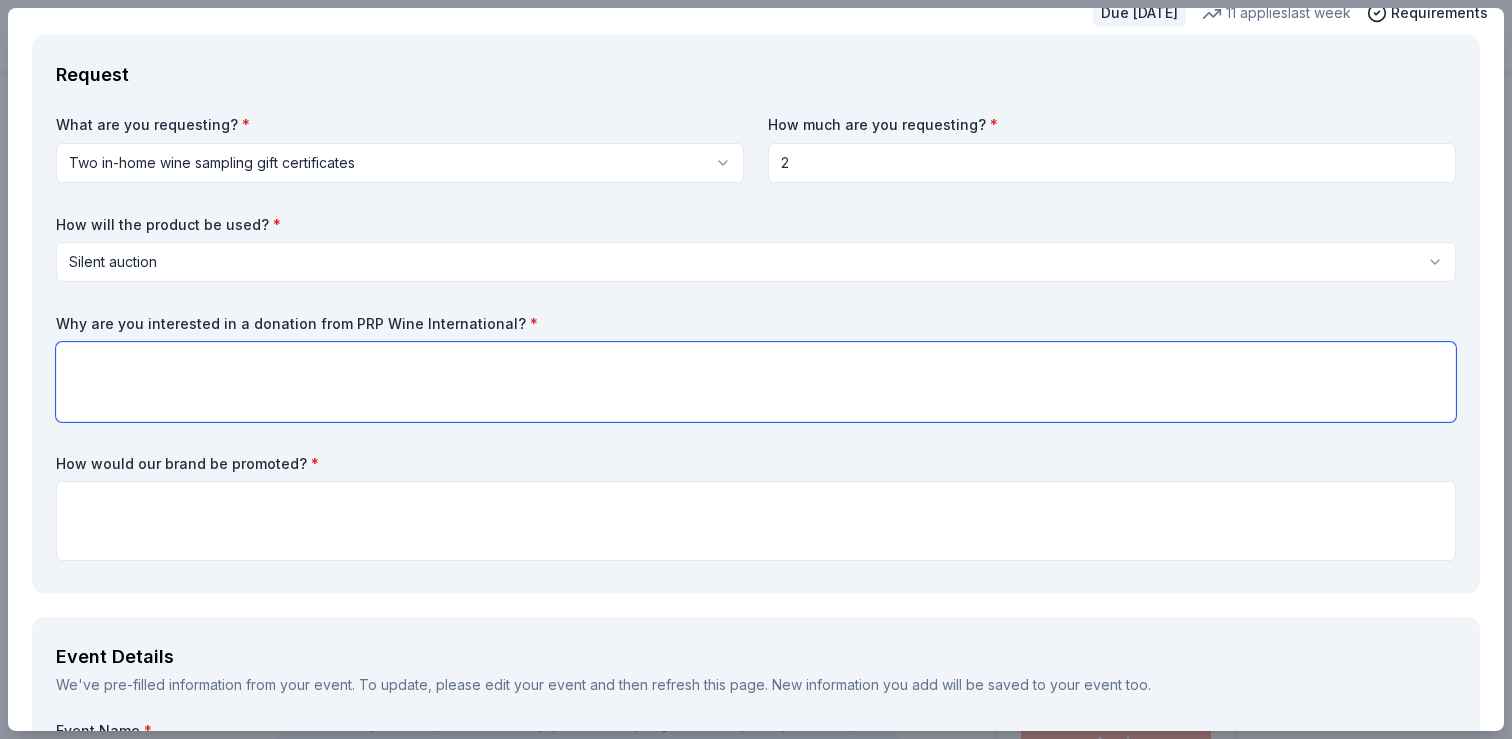 click at bounding box center (756, 382) 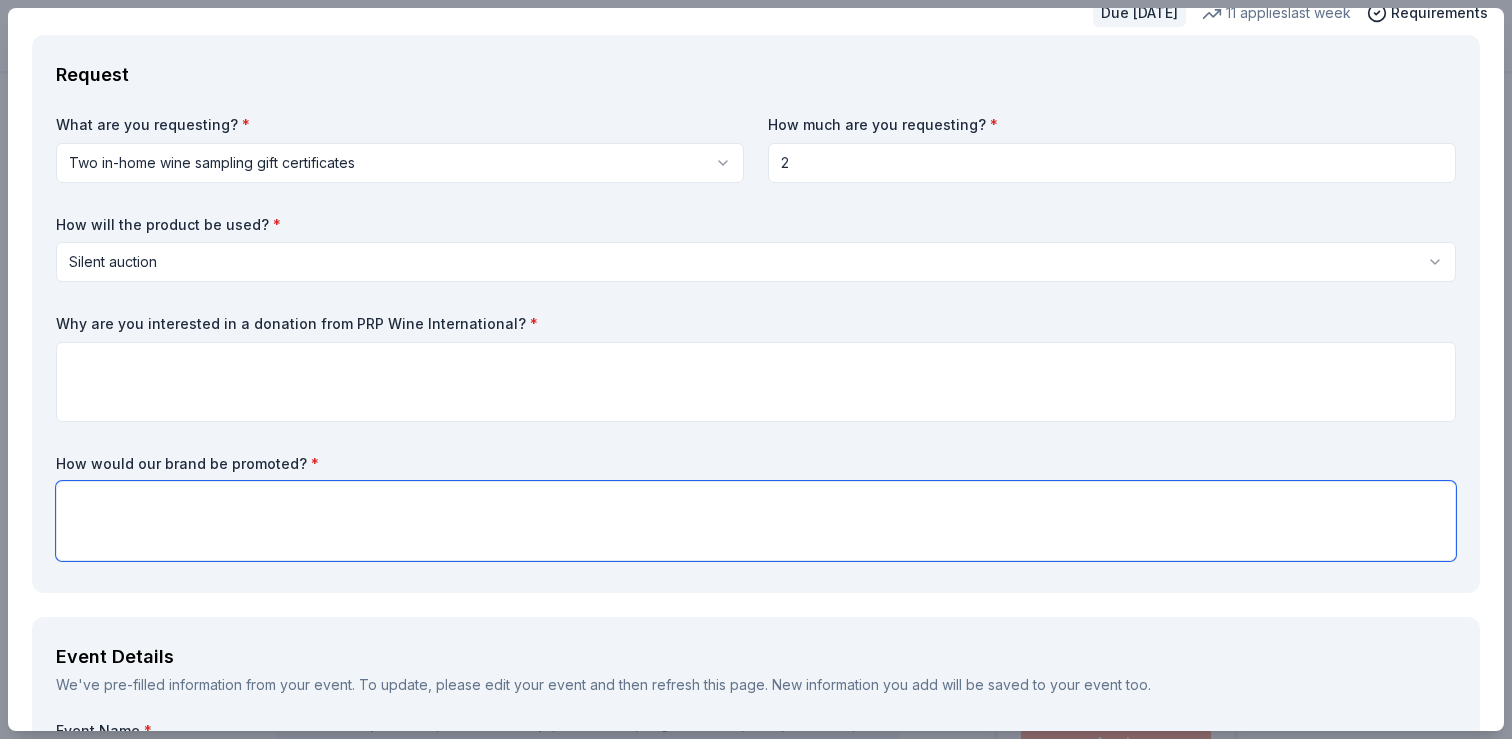 click at bounding box center (756, 521) 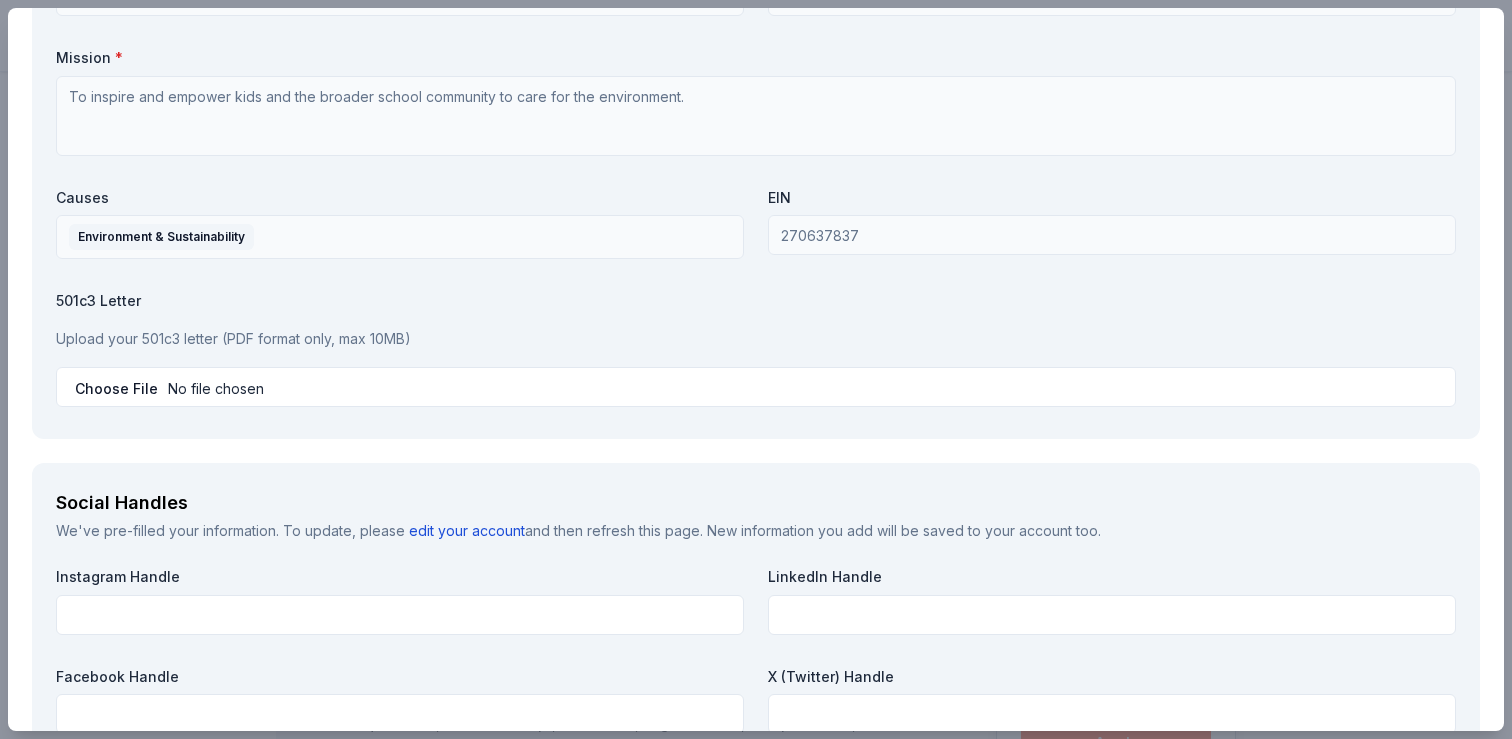 scroll, scrollTop: 1933, scrollLeft: 0, axis: vertical 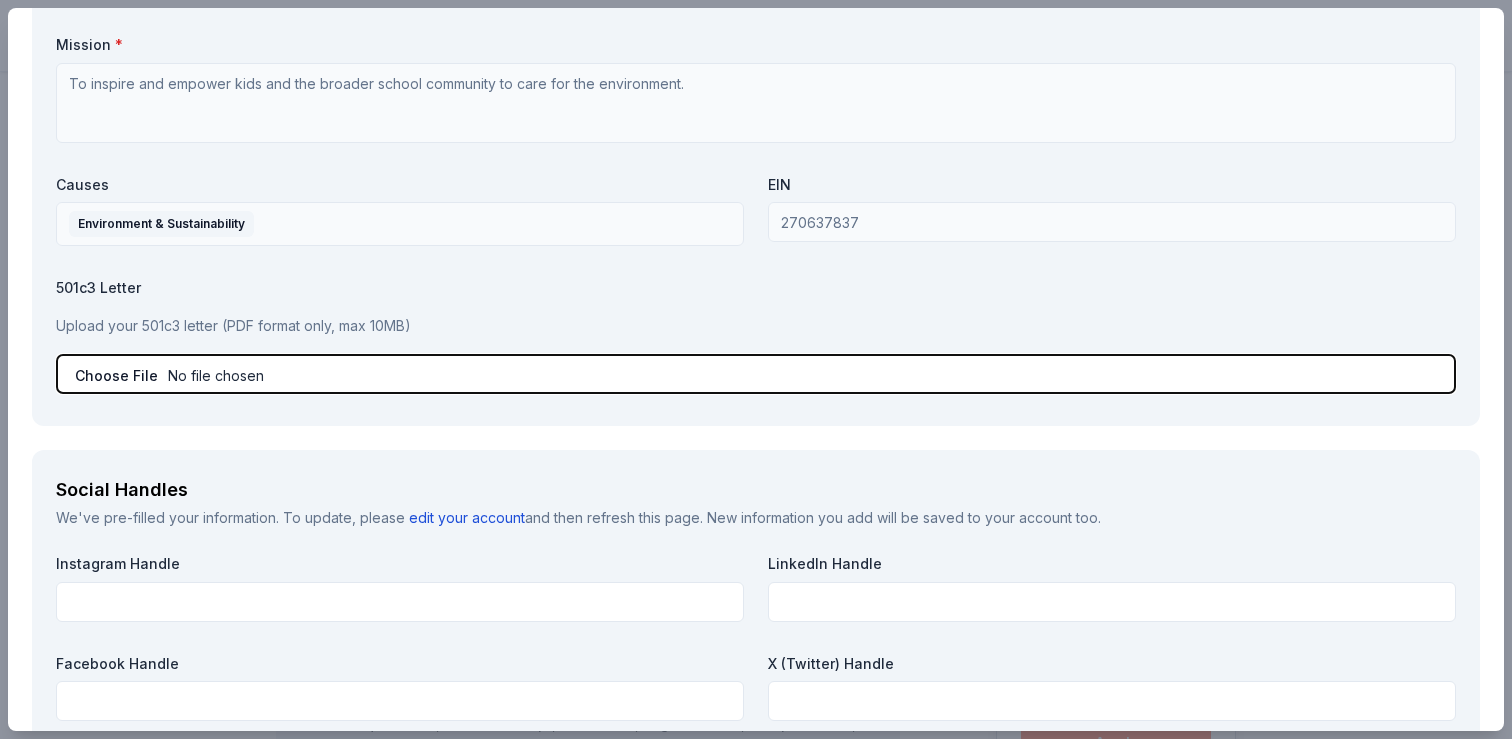 click at bounding box center (756, 374) 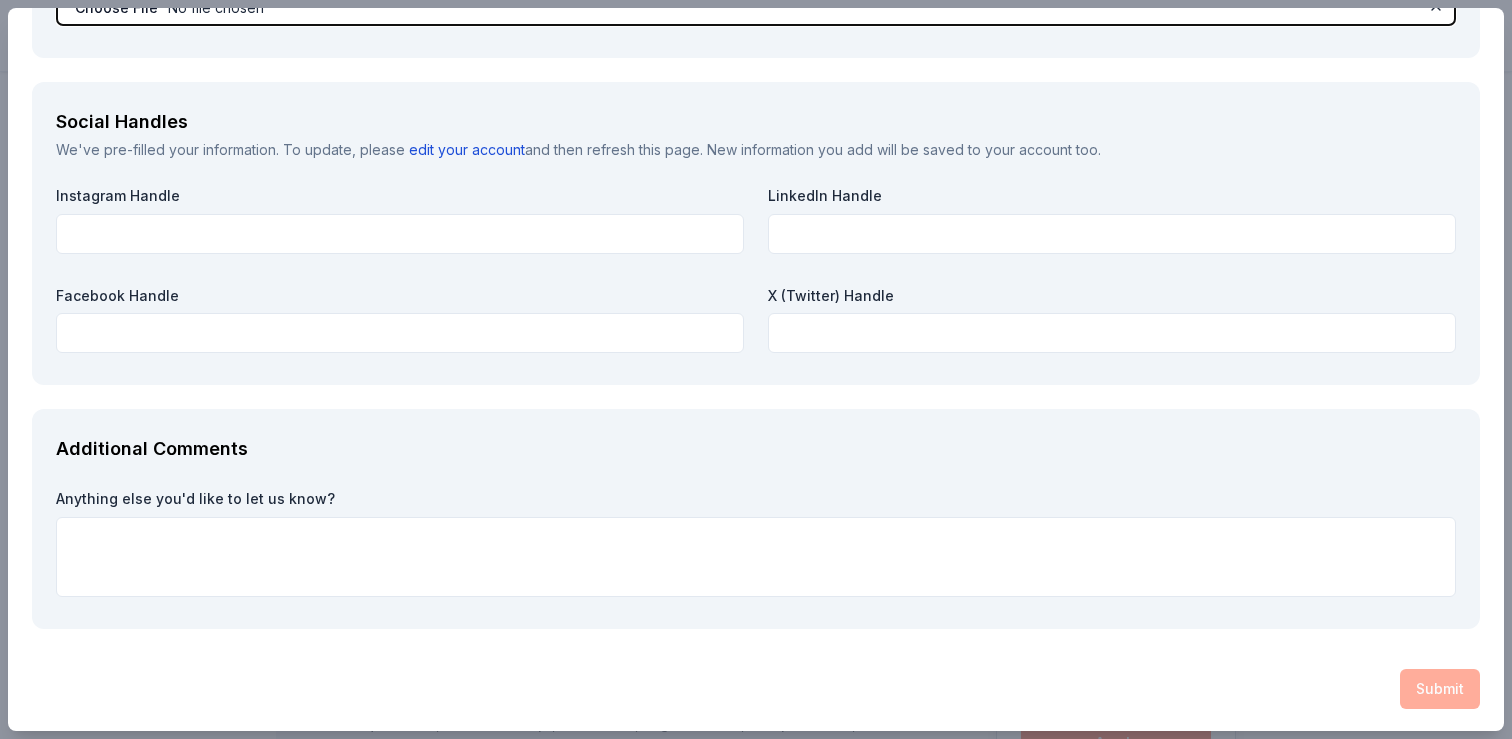 scroll, scrollTop: 2302, scrollLeft: 0, axis: vertical 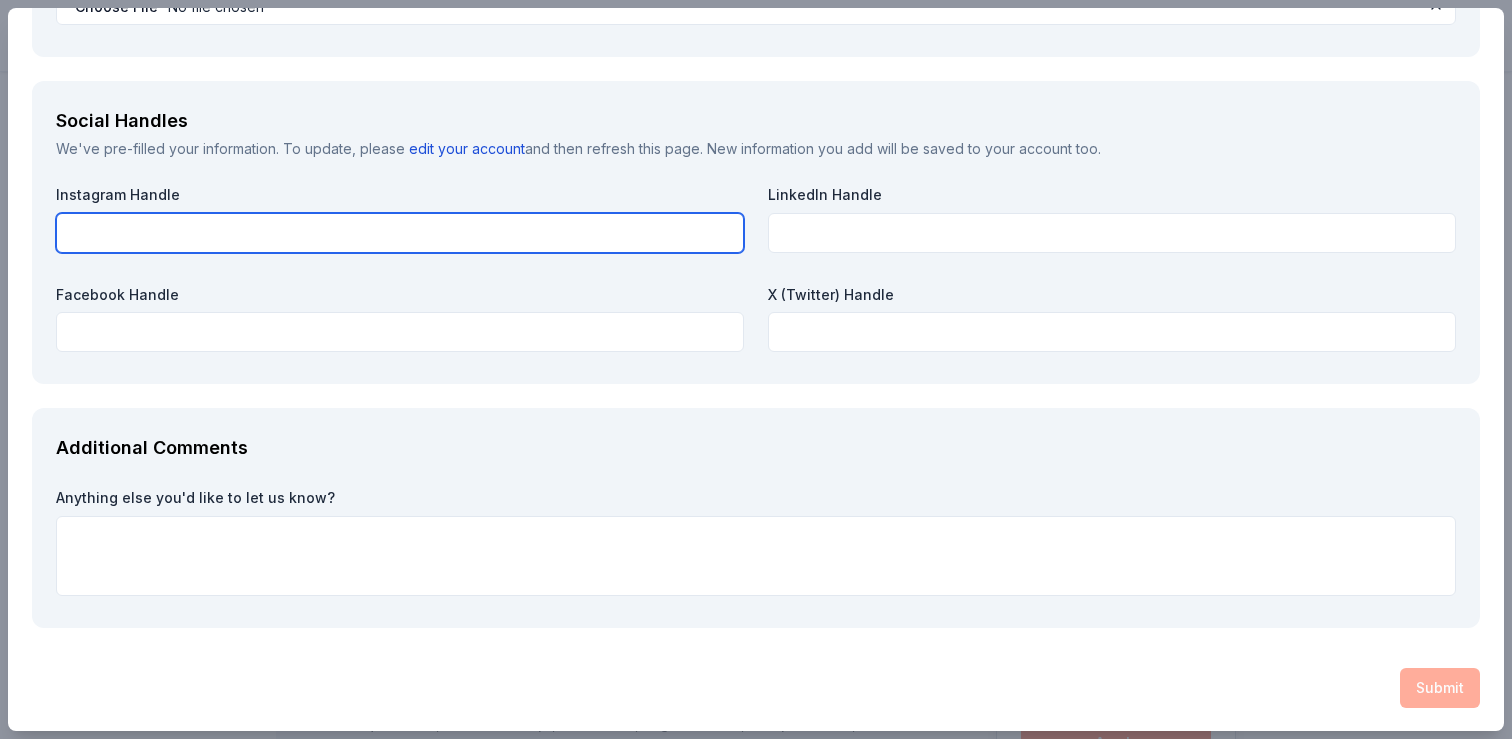 click at bounding box center (400, 233) 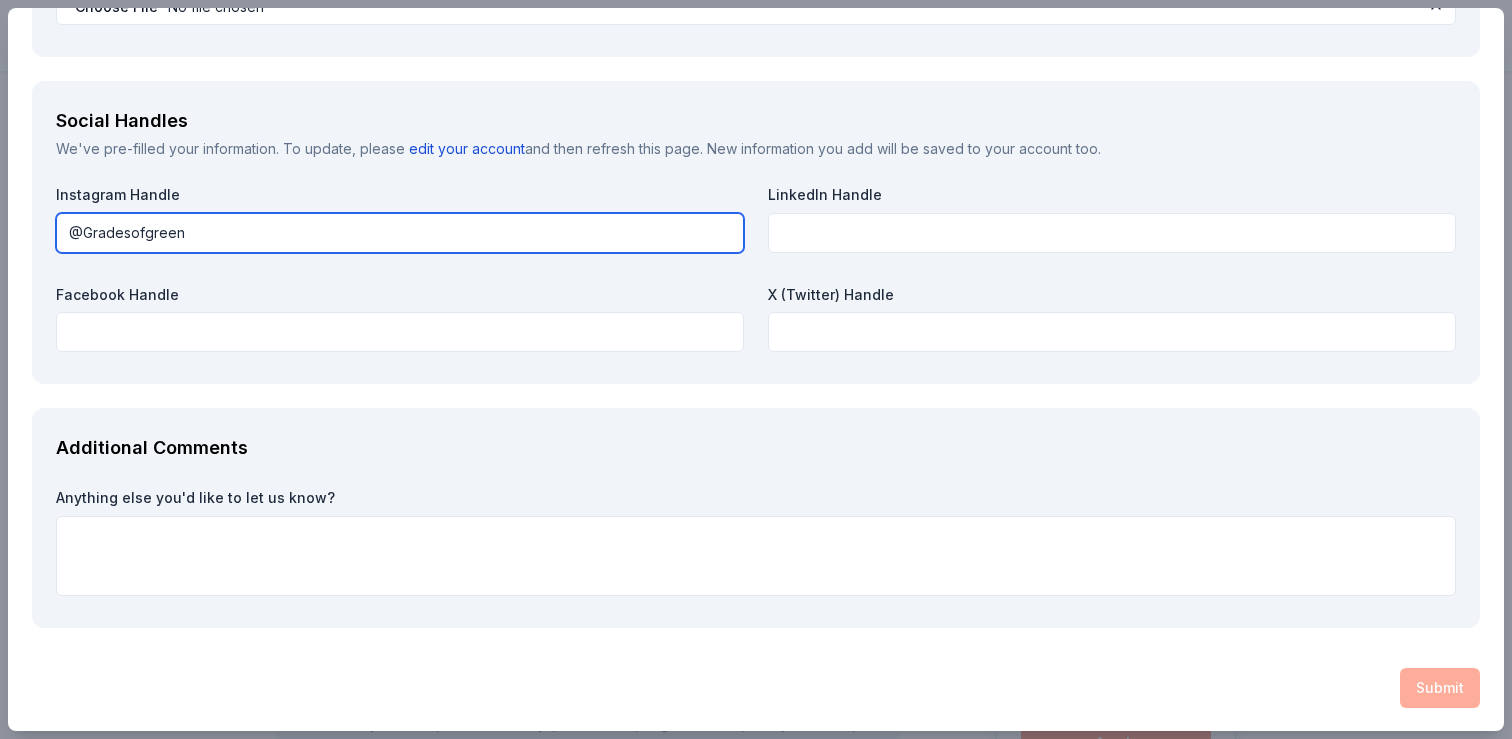 click on "@Gradesofgreen" at bounding box center [400, 233] 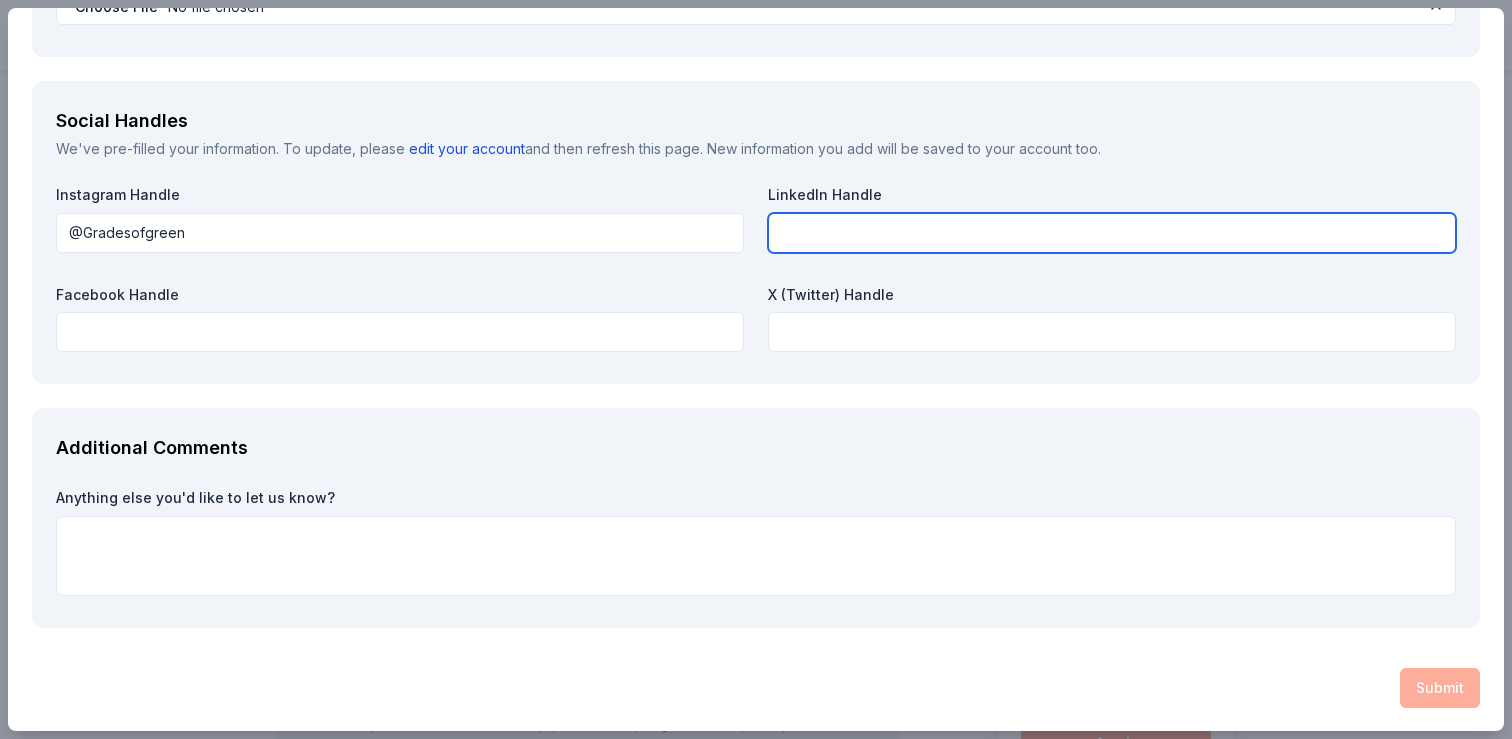 click at bounding box center [1112, 233] 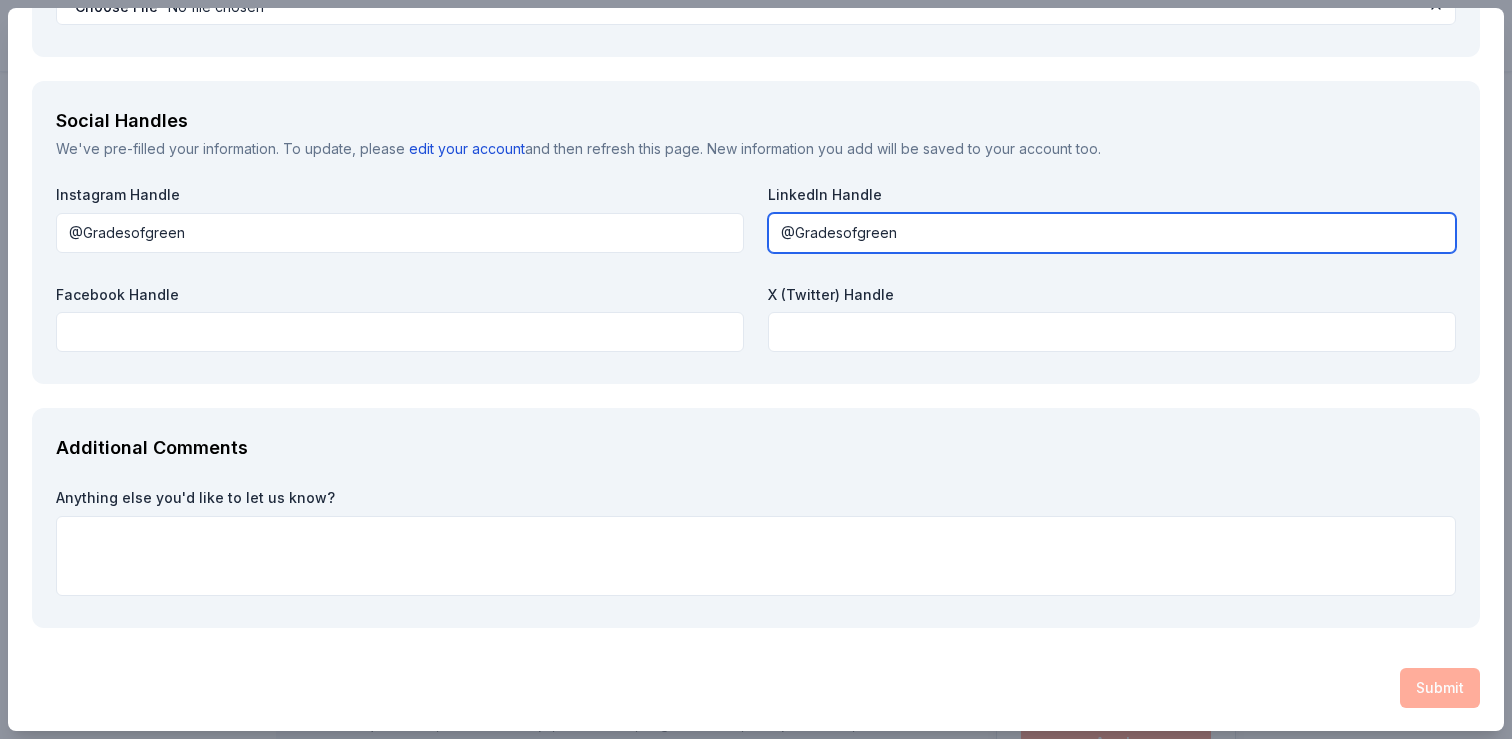 type on "@Gradesofgreen" 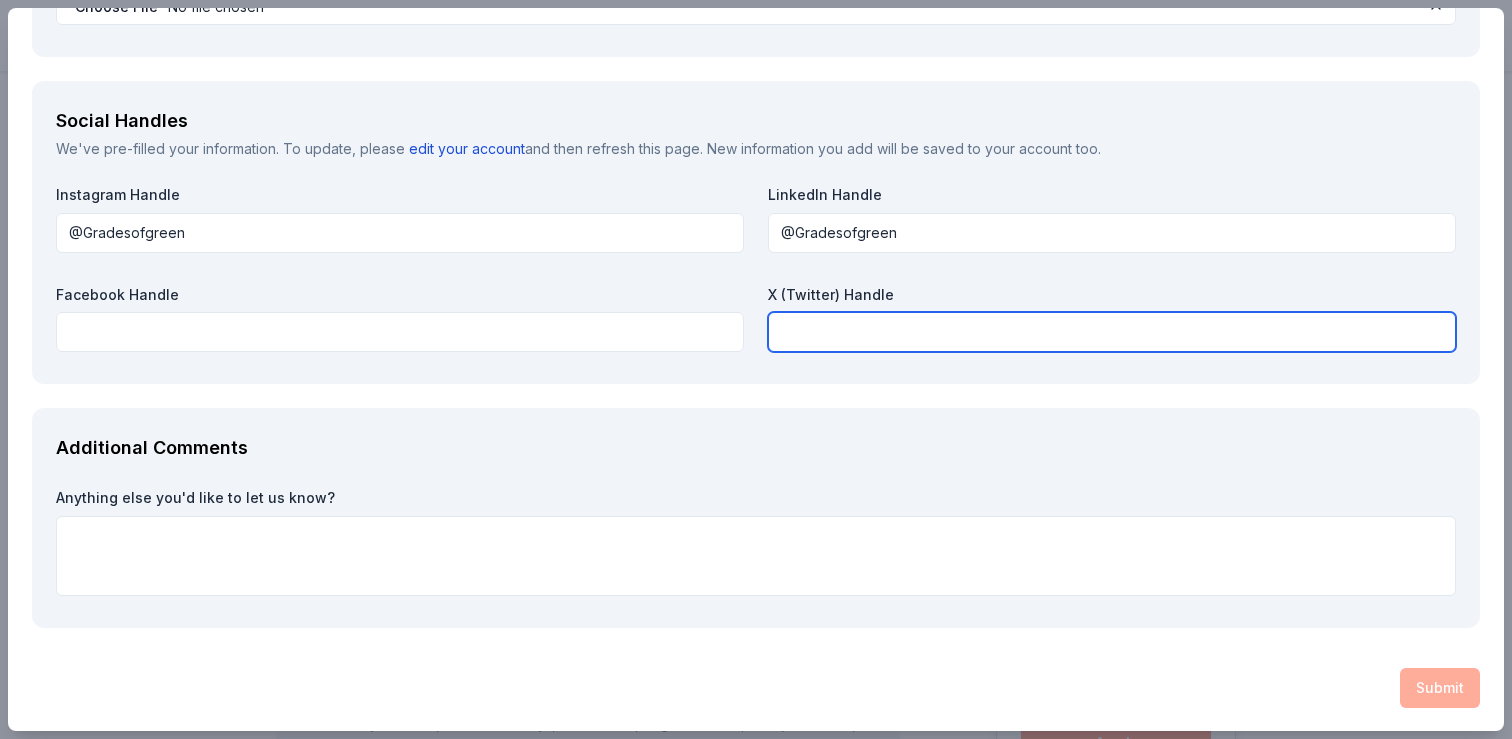 click at bounding box center [1112, 332] 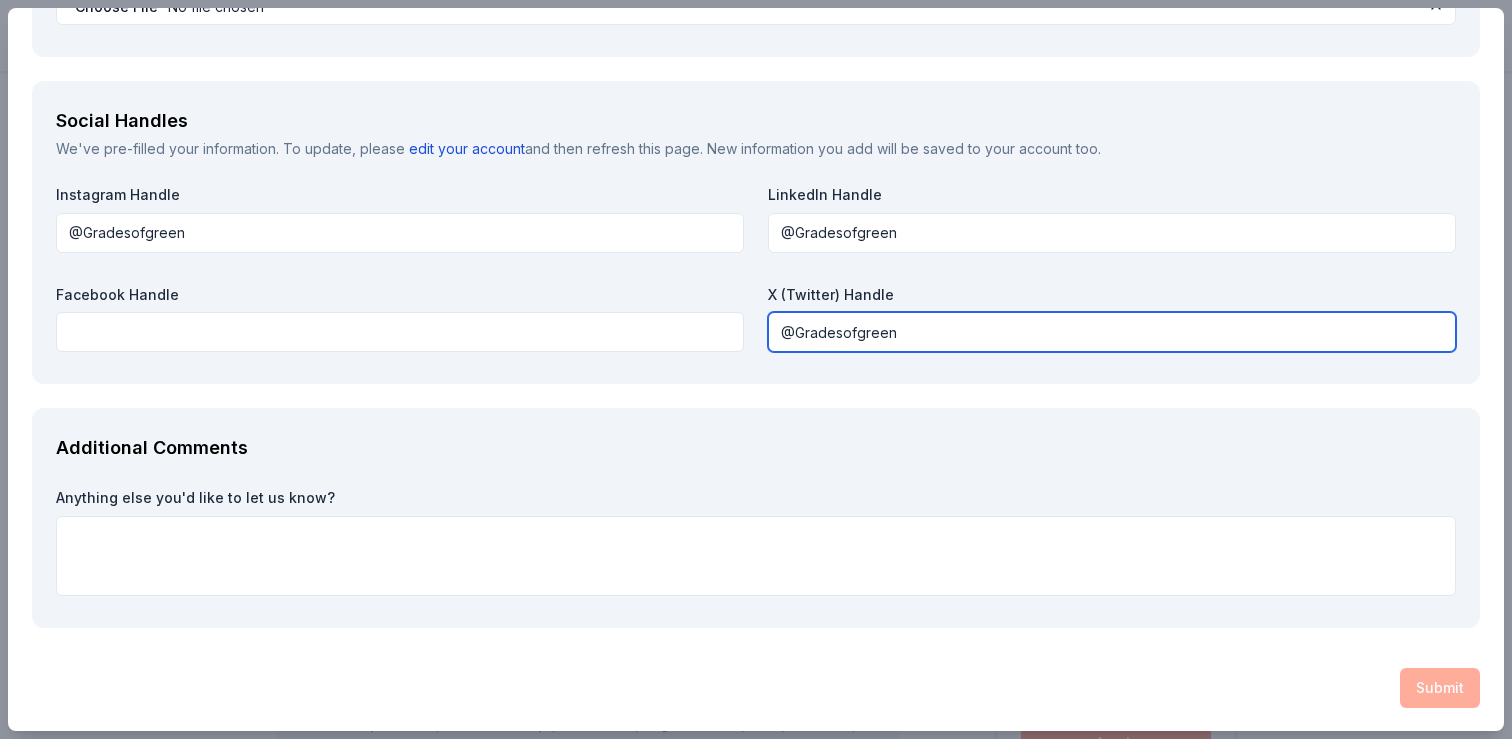 click on "@Gradesofgreen" at bounding box center (1112, 332) 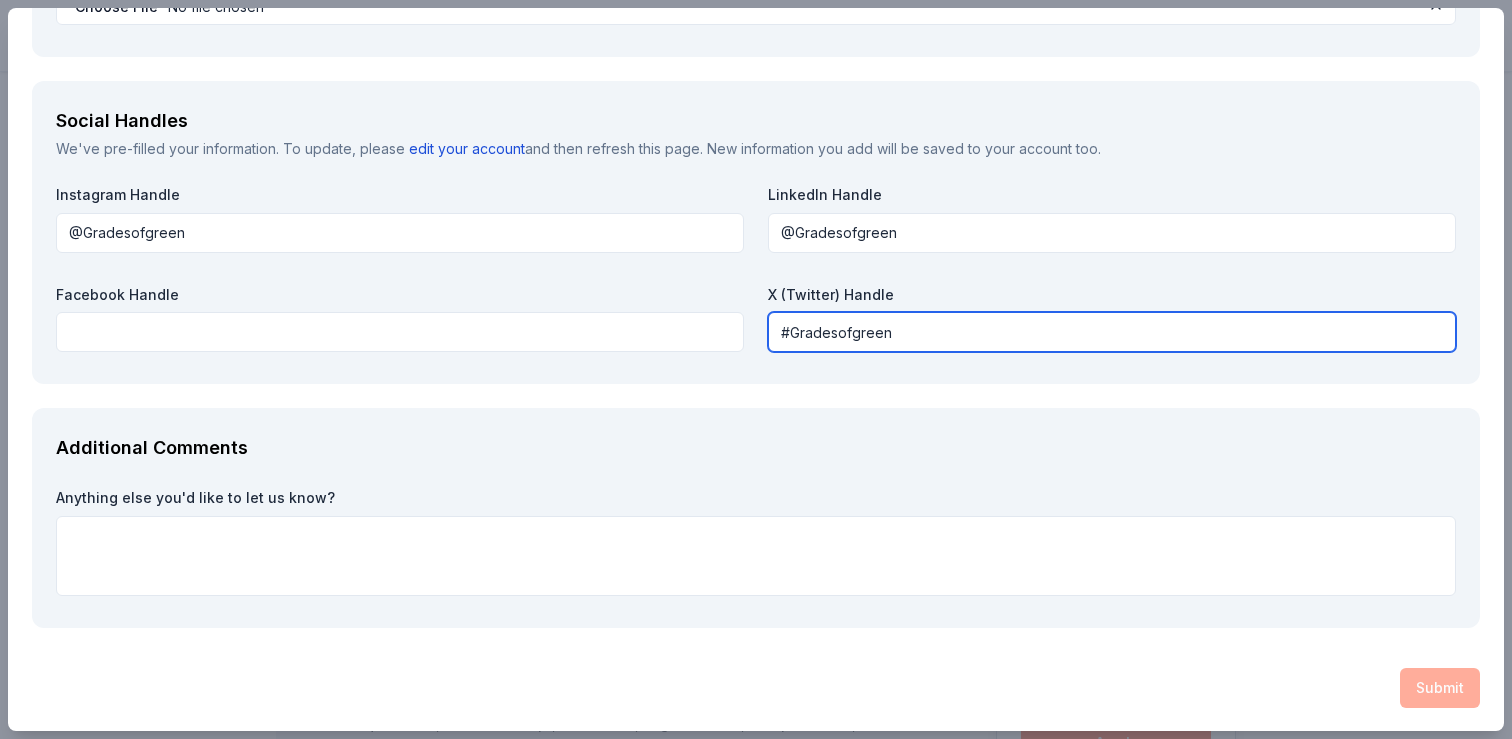 type on "#Gradesofgreen" 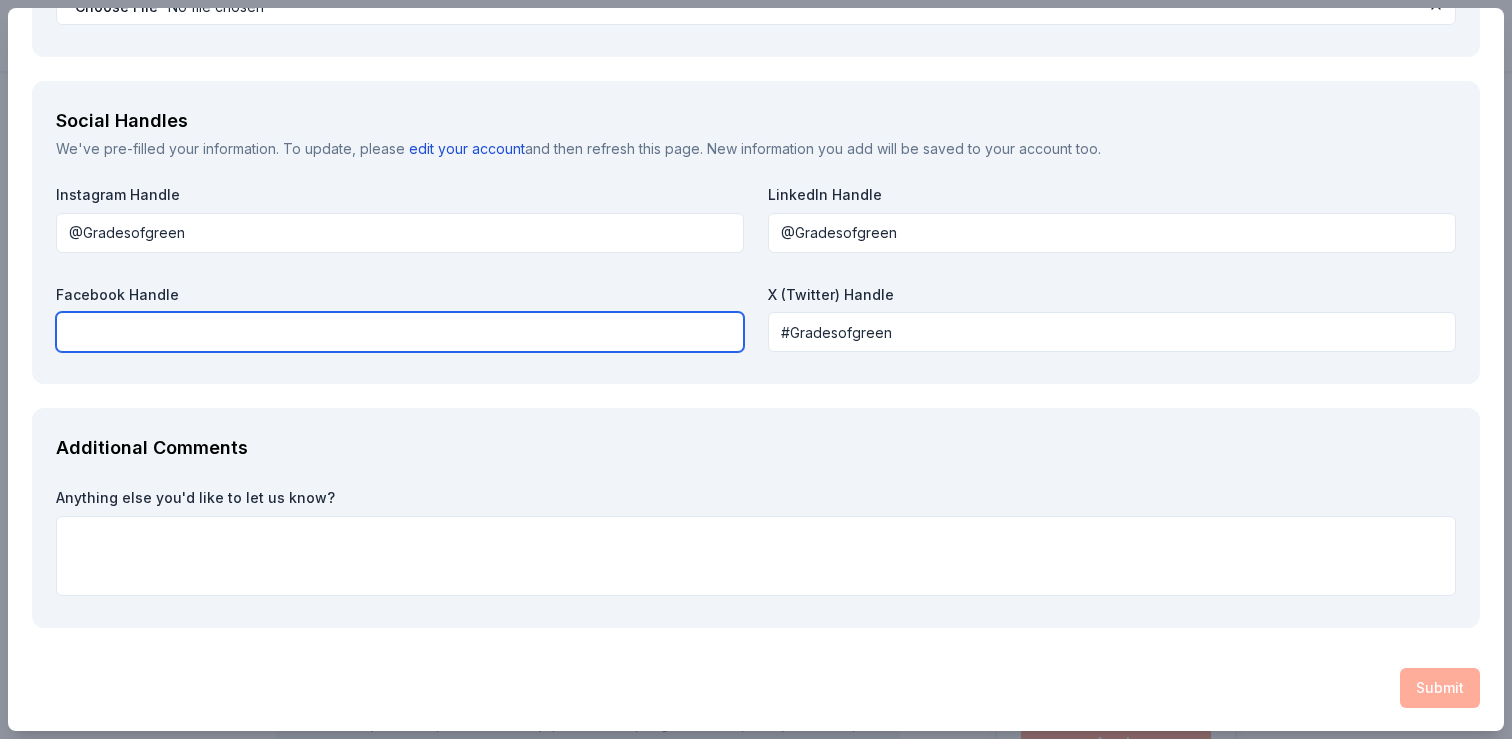 click at bounding box center [400, 332] 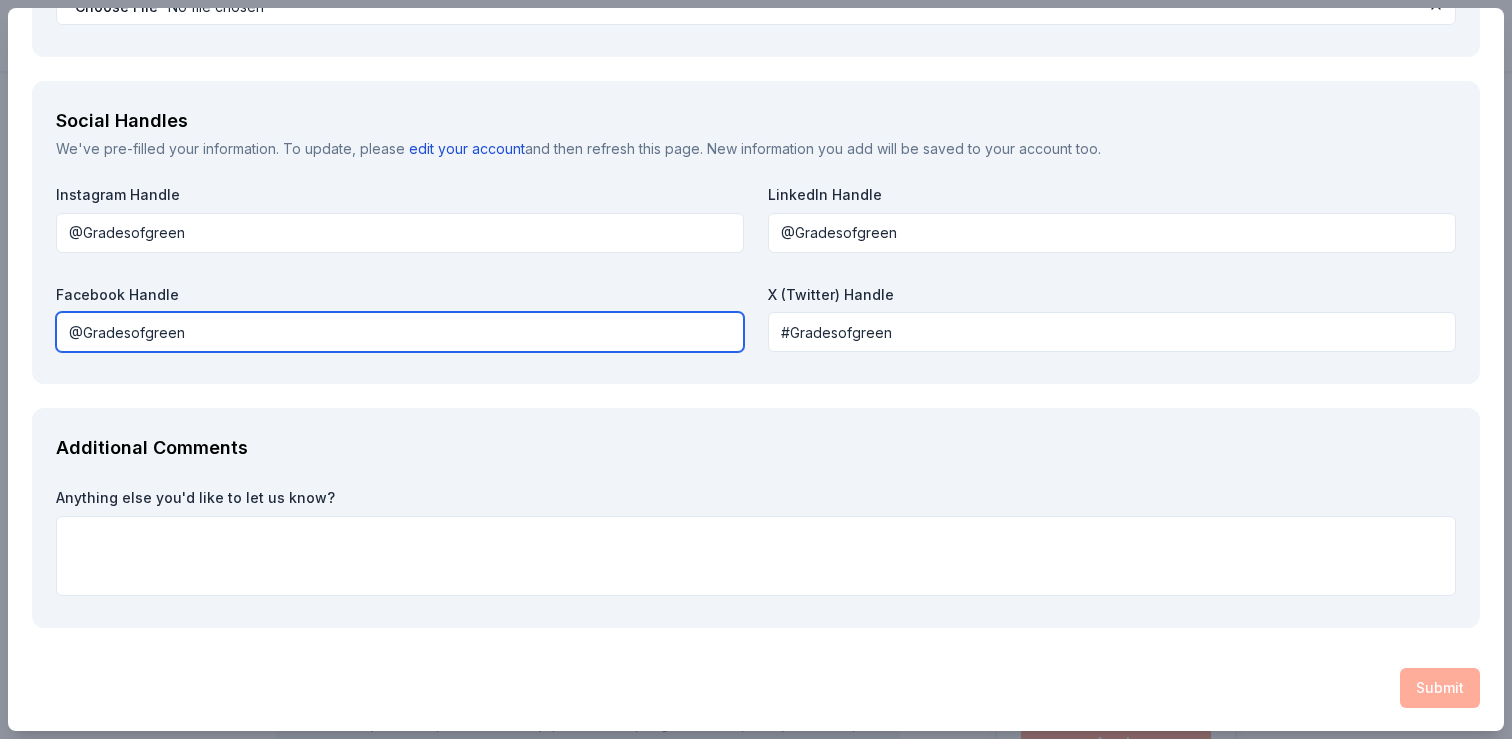 drag, startPoint x: 70, startPoint y: 330, endPoint x: 0, endPoint y: 340, distance: 70.71068 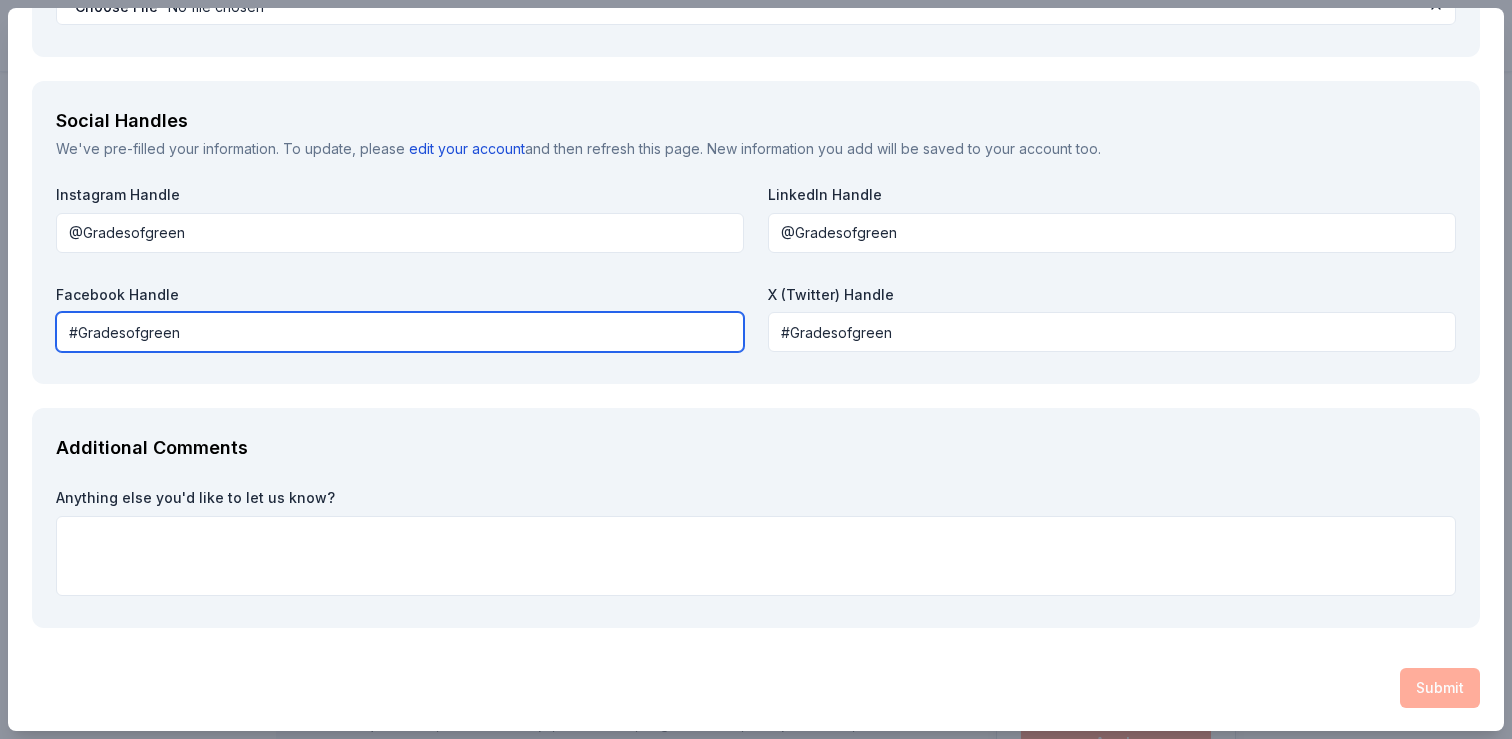 type on "#Gradesofgreen" 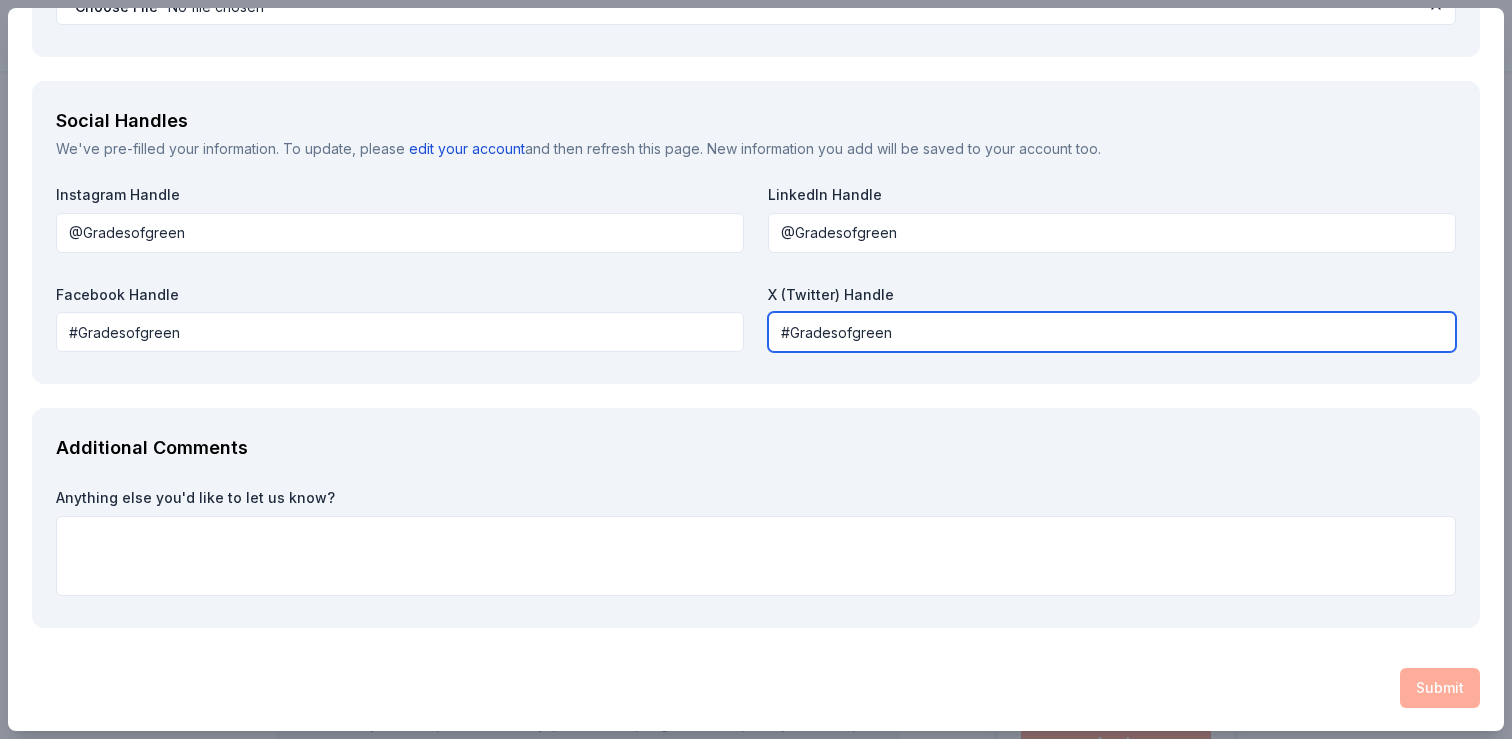 click on "#Gradesofgreen" at bounding box center [1112, 332] 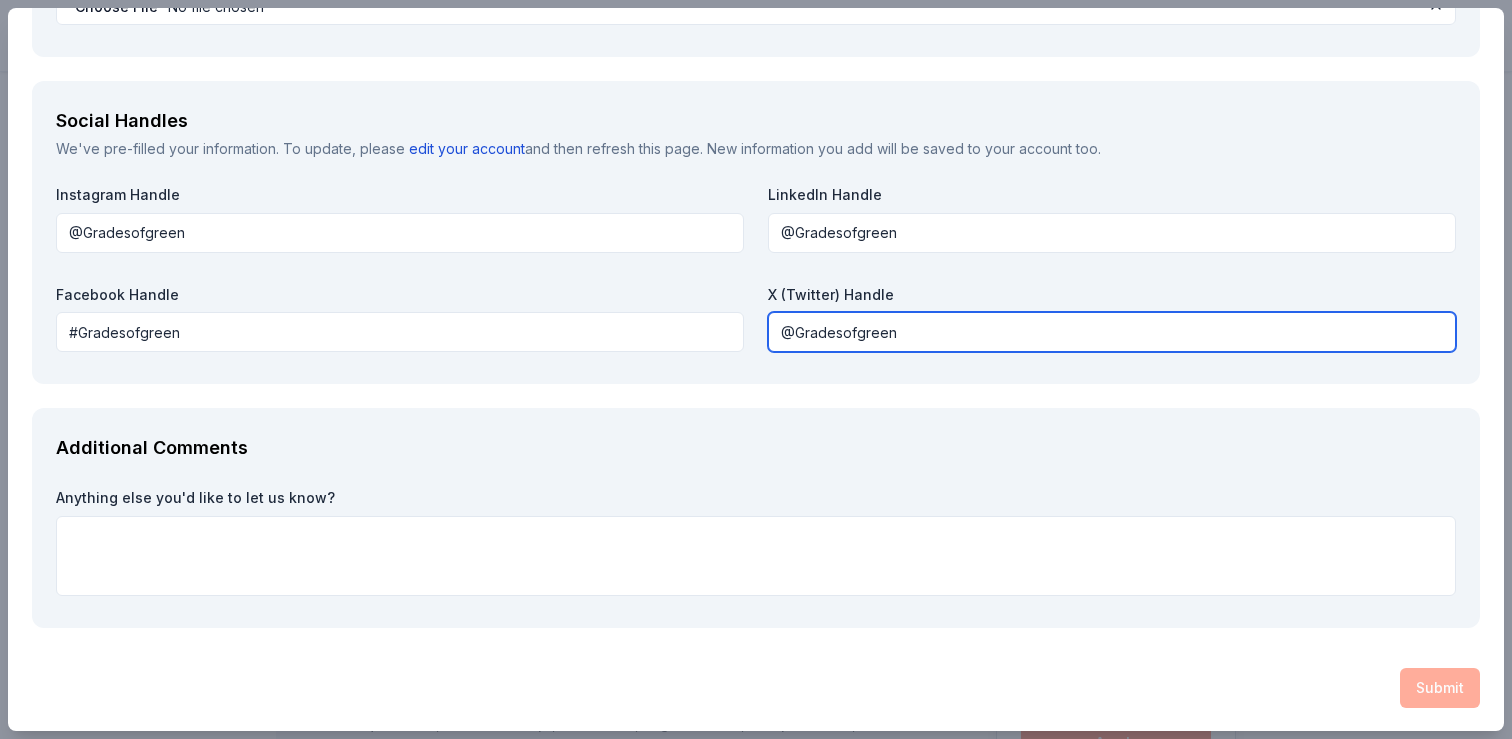 click on "@Gradesofgreen" at bounding box center (1112, 332) 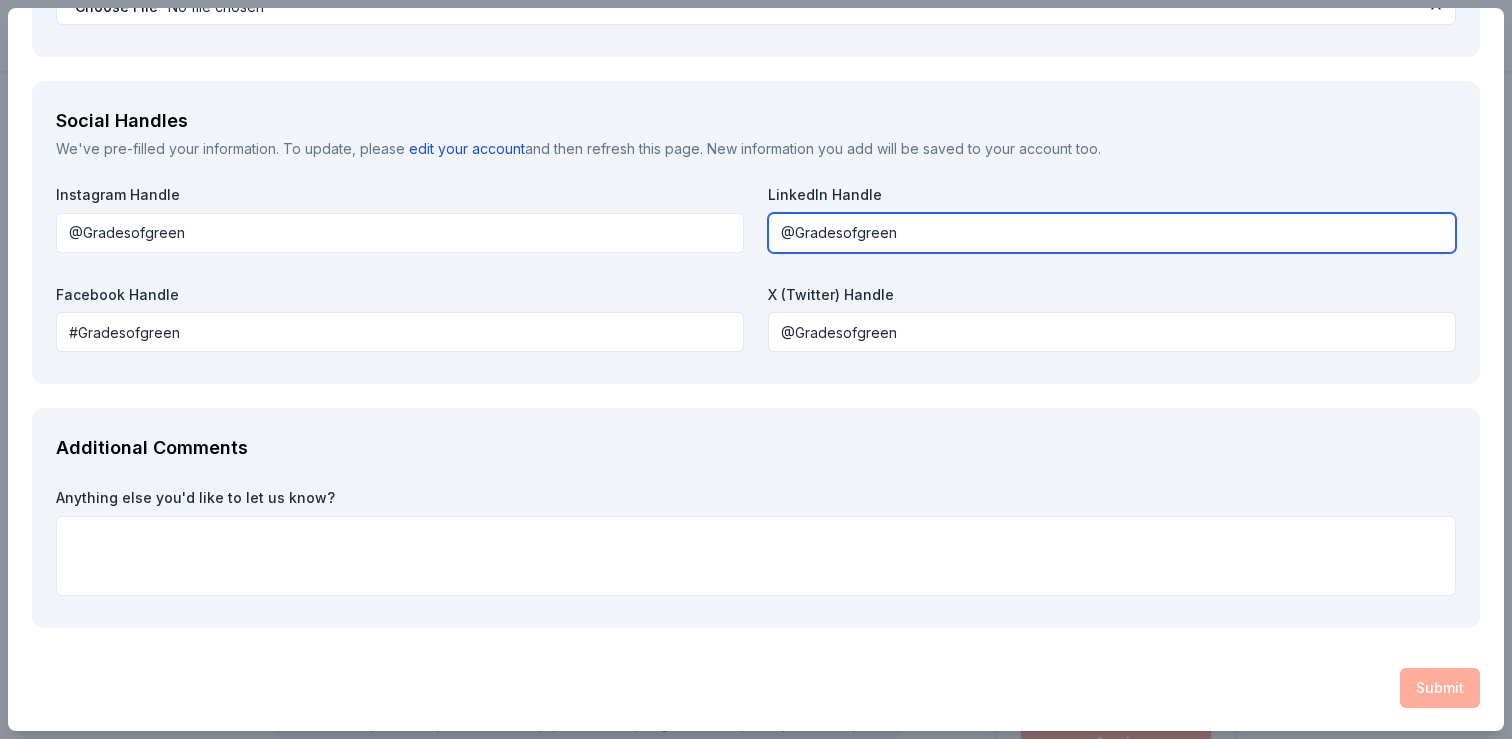 click on "@Gradesofgreen" at bounding box center [1112, 233] 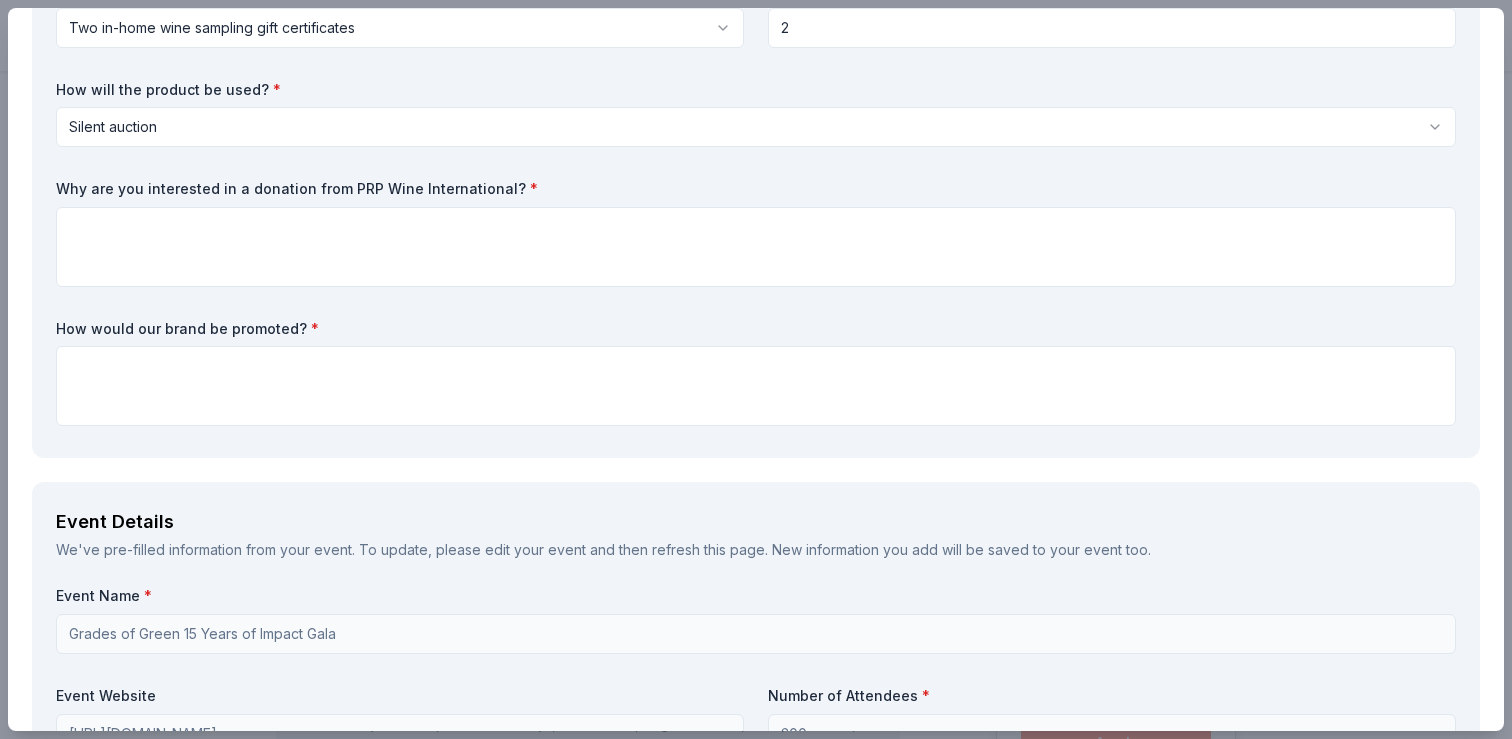 scroll, scrollTop: 78, scrollLeft: 0, axis: vertical 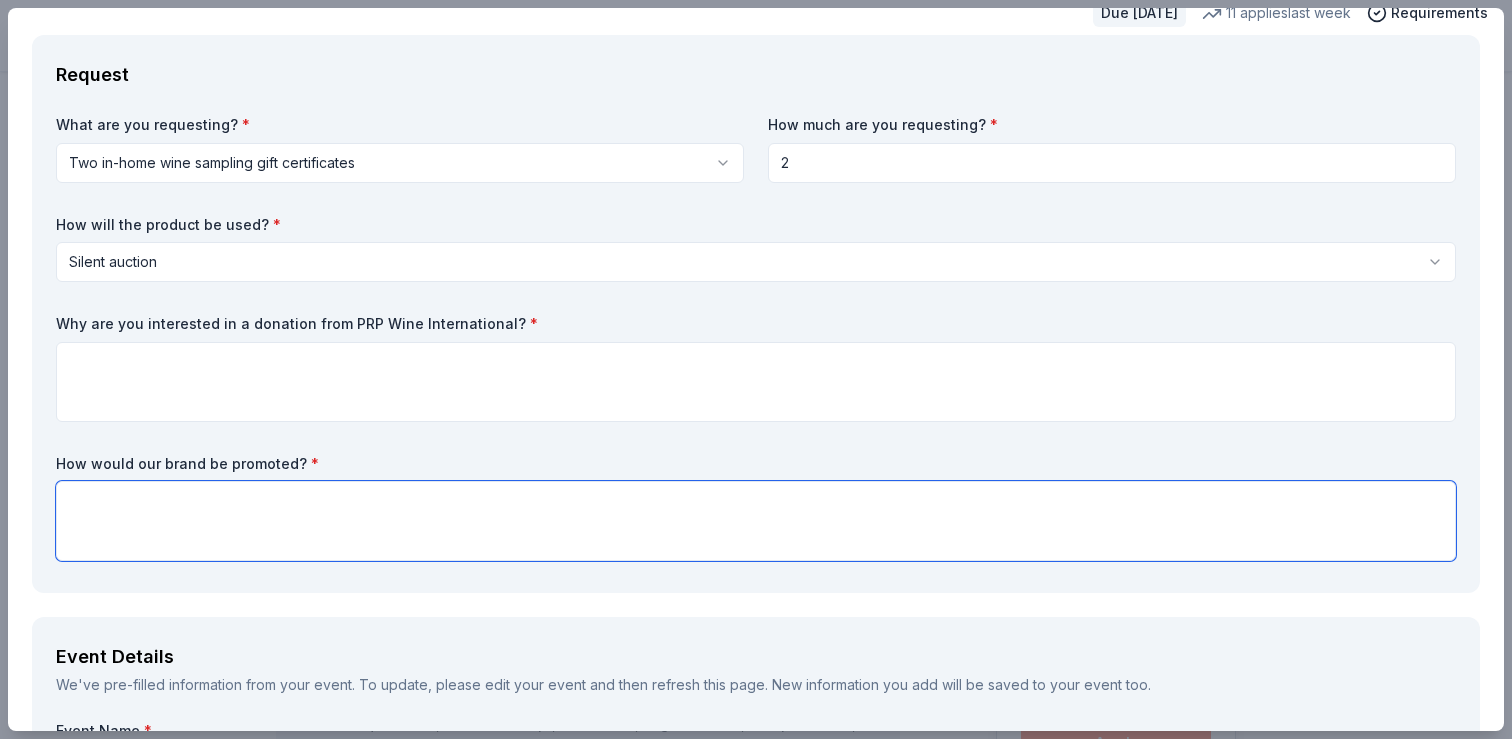 click at bounding box center [756, 521] 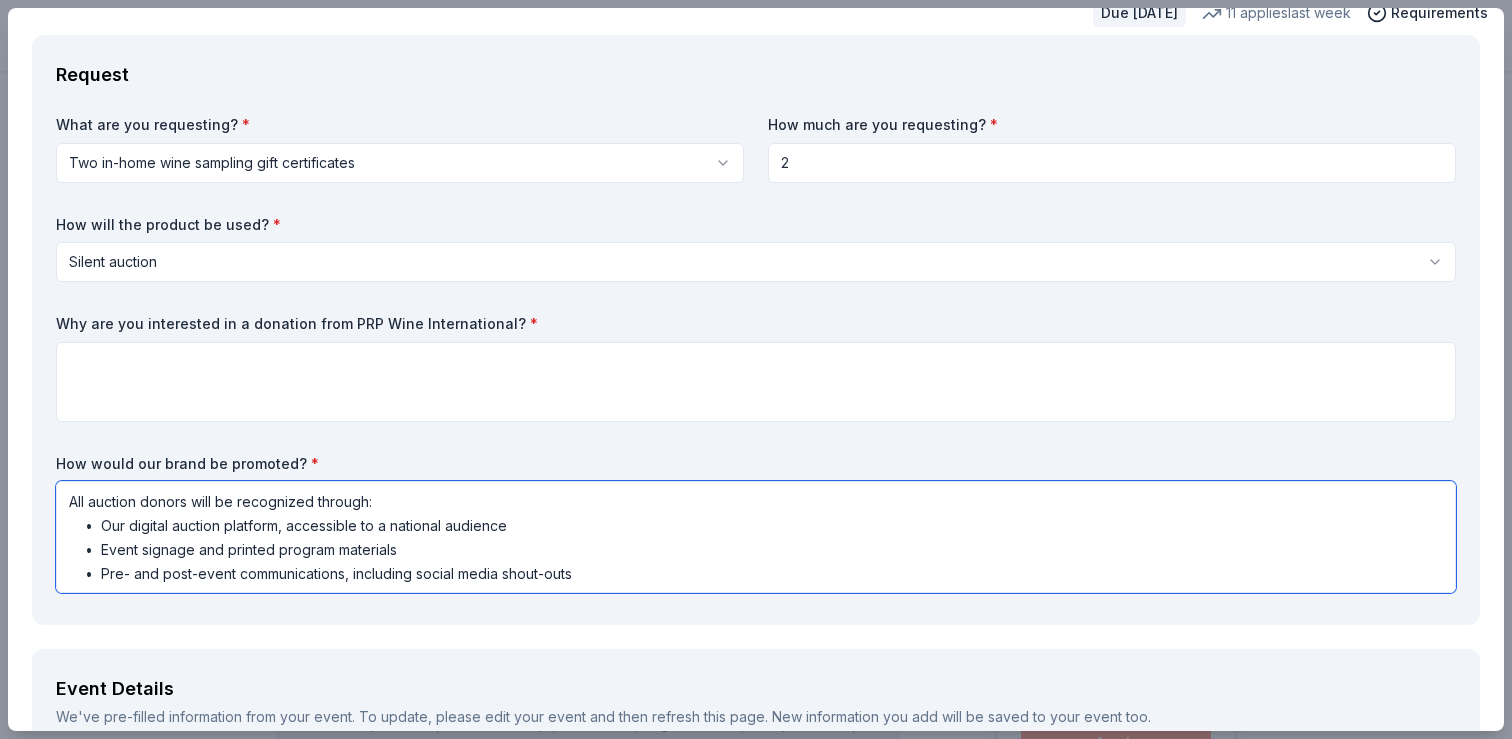 drag, startPoint x: 192, startPoint y: 504, endPoint x: 24, endPoint y: 501, distance: 168.02678 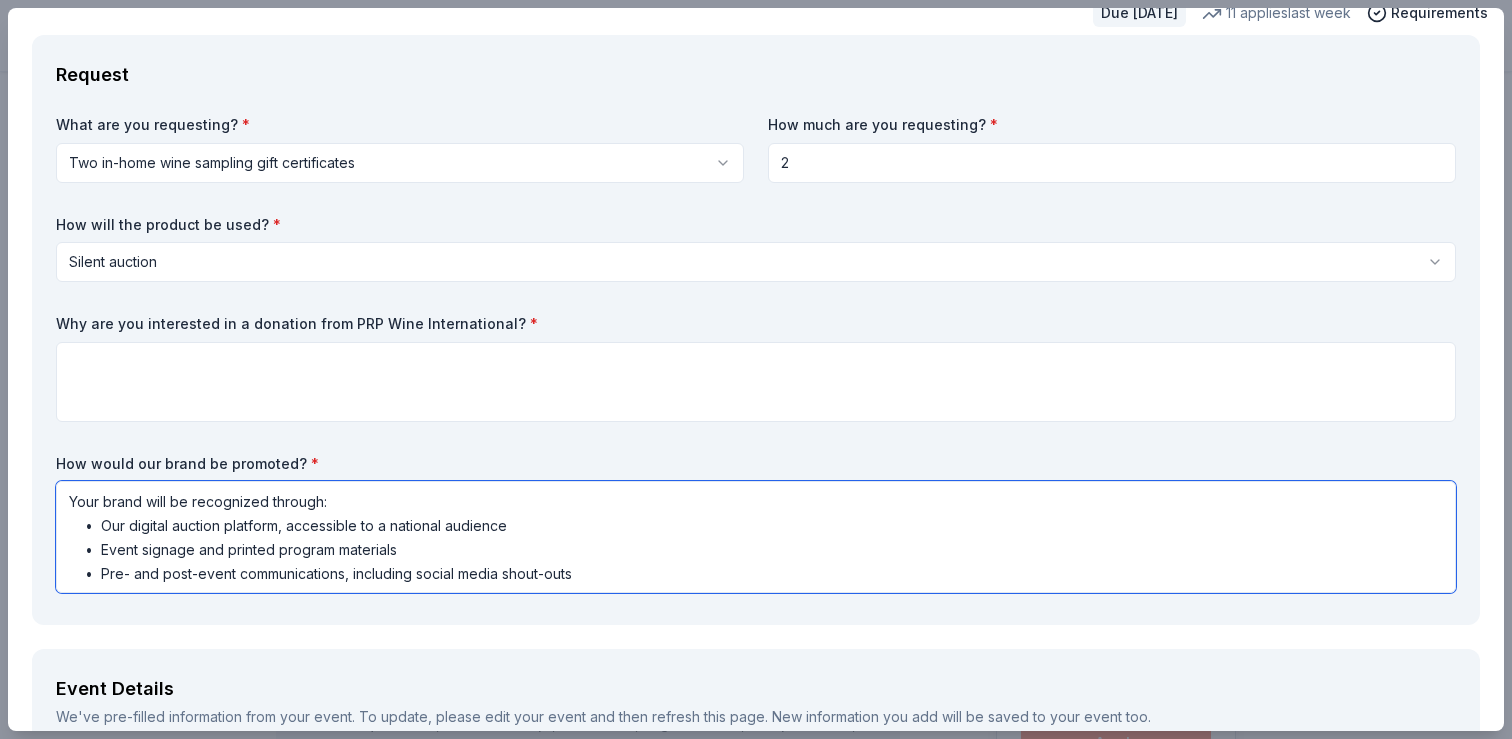 scroll, scrollTop: 2, scrollLeft: 0, axis: vertical 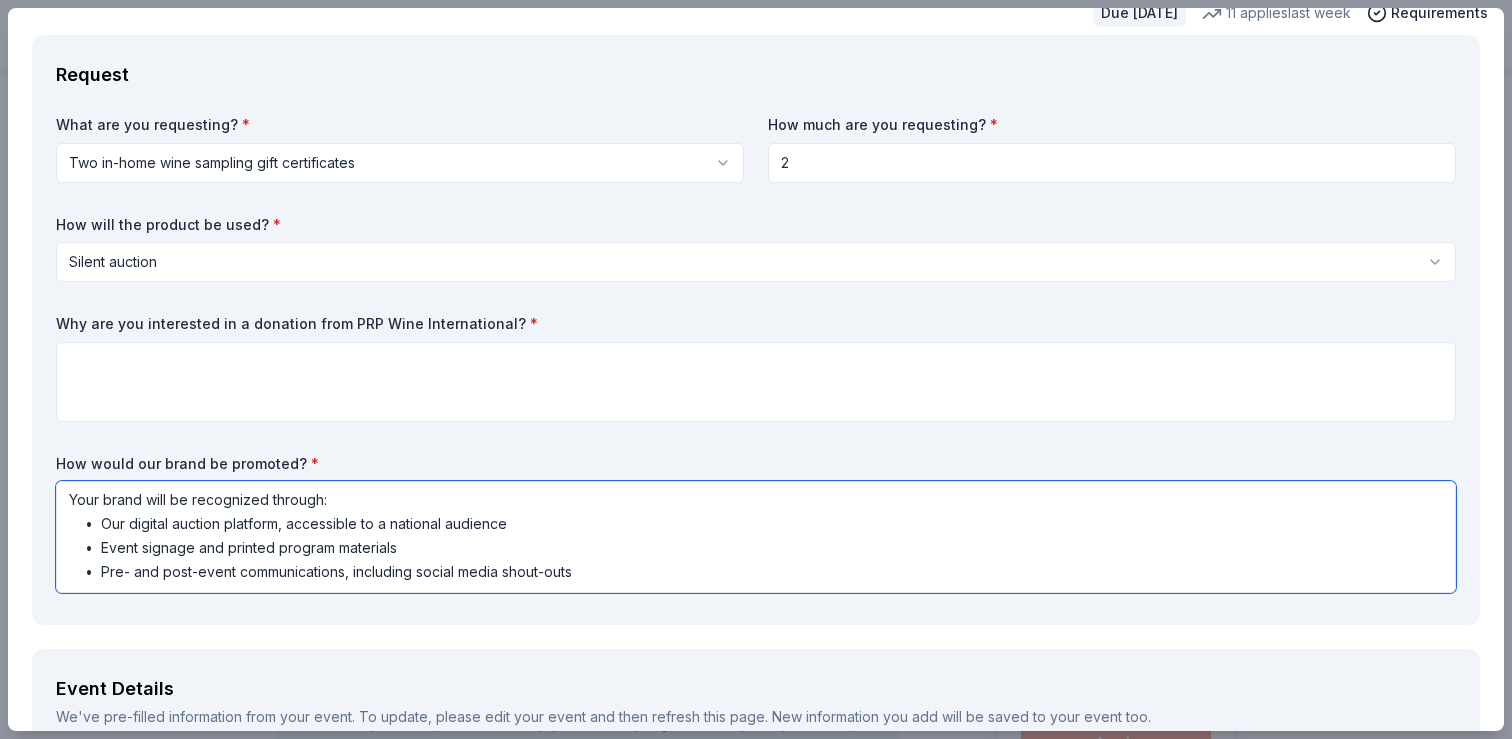 type on "Your brand will be recognized through:
•	Our digital auction platform, accessible to a national audience
•	Event signage and printed program materials
•	Pre- and post-event communications, including social media shout-outs" 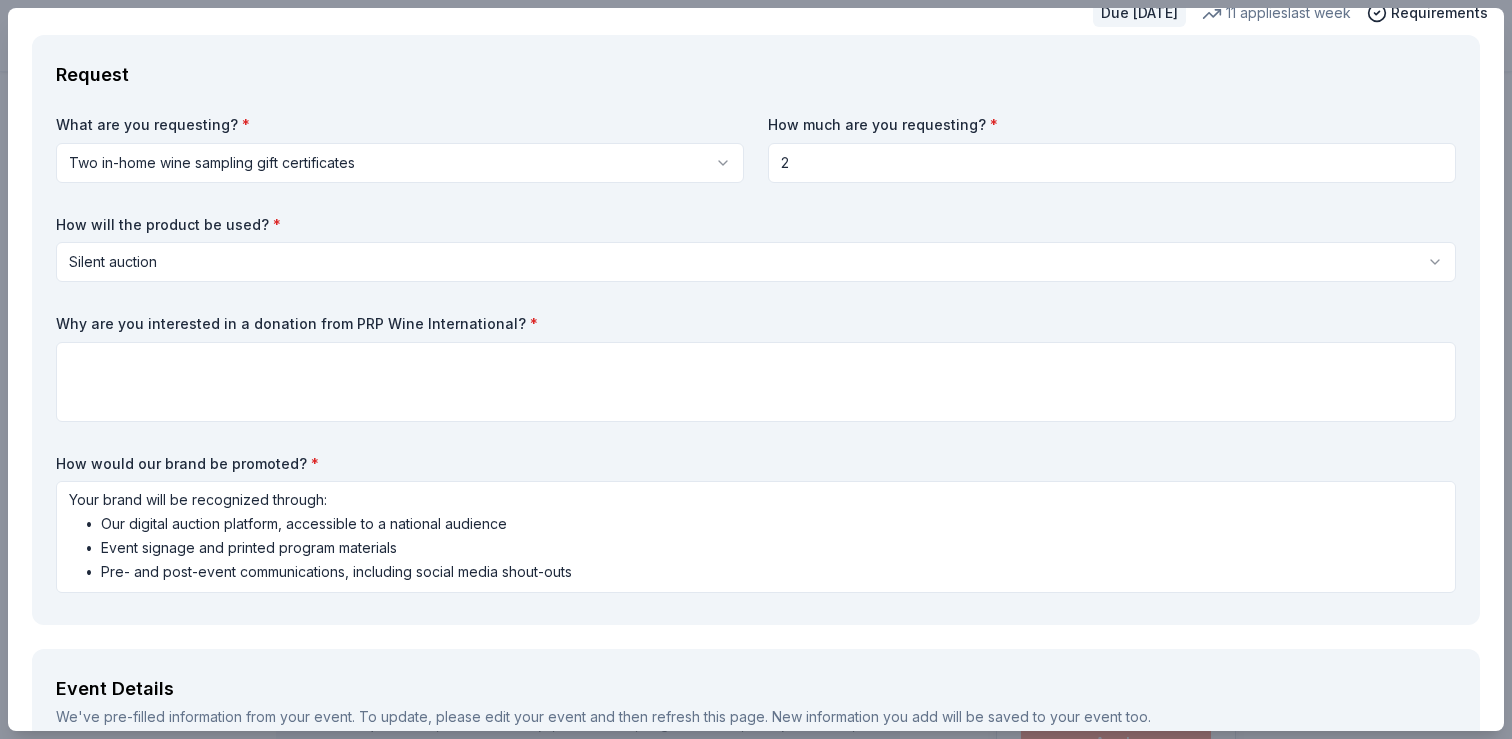 click on "Why are you interested in a donation from PRP Wine International? *" at bounding box center [756, 324] 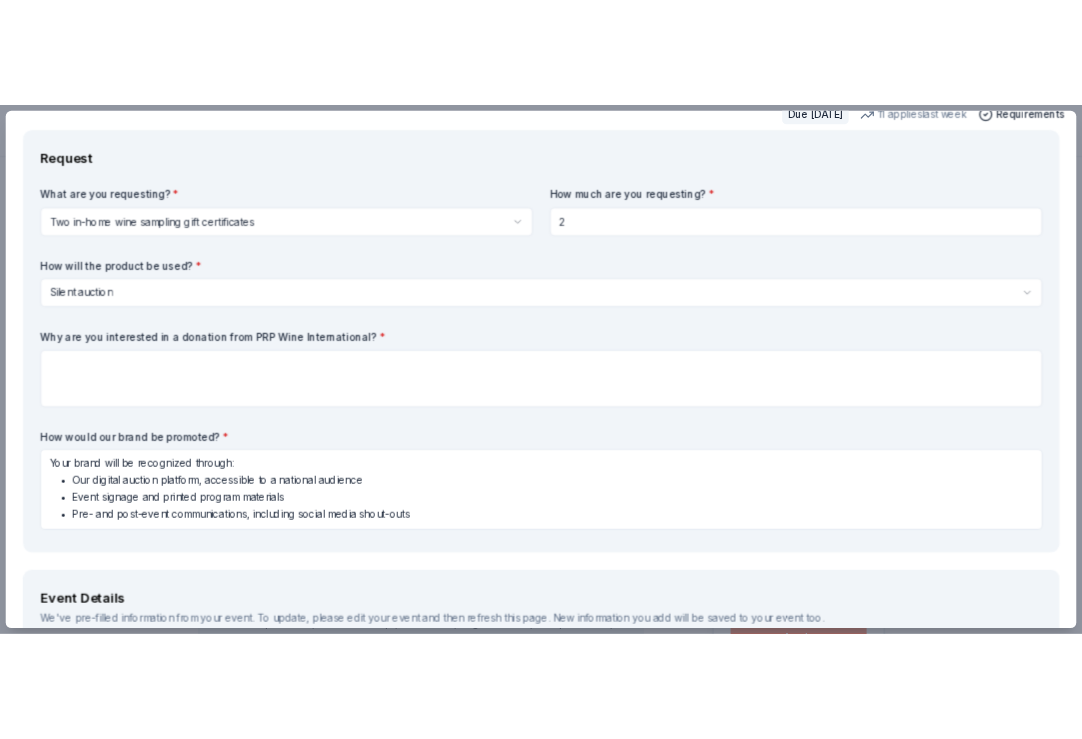 scroll, scrollTop: 0, scrollLeft: 0, axis: both 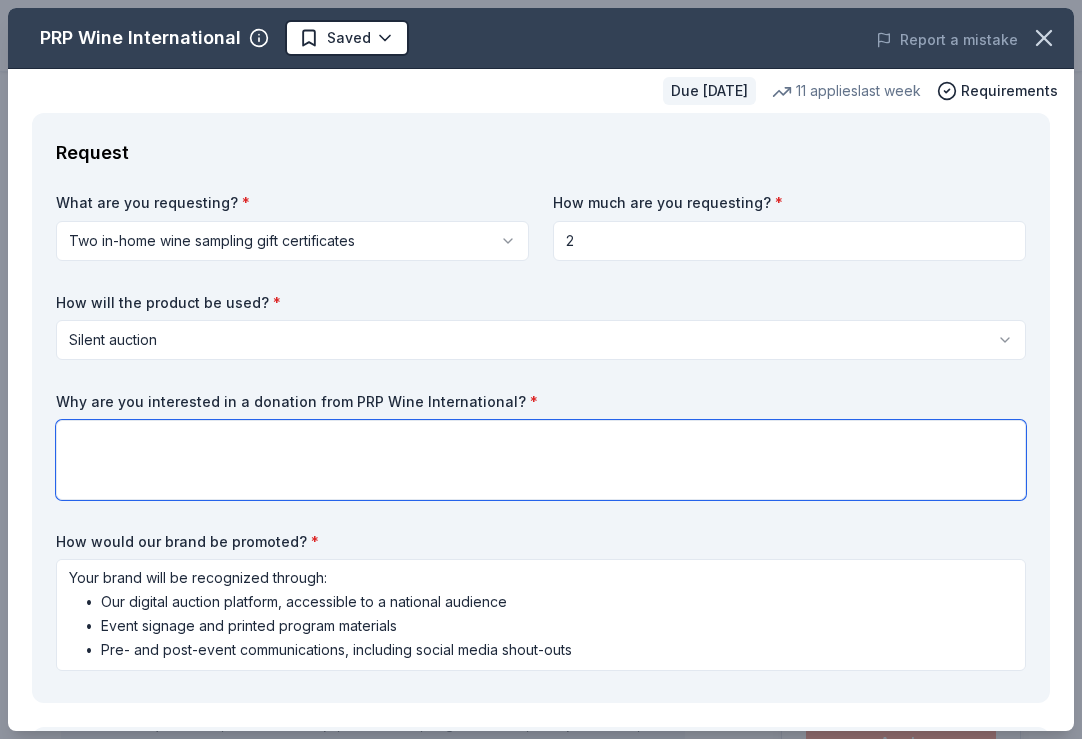 click at bounding box center [541, 460] 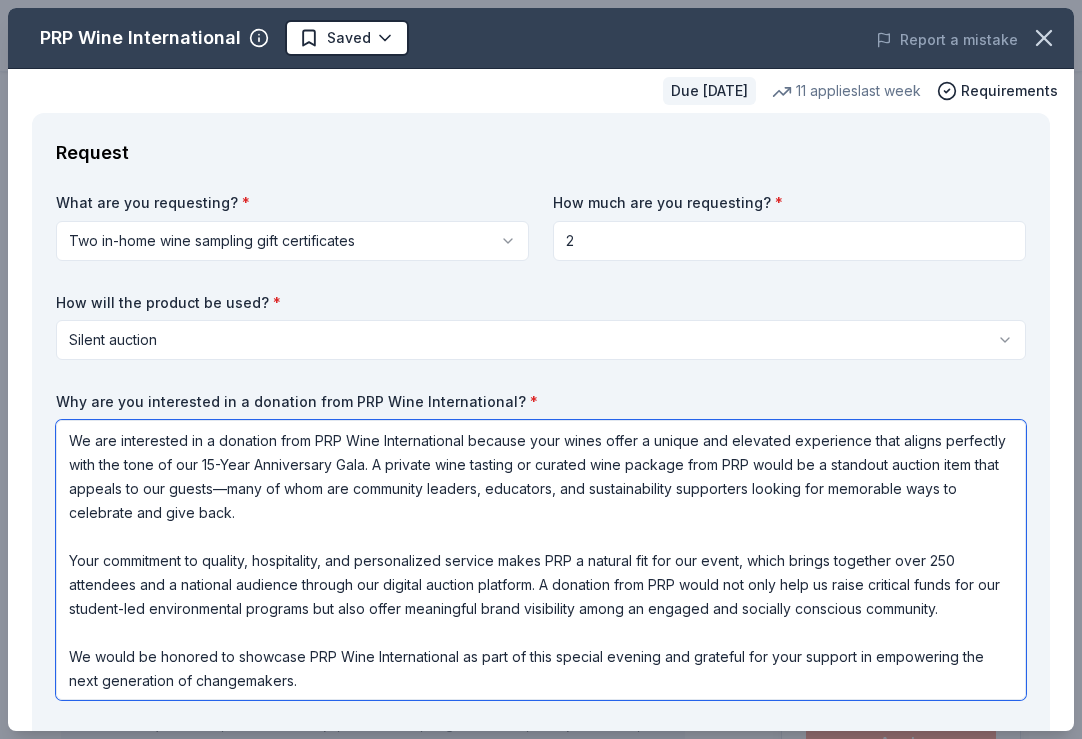 scroll, scrollTop: 2, scrollLeft: 0, axis: vertical 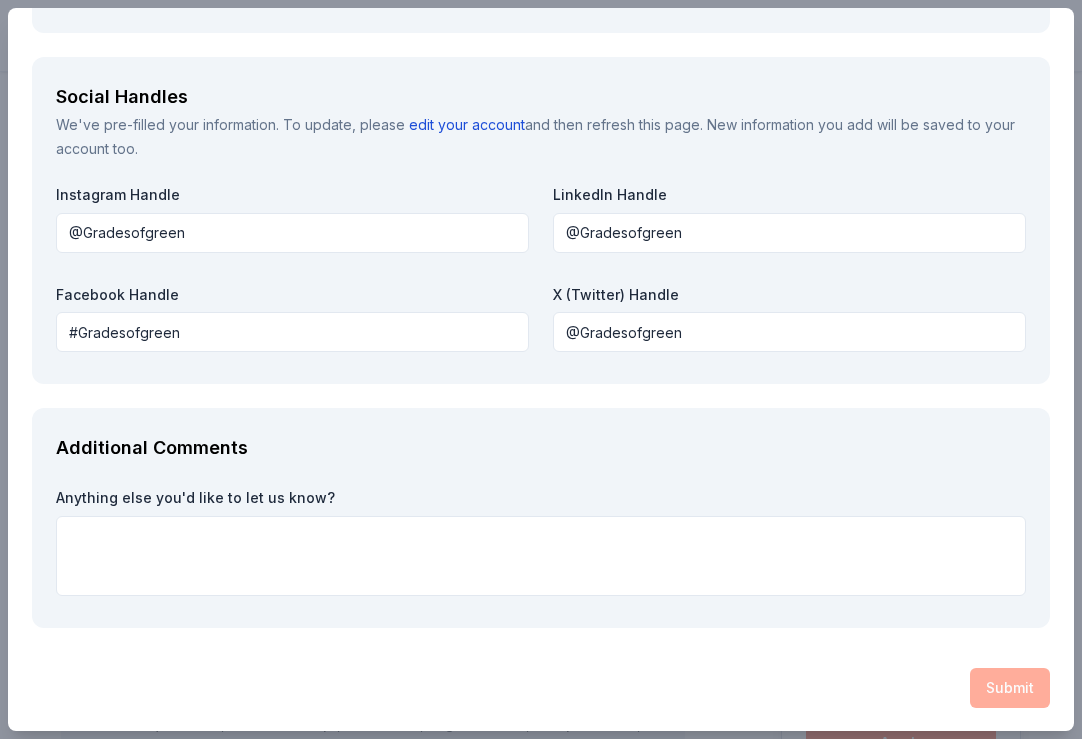 type on "We are interested in a donation from PRP Wine International because your wines offer a unique and elevated experience that aligns perfectly with the tone of our 15-Year Anniversary Gala. A private wine tasting or curated wine package from PRP would be a standout auction item that appeals to our guests—many of whom are community leaders, educators, and sustainability supporters looking for memorable ways to celebrate and give back.
Your commitment to quality, hospitality, and personalized service makes PRP a natural fit for our event, which brings together over 250 attendees and a national audience through our digital auction platform. A donation from PRP would not only help us raise critical funds for our student-led environmental programs but also offer meaningful brand visibility among an engaged and socially conscious community.
We would be honored to showcase PRP Wine International as part of this special evening and grateful for your support in empowering the next generation of changemakers." 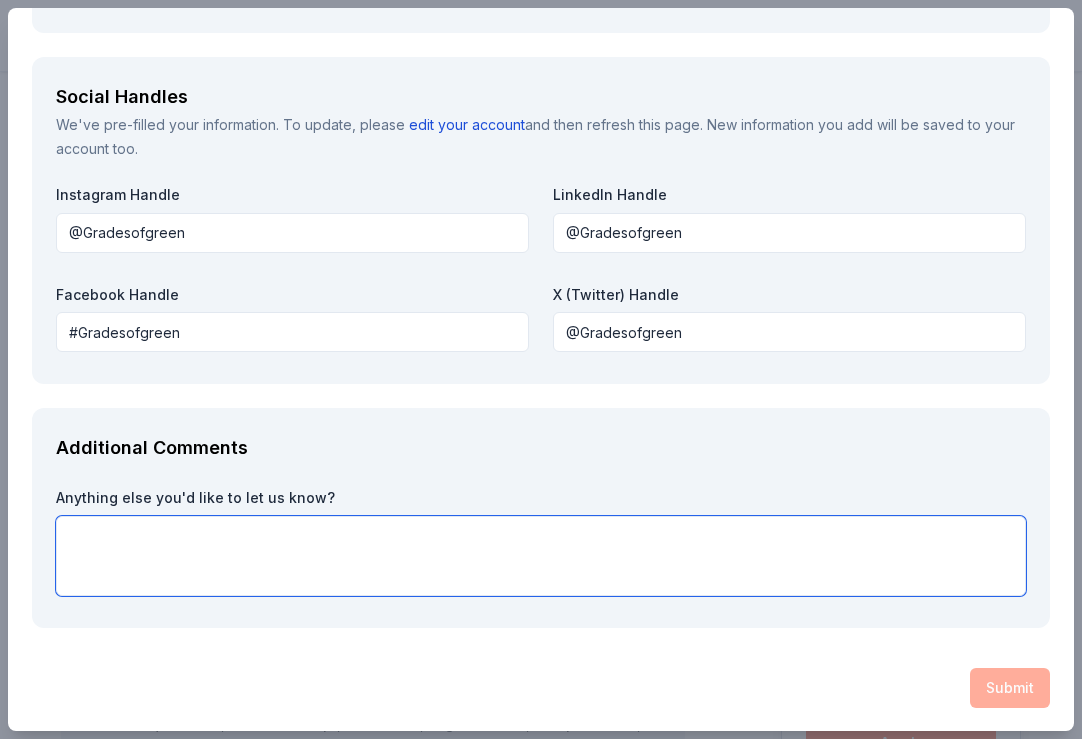 click at bounding box center (541, 556) 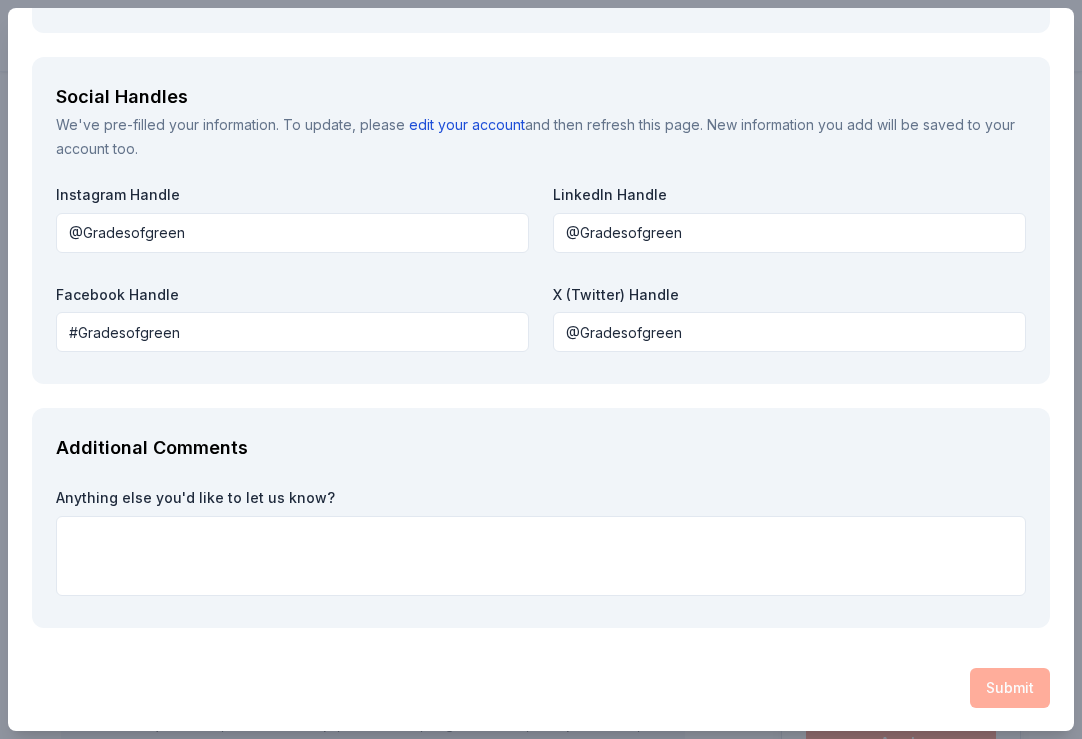 click on "Submit" at bounding box center (541, 688) 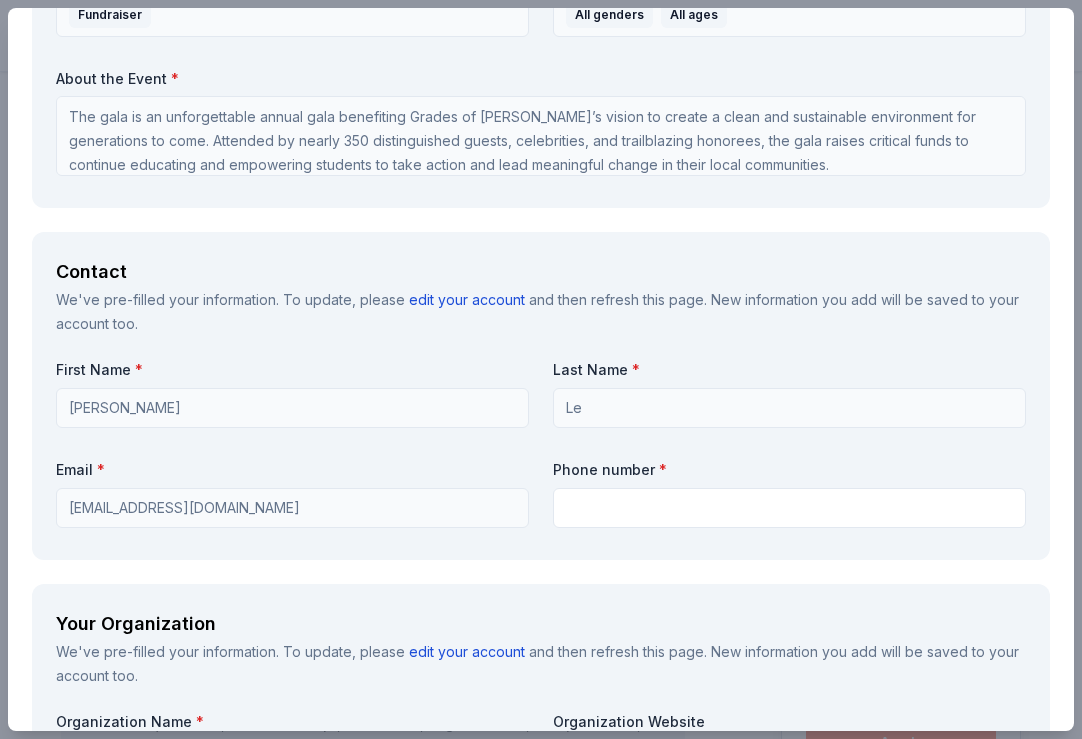 scroll, scrollTop: 1460, scrollLeft: 0, axis: vertical 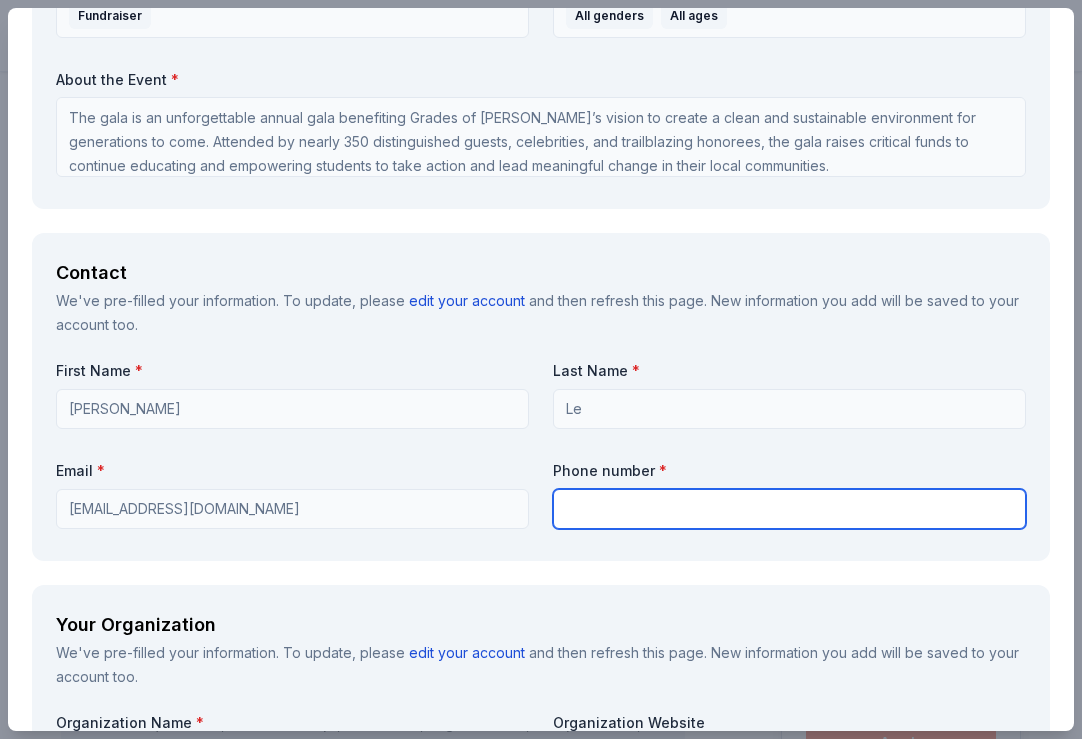 click at bounding box center (789, 509) 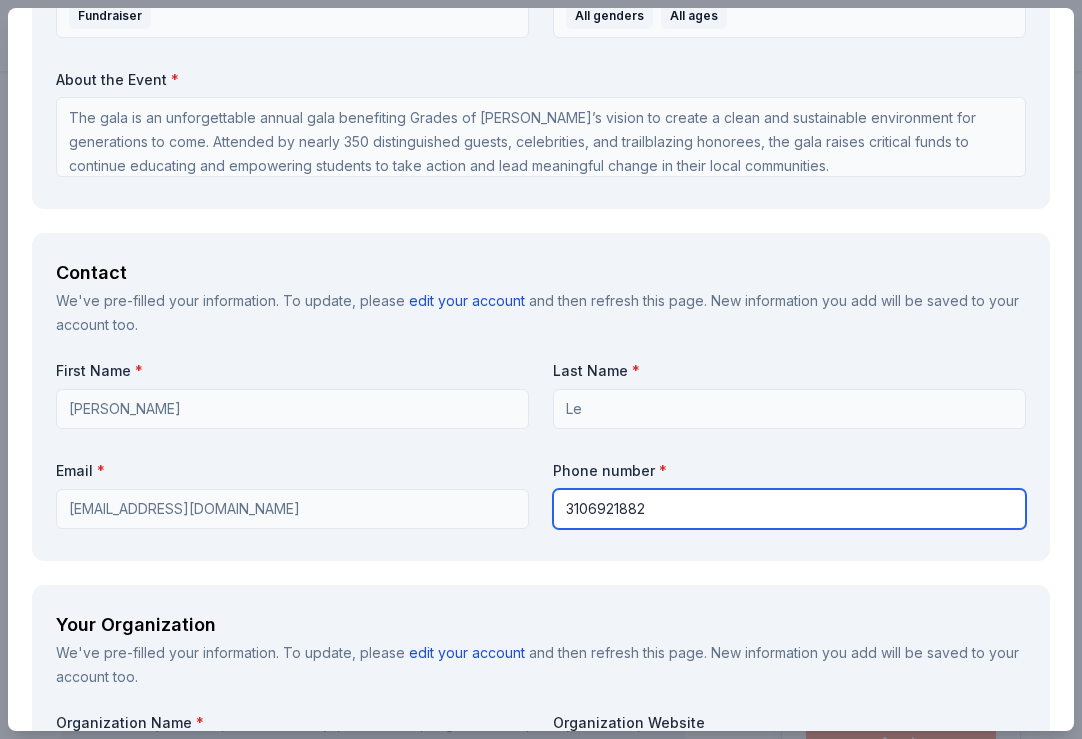 type on "3106921882" 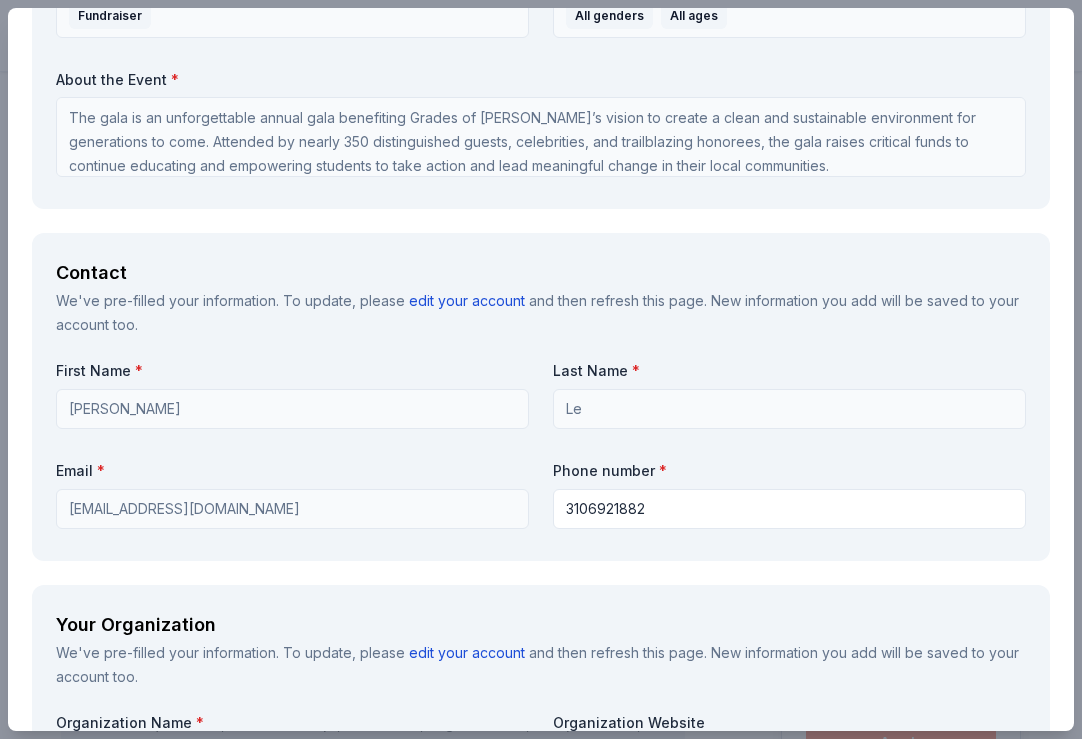 click on "Request What are you requesting? * Two in-home wine sampling gift certificates Two in-home wine sampling gift certificates How much are you requesting? * 2 How will the product be used? * Silent auction Silent auction Live auction Raffle / Door prize Swag bag for attendees Food and beverage for attendees Other Why are you interested in a donation from PRP Wine International? * How would our brand be promoted? * Your brand will be recognized through:
•	Our digital auction platform, accessible to a national audience
•	Event signage and printed program materials
•	Pre- and post-event communications, including social media shout-outs Event Details We've pre-filled information from your event. To update, please edit your event and then refresh this page. New information you add will be saved to your event too. Event Name * Grades of Green 15 Years of Impact Gala Event Website https://gradesofgreen.org/ Number of Attendees * 300 Event Date * 2025-10-23 Event Zipcode * 90245 Event Type * Fundraiser All ages" at bounding box center [541, 277] 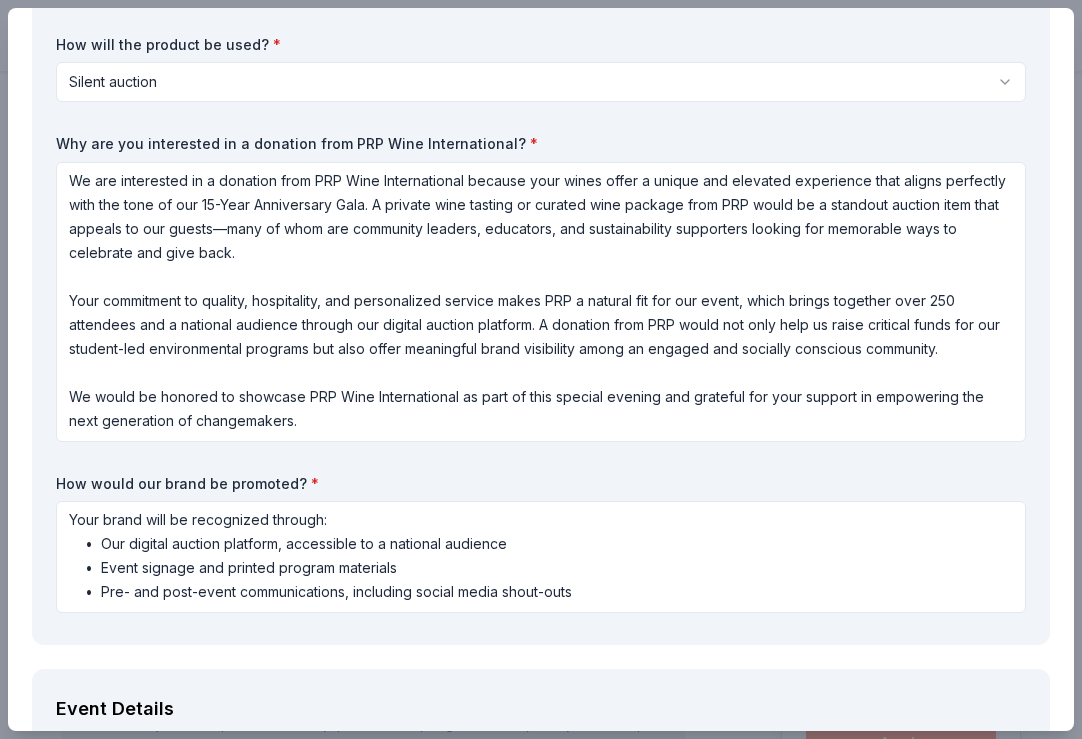 scroll, scrollTop: 215, scrollLeft: 0, axis: vertical 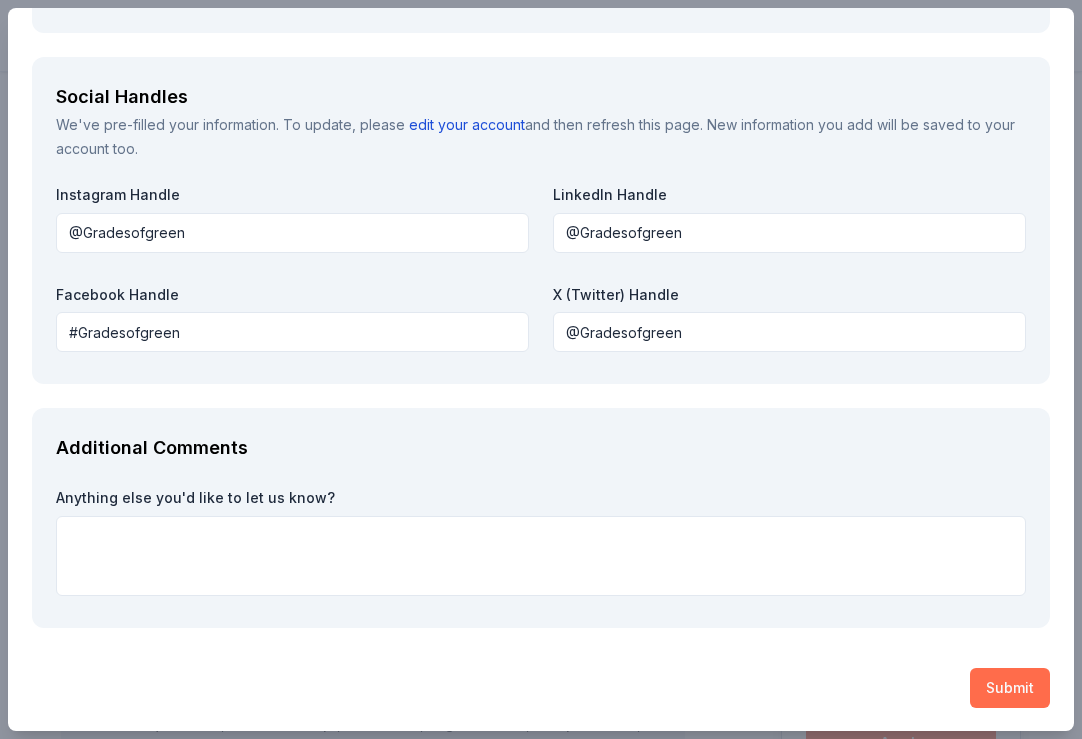 click on "Submit" at bounding box center (1010, 688) 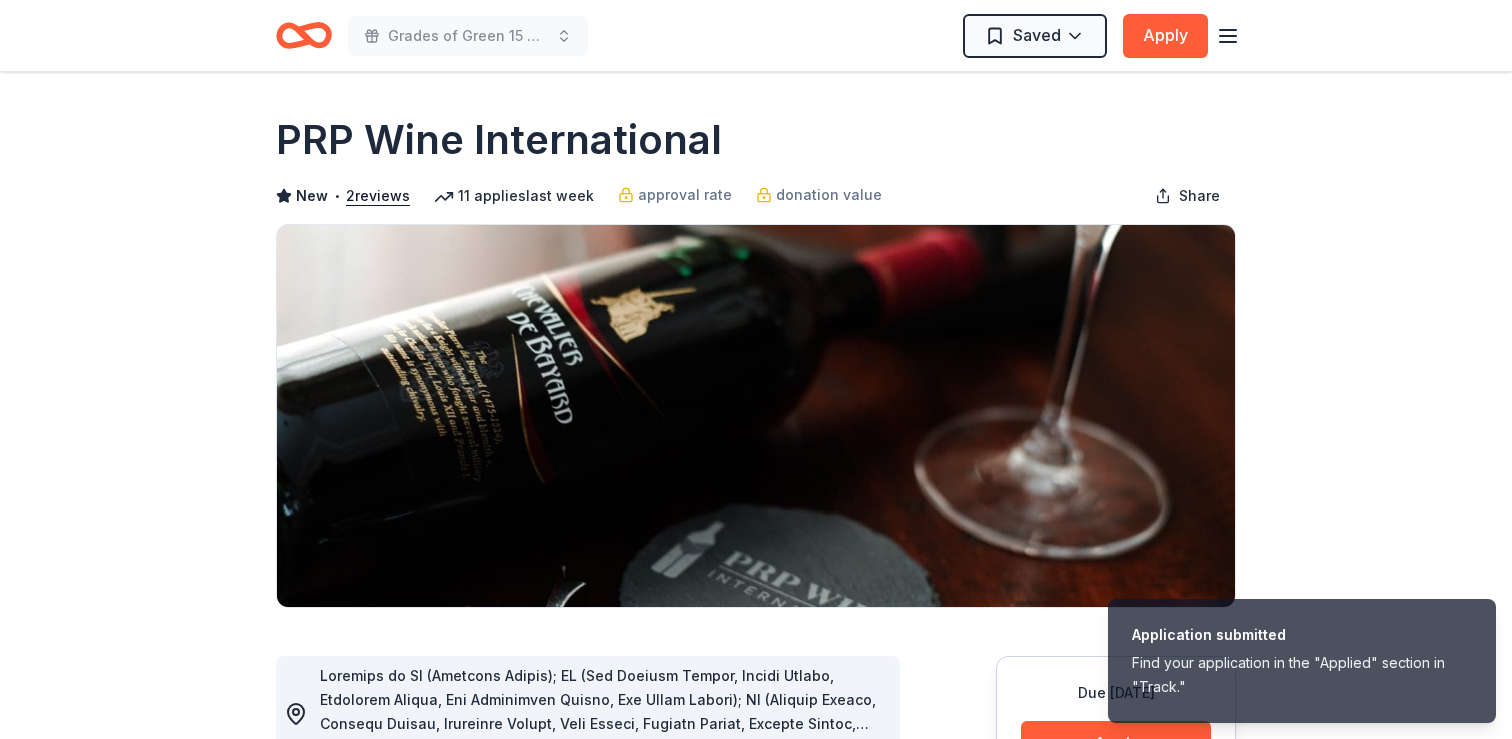 drag, startPoint x: 743, startPoint y: 147, endPoint x: 267, endPoint y: 119, distance: 476.8228 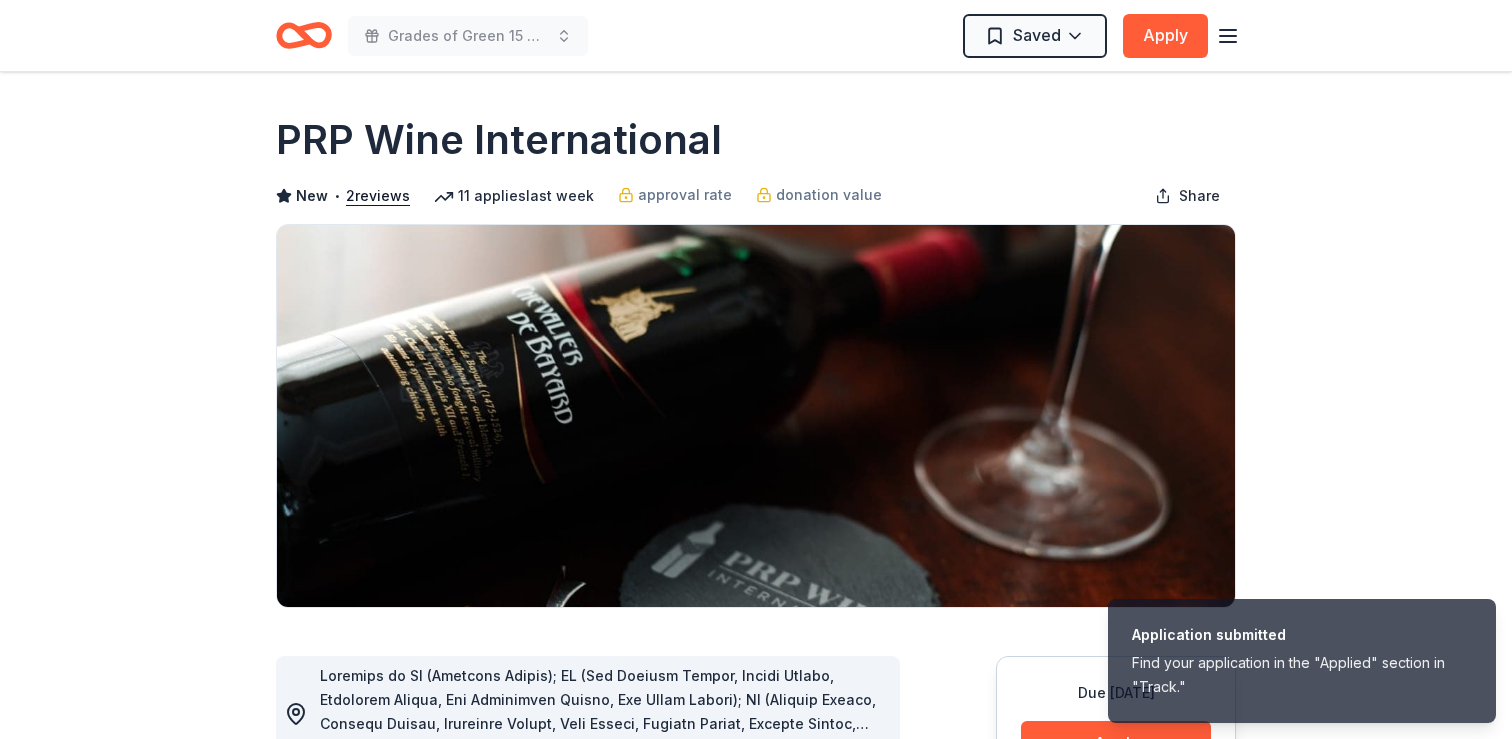 drag, startPoint x: 281, startPoint y: 140, endPoint x: 819, endPoint y: 111, distance: 538.781 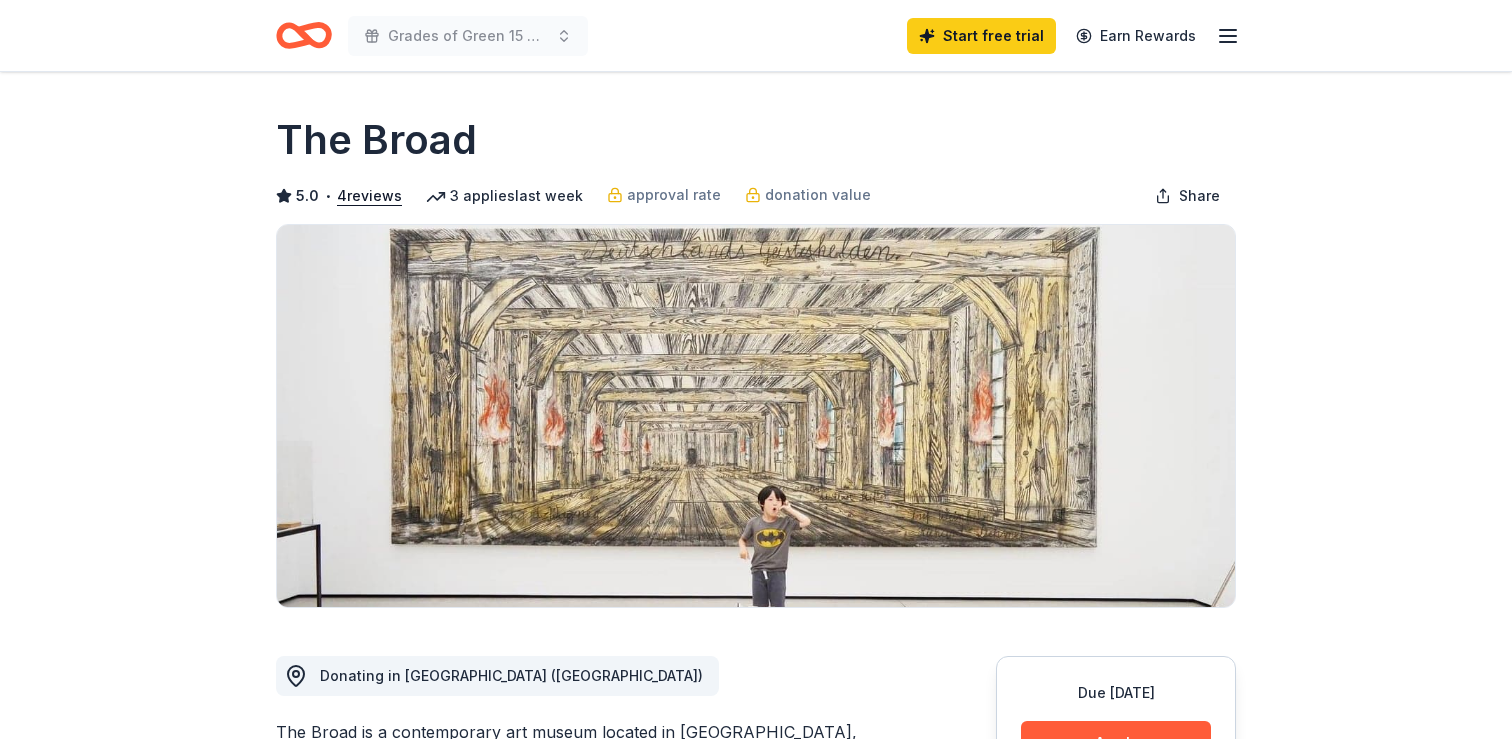 scroll, scrollTop: 0, scrollLeft: 0, axis: both 